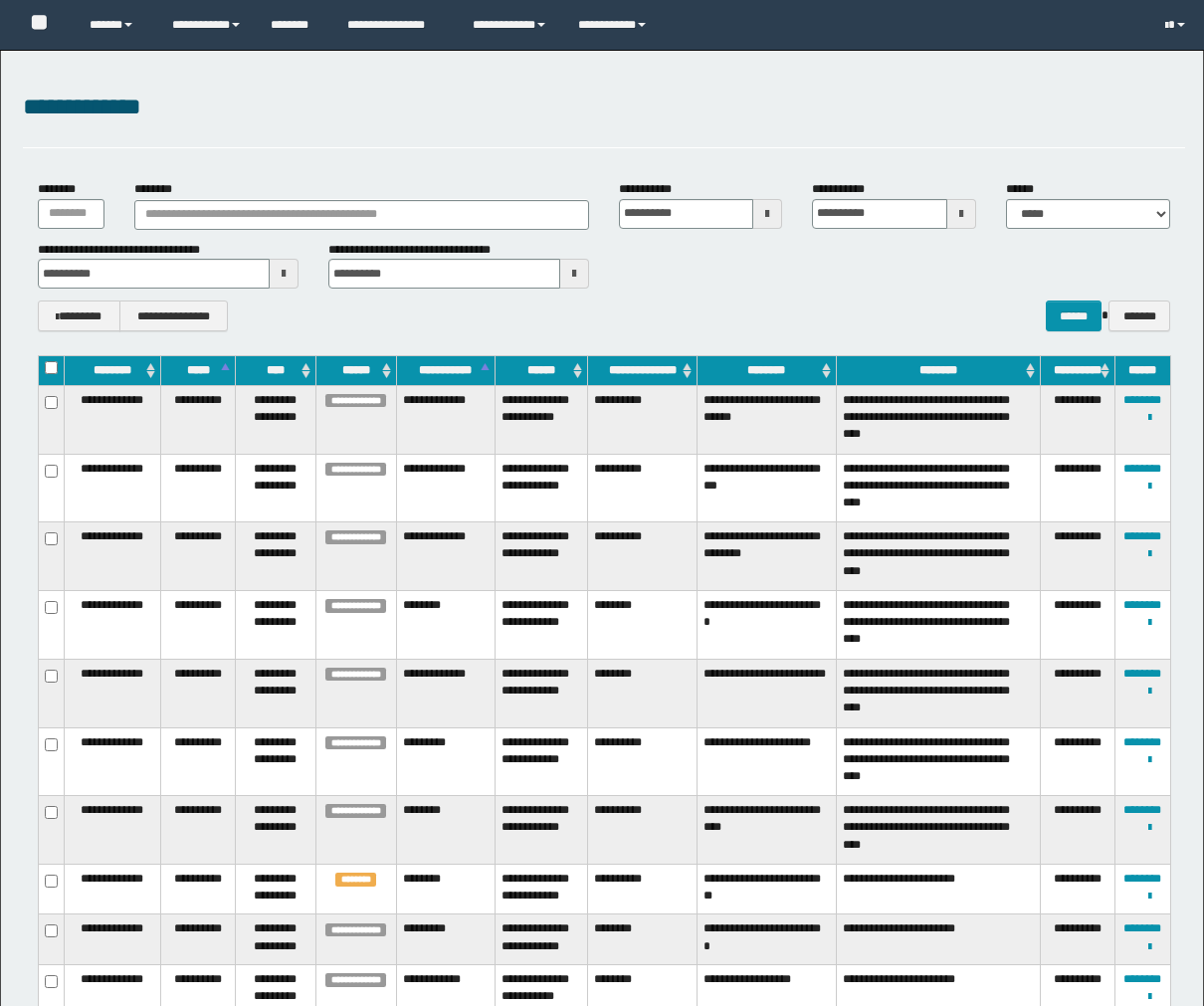 scroll, scrollTop: 254, scrollLeft: 0, axis: vertical 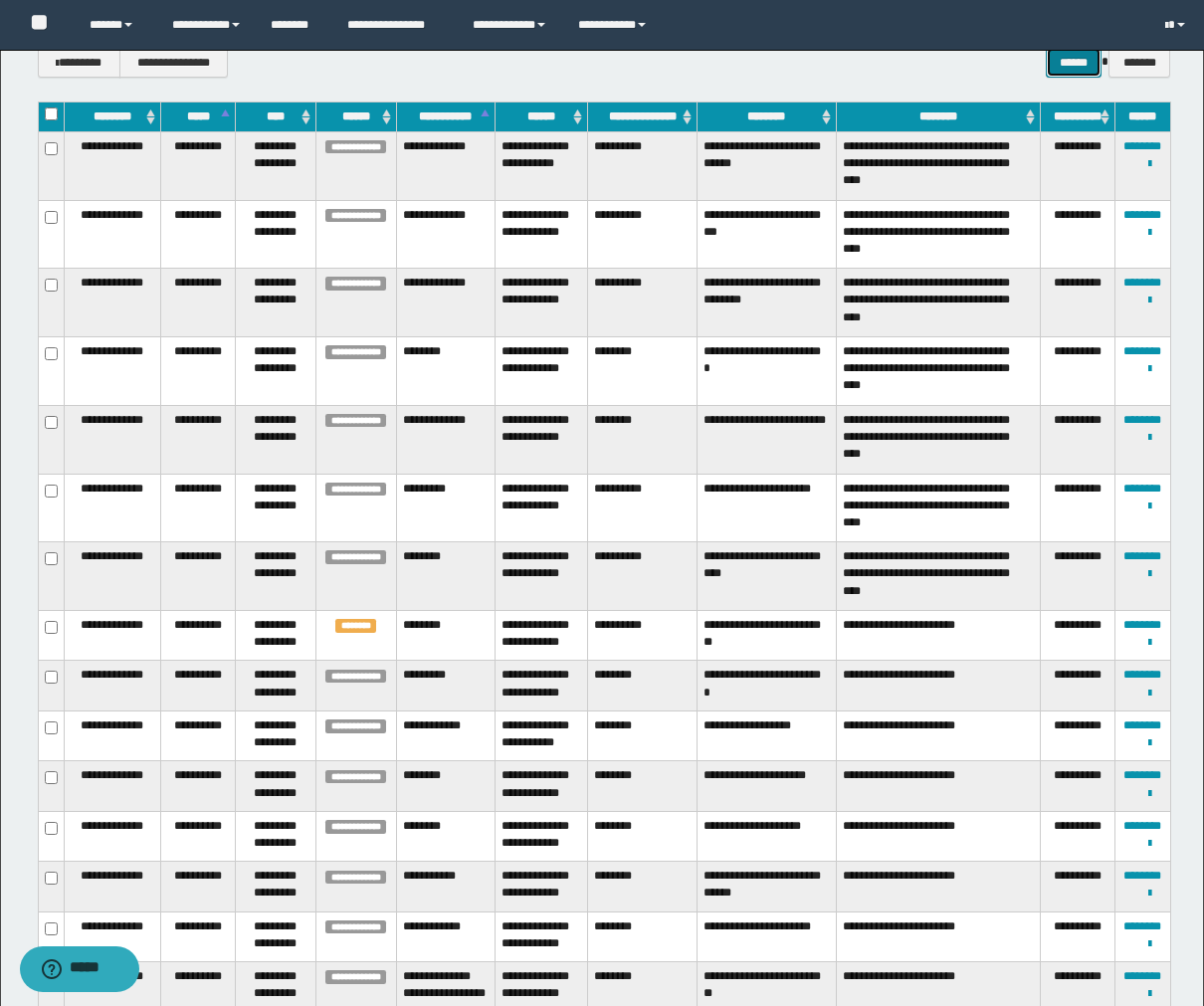 drag, startPoint x: 1063, startPoint y: 70, endPoint x: 1056, endPoint y: 216, distance: 146.16771 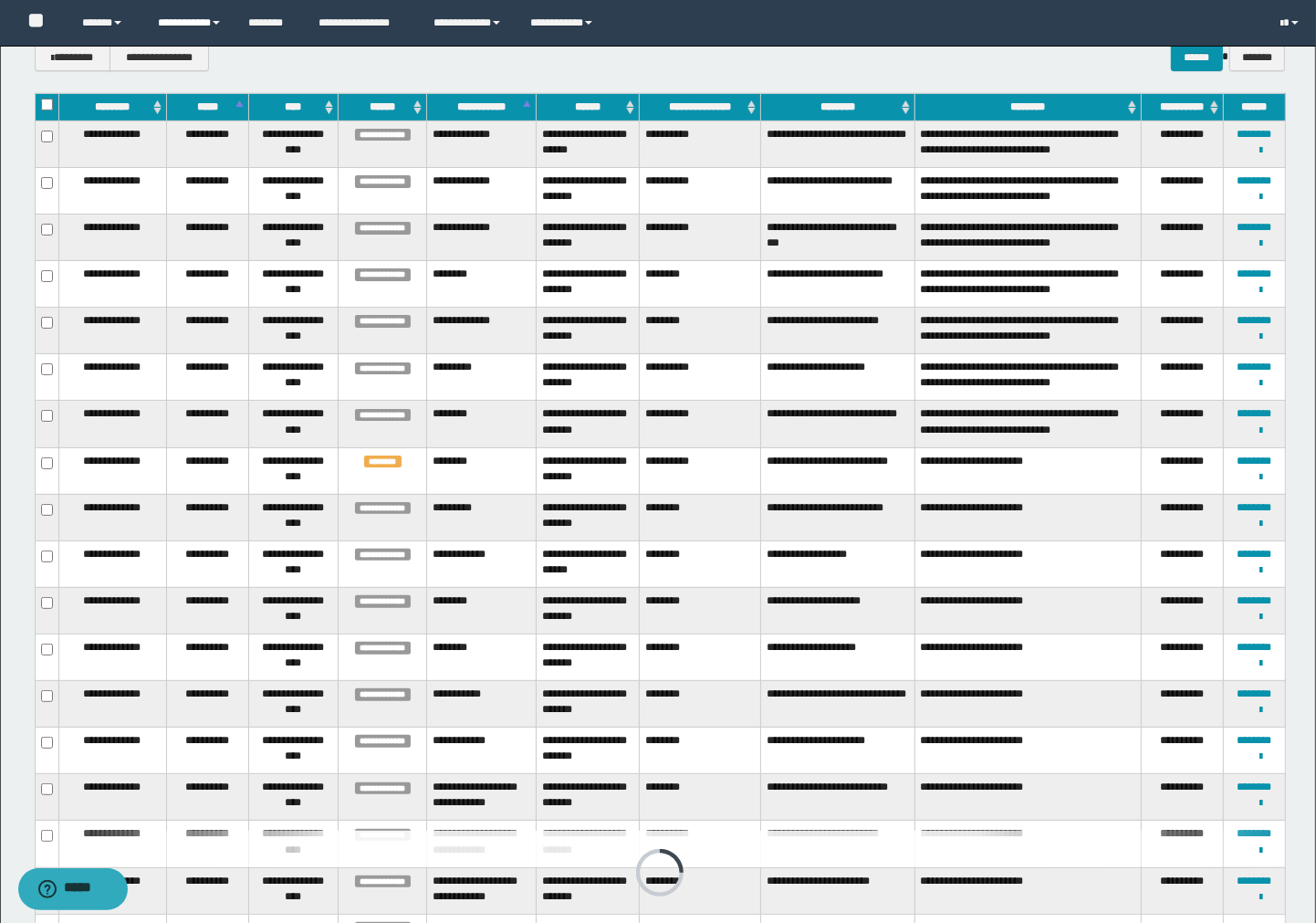 click on "**********" at bounding box center (189, 23) 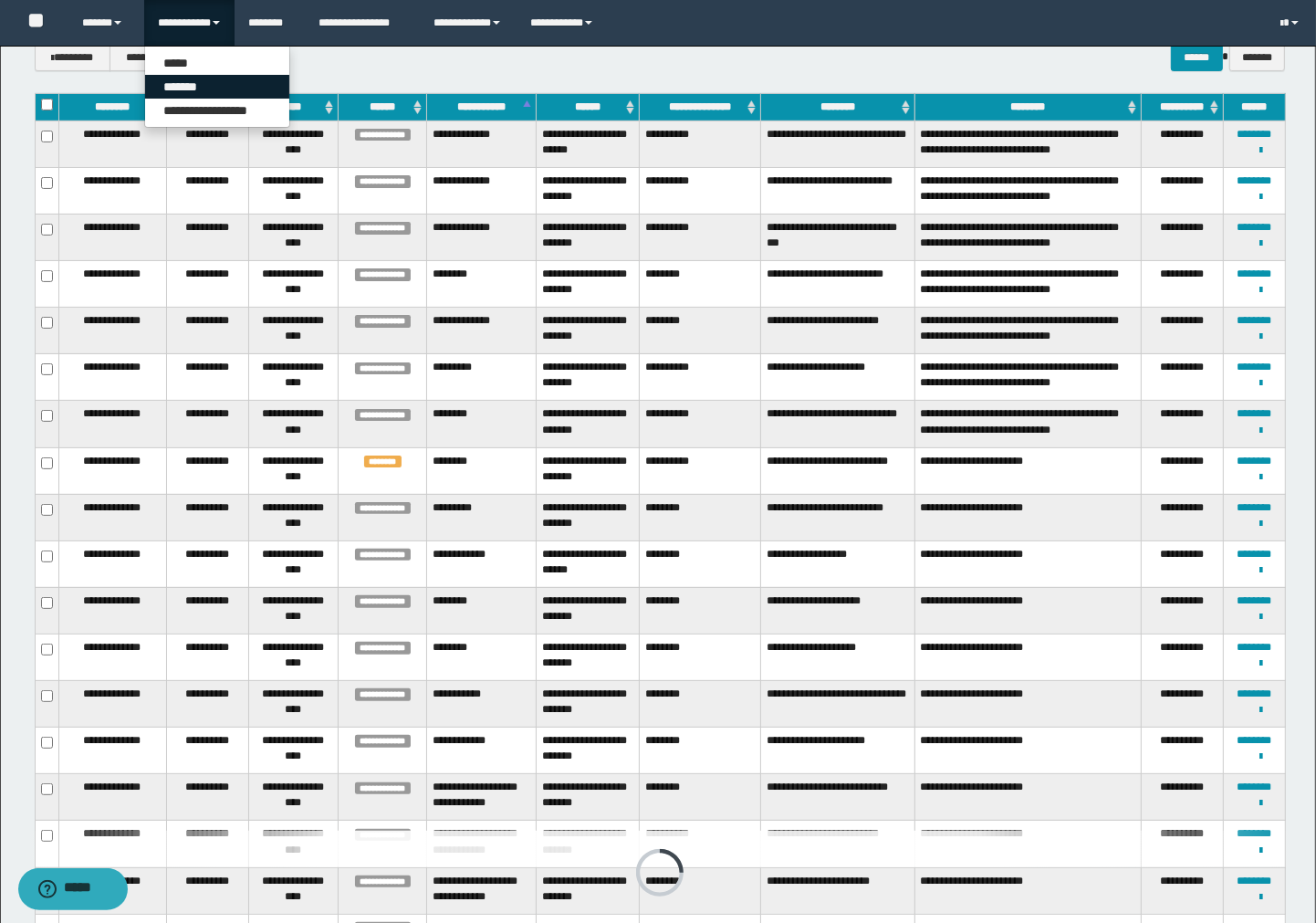 click on "*******" at bounding box center [217, 87] 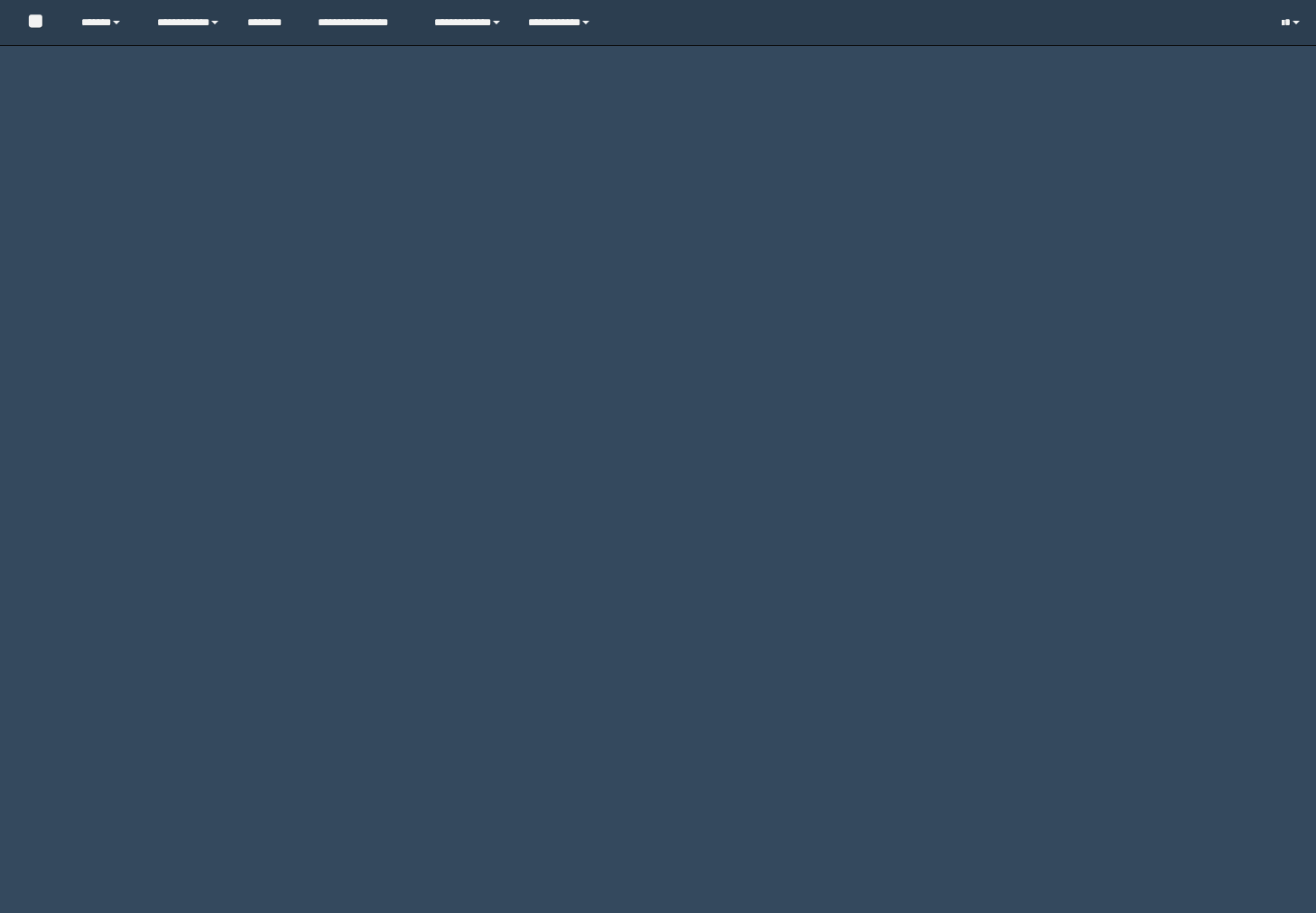 scroll, scrollTop: 0, scrollLeft: 0, axis: both 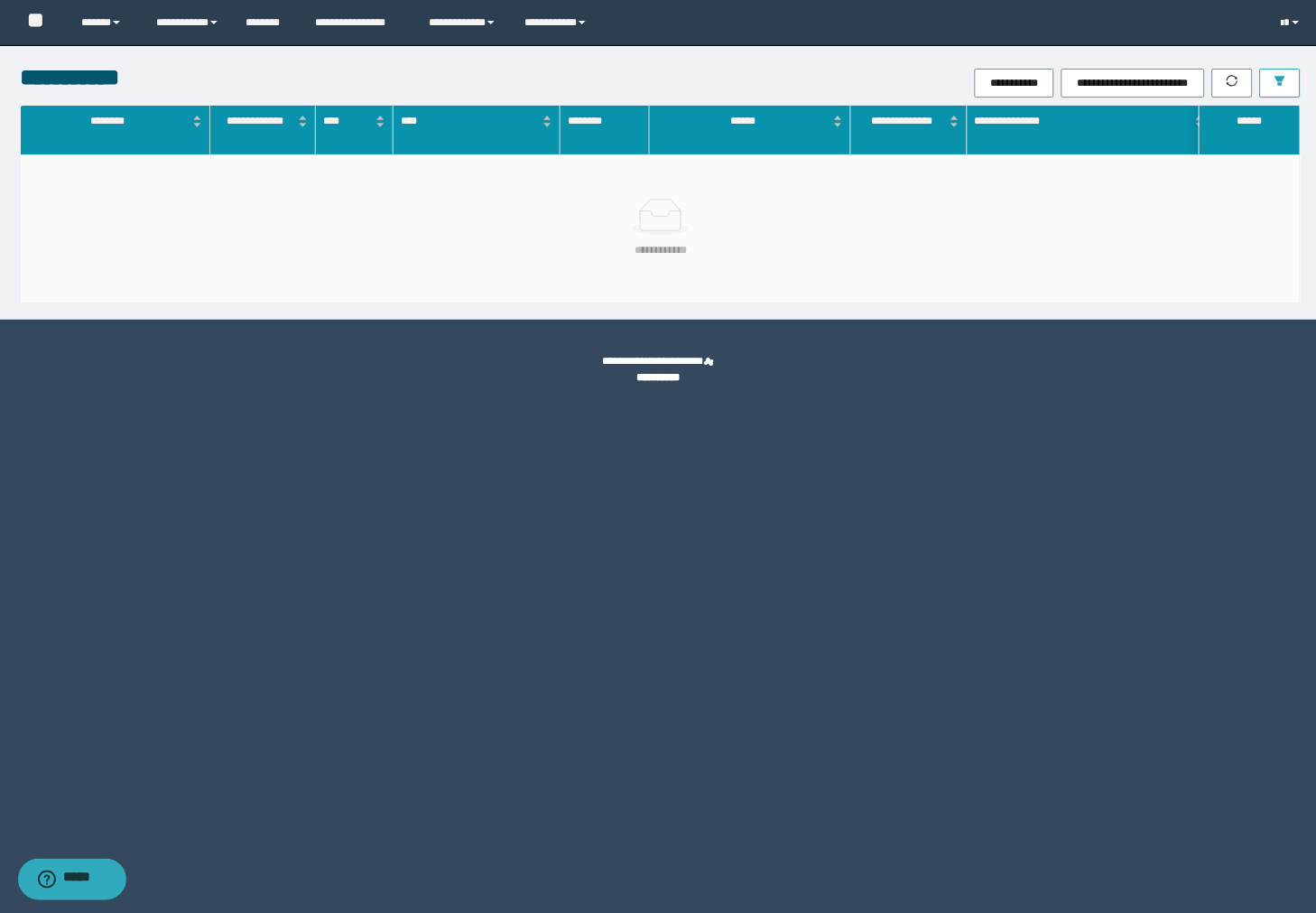 click 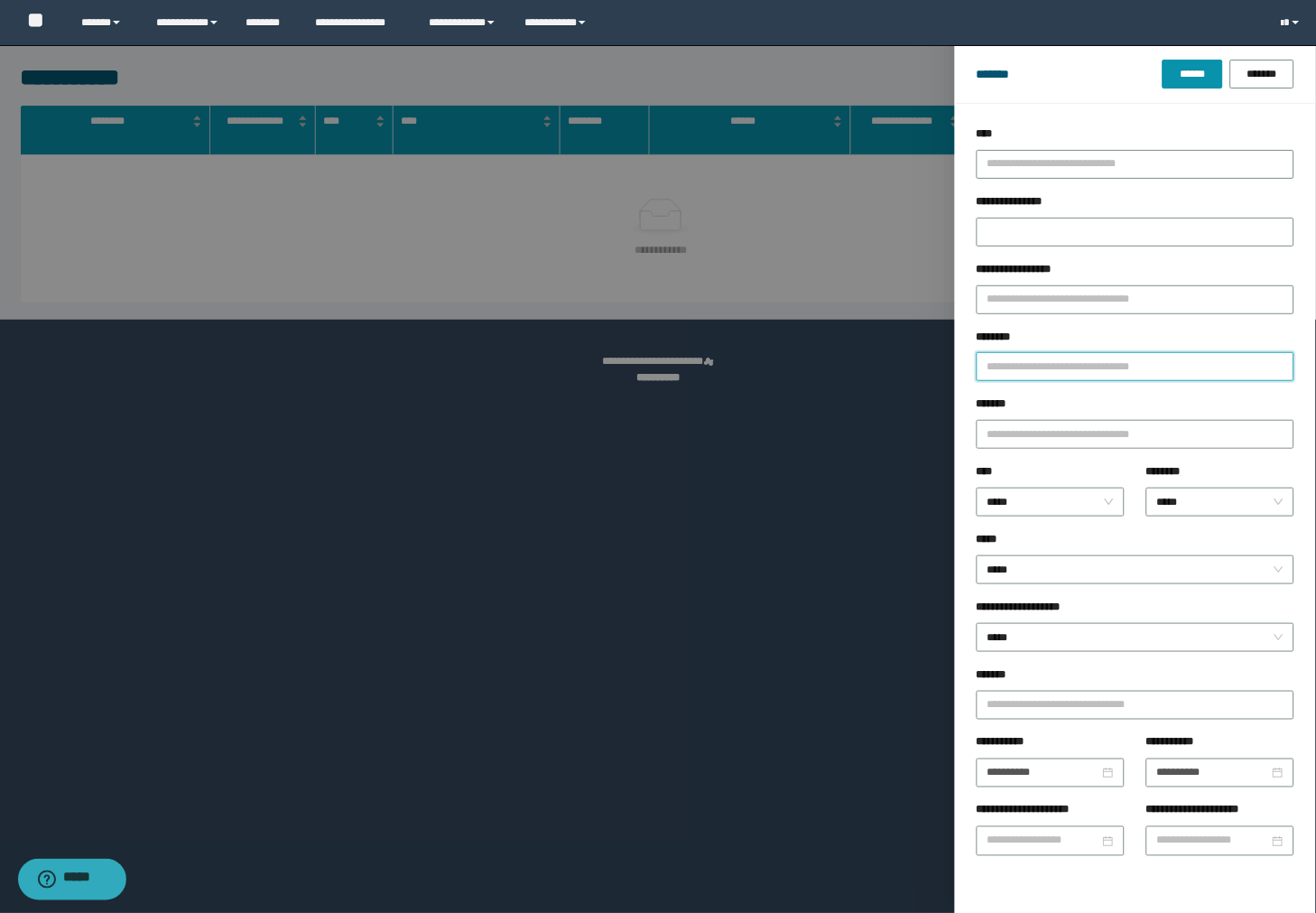 drag, startPoint x: 1033, startPoint y: 362, endPoint x: 1061, endPoint y: 338, distance: 36.878178 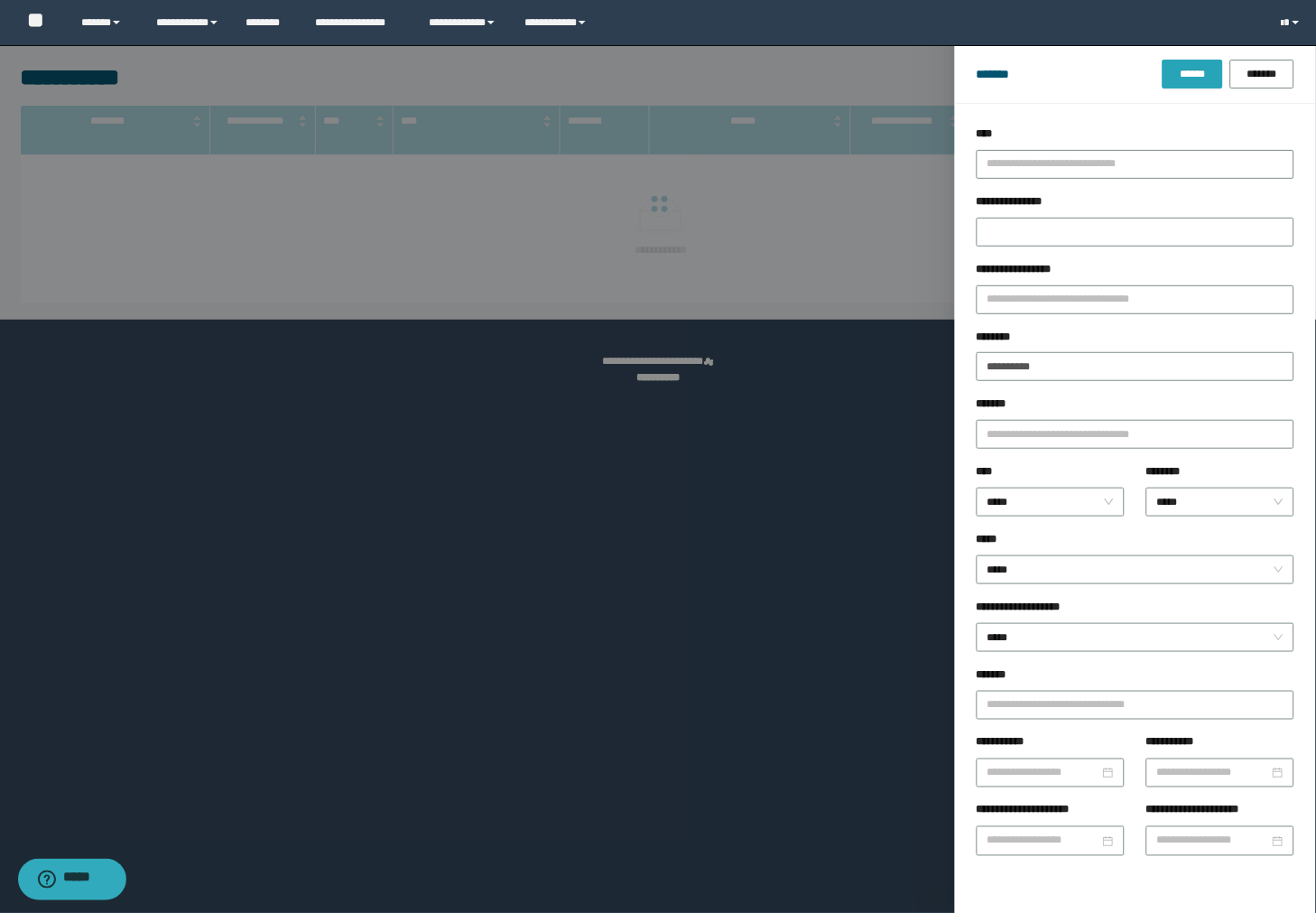 click on "******" at bounding box center [1192, 74] 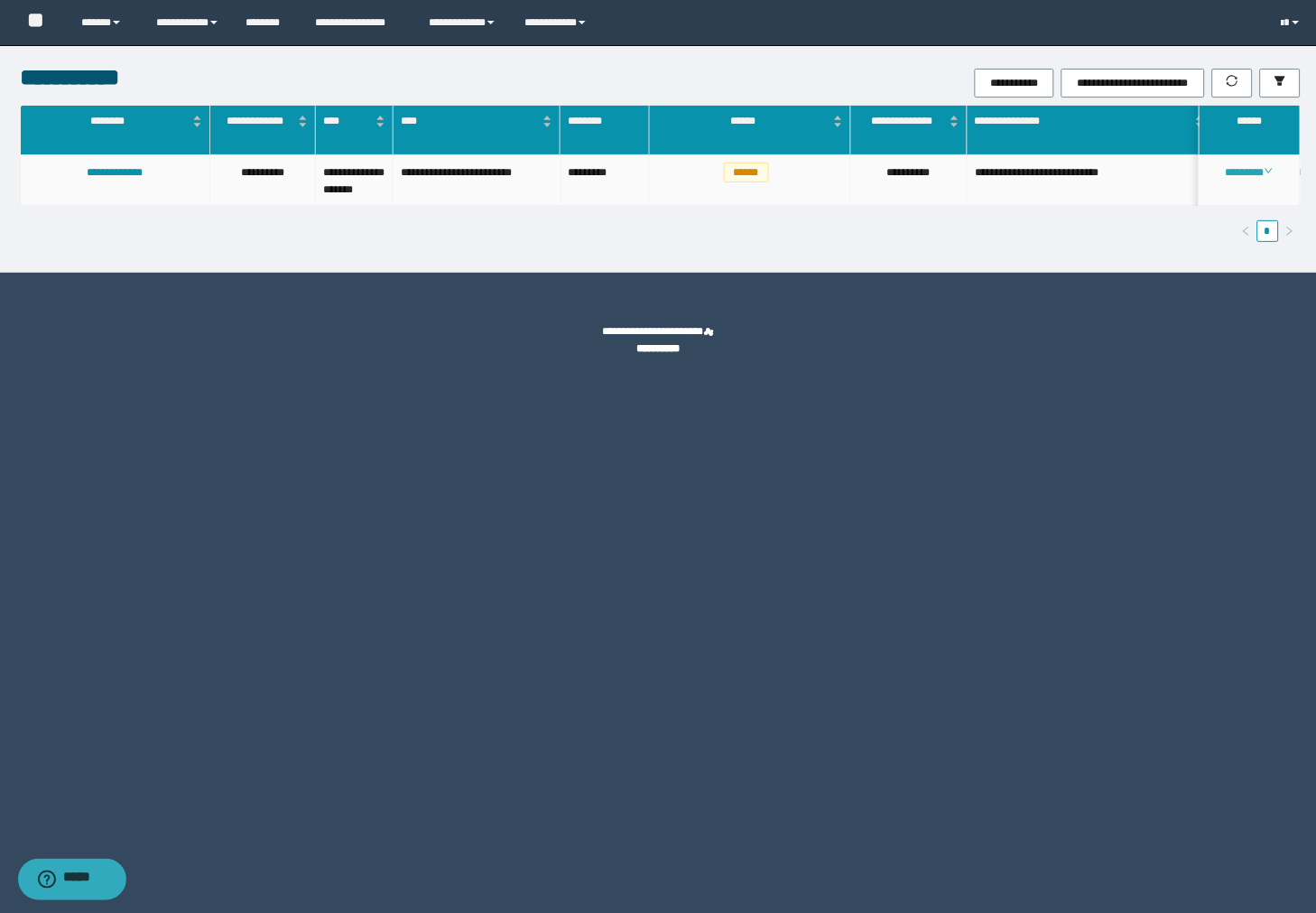 click on "********" at bounding box center [1249, 172] 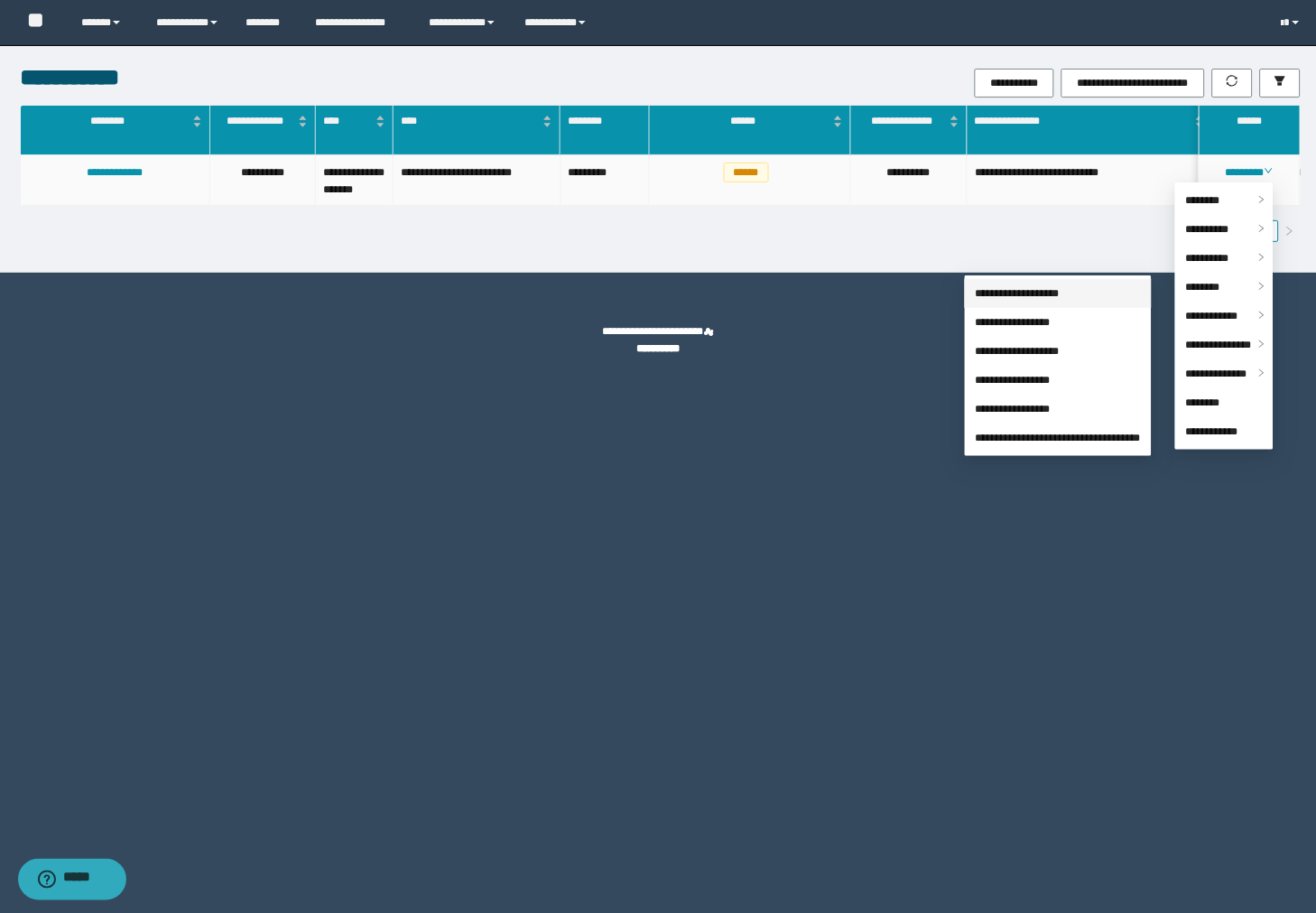 click on "**********" at bounding box center (1017, 293) 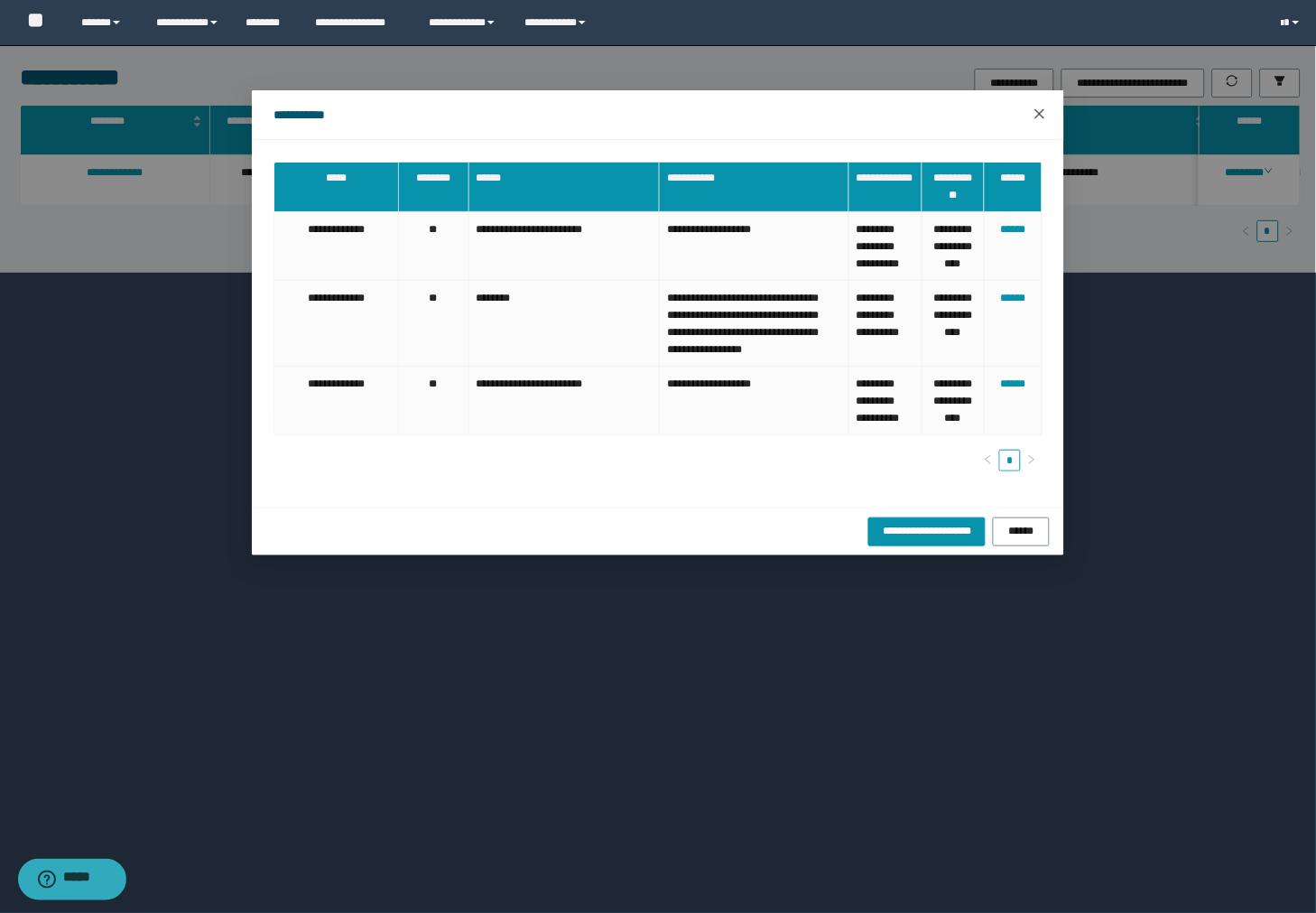 click 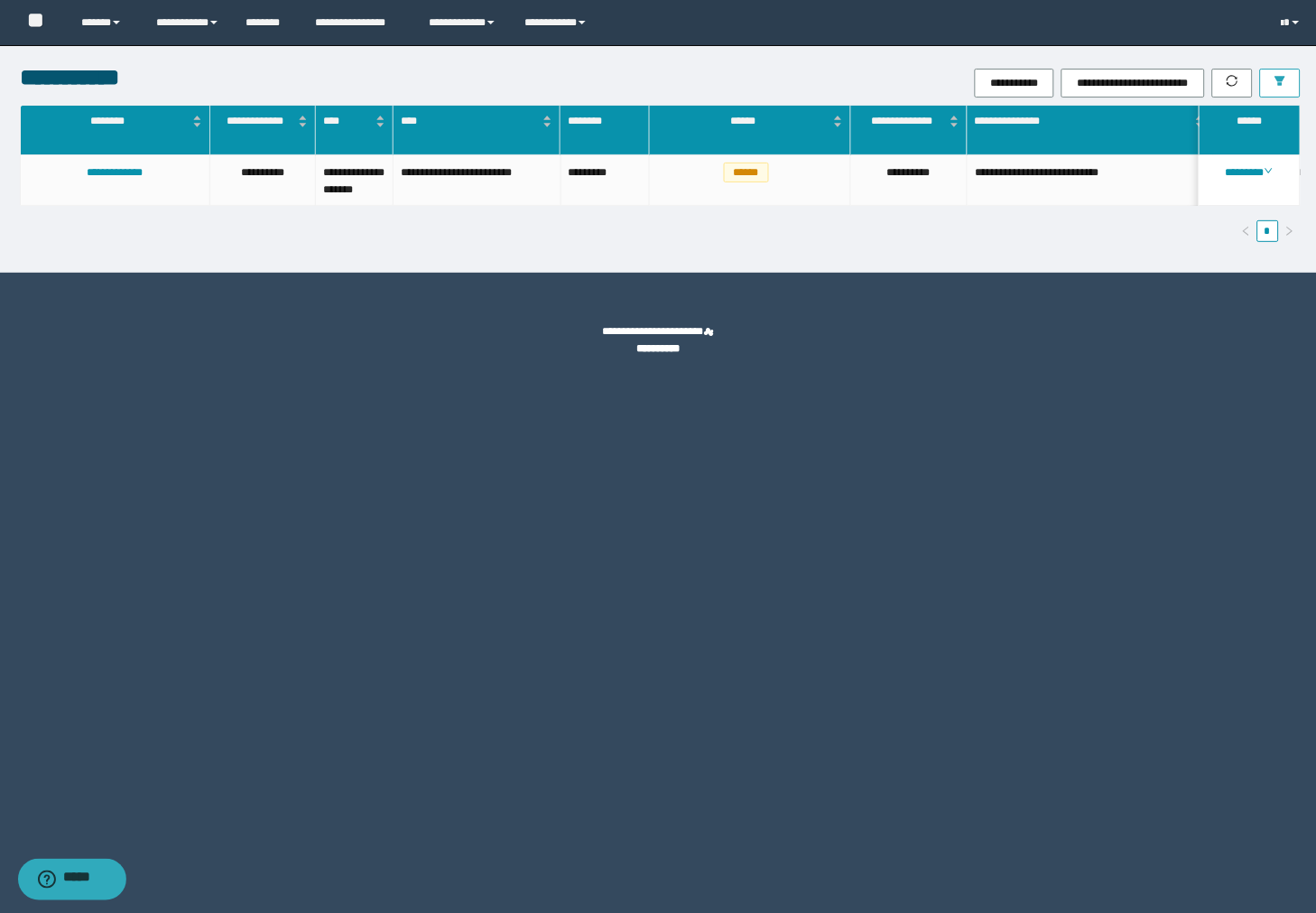 click 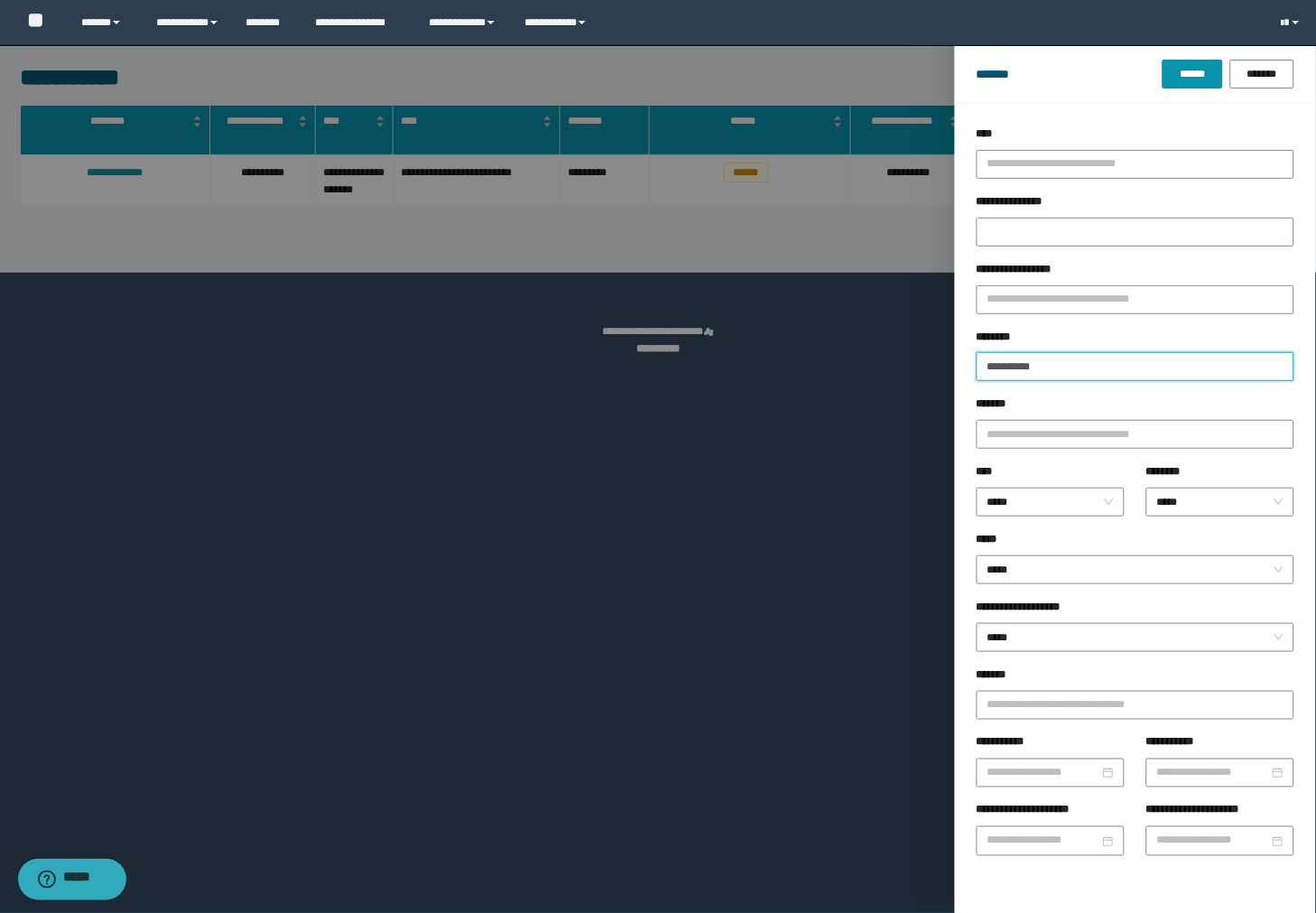 drag, startPoint x: 1070, startPoint y: 352, endPoint x: 839, endPoint y: 331, distance: 231.95258 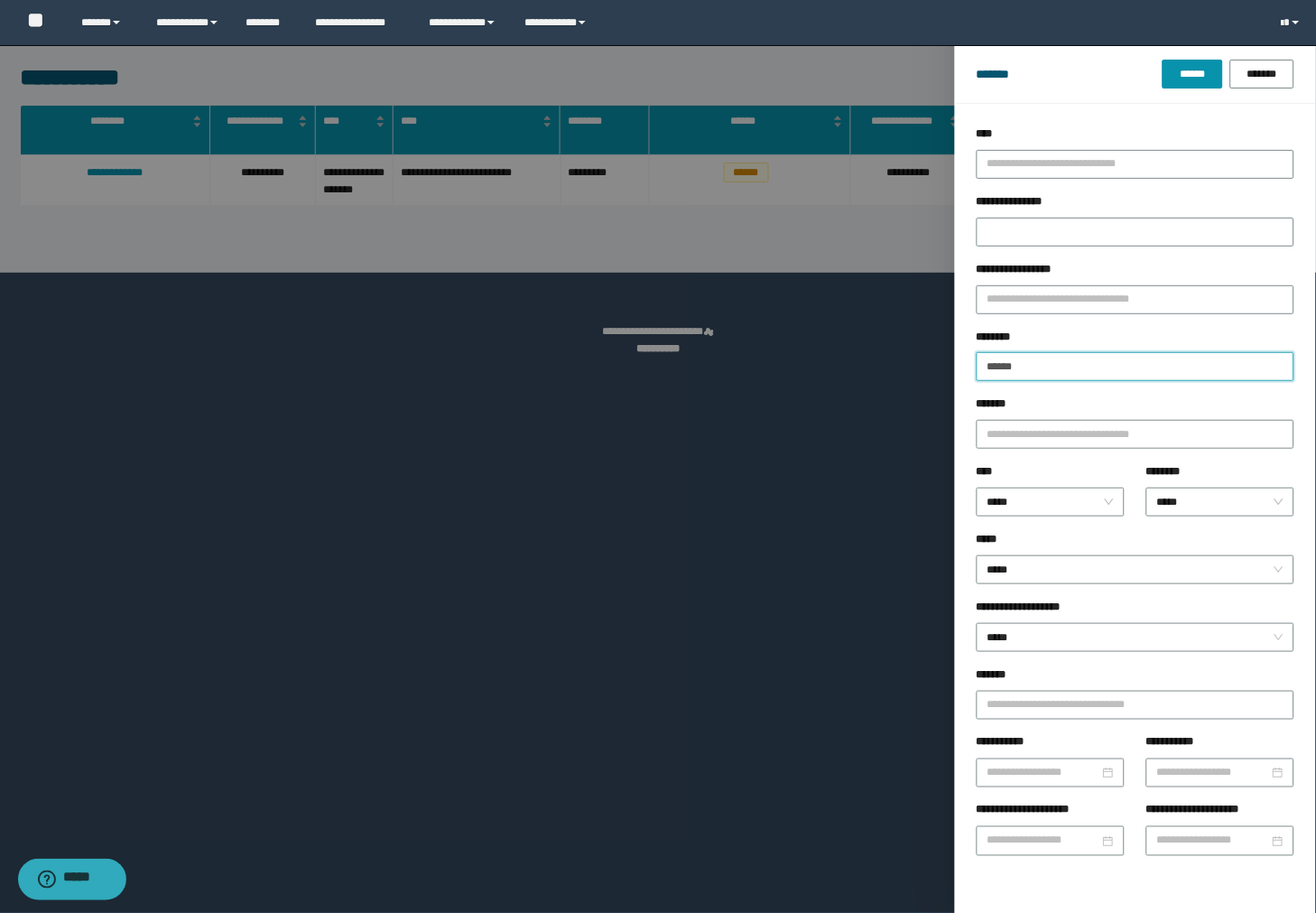 click on "******" at bounding box center (1135, 367) 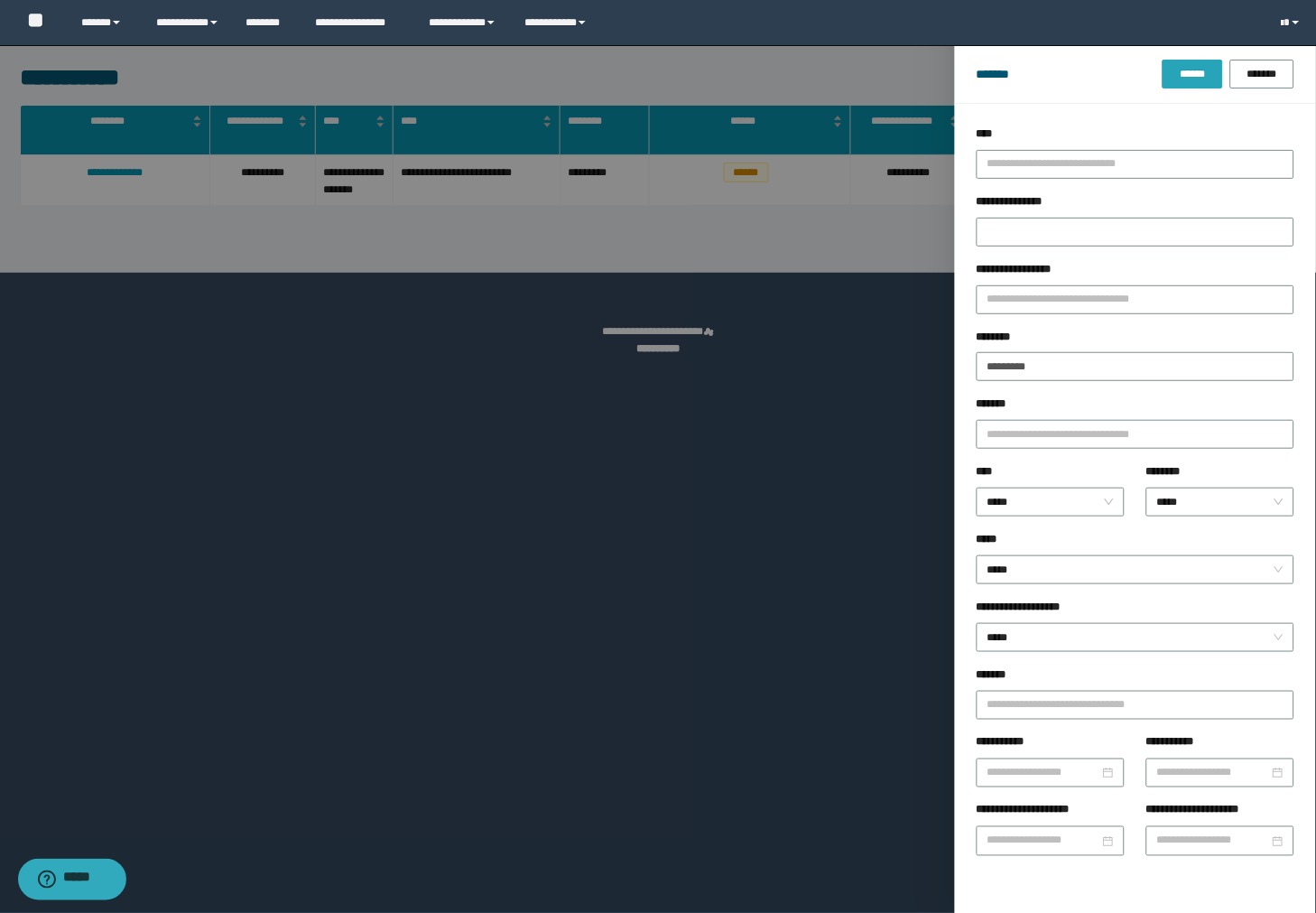 click on "******" at bounding box center (1192, 74) 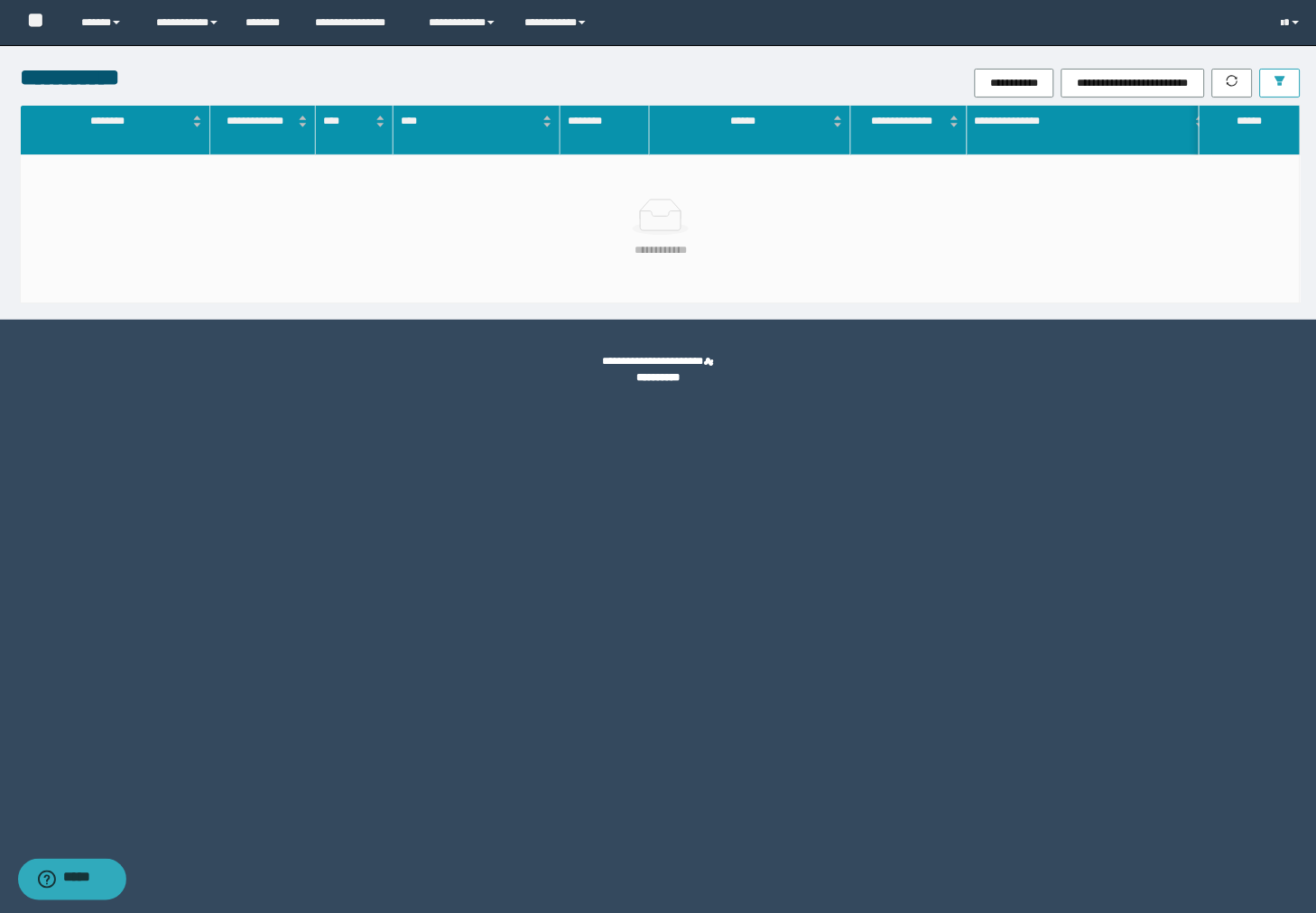 click 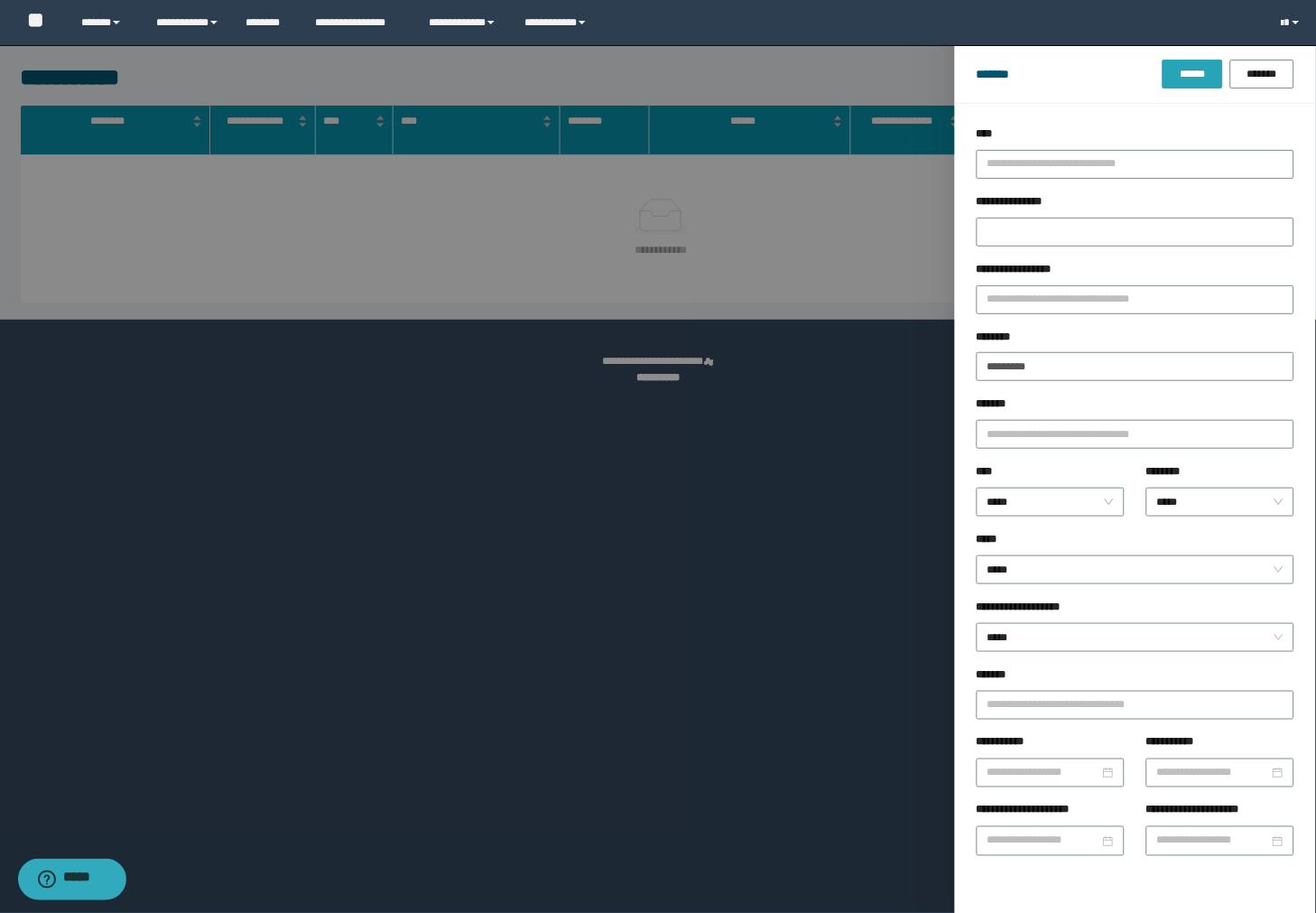 click on "******" at bounding box center [1192, 74] 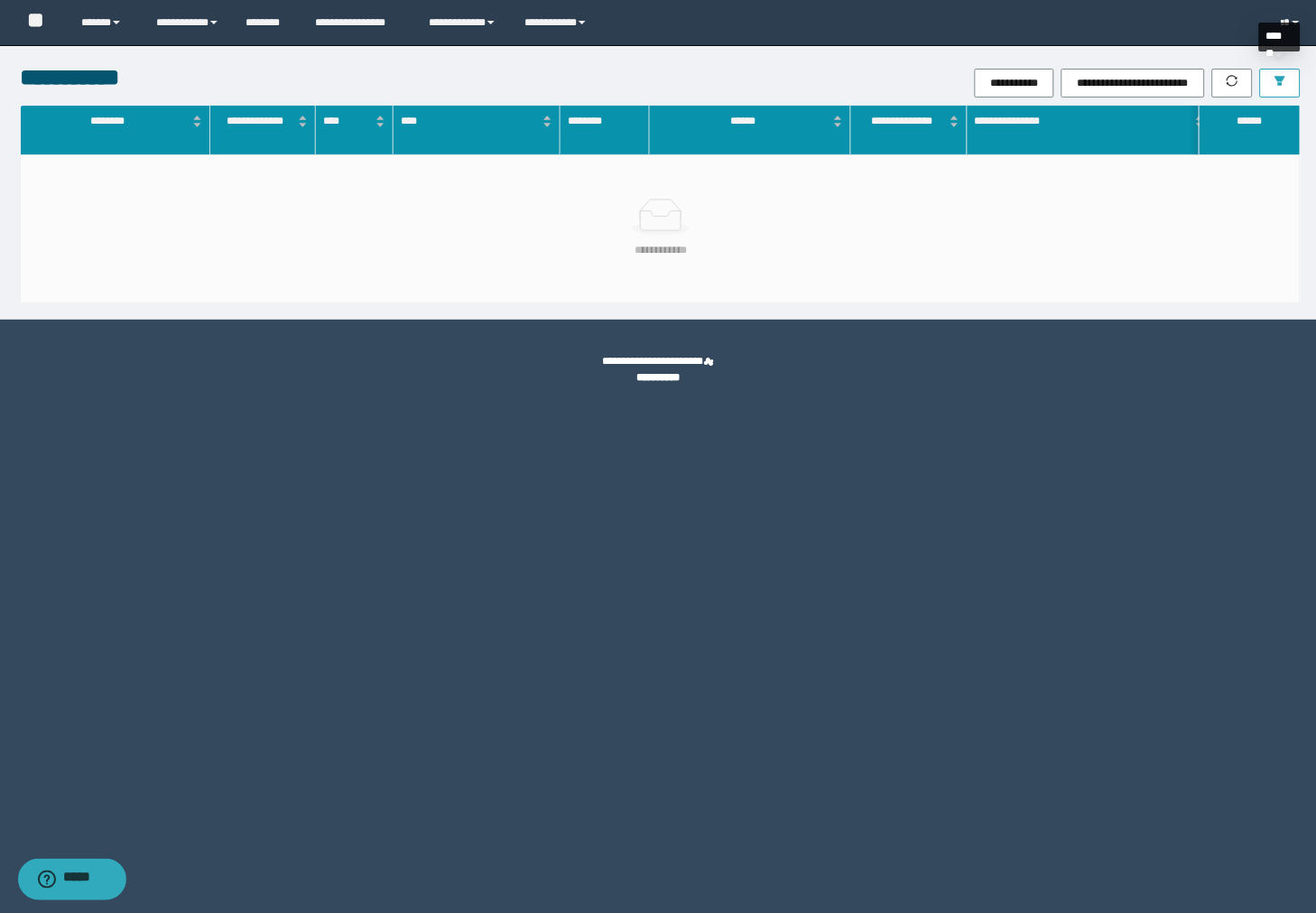 click at bounding box center [1280, 83] 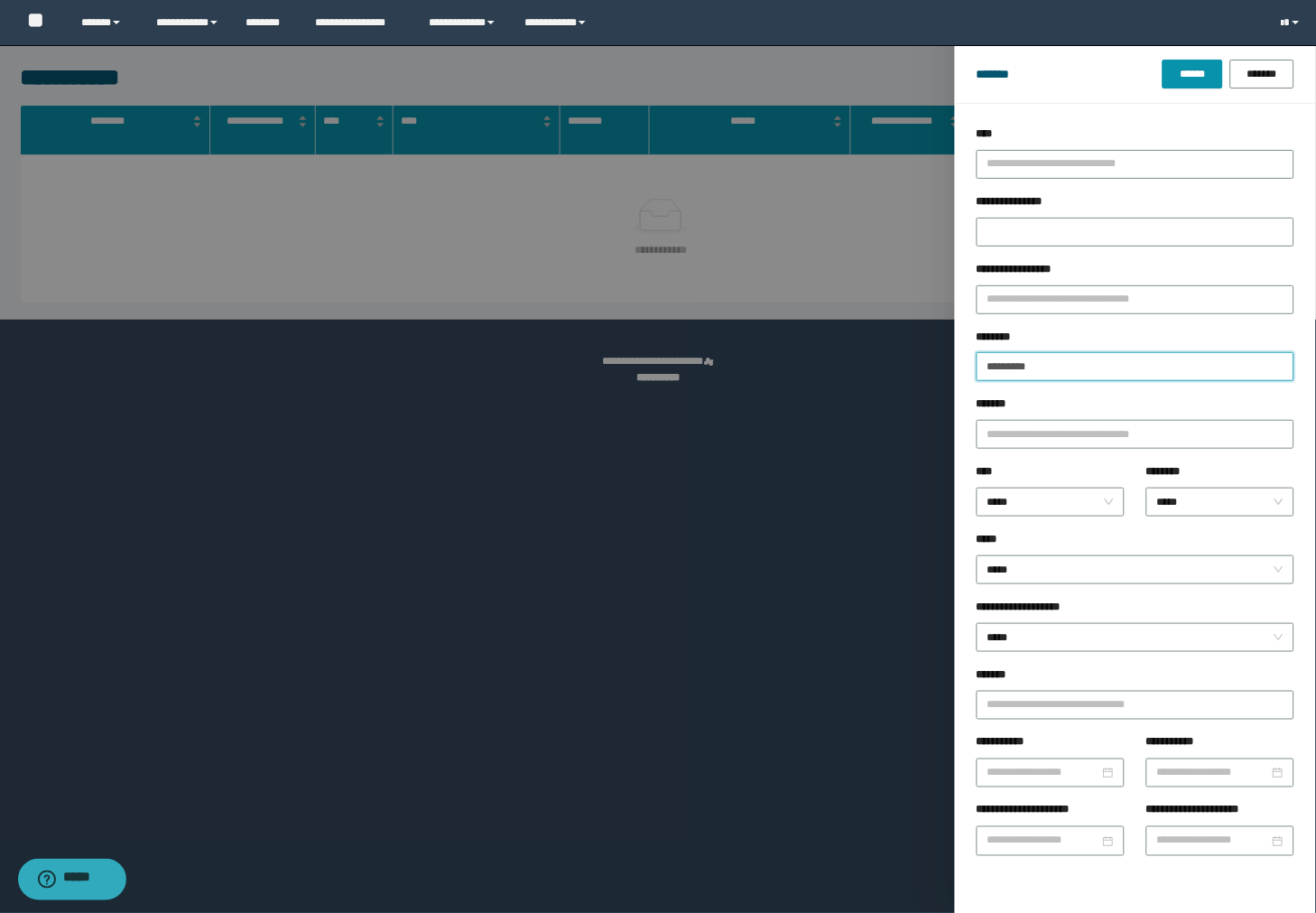 click on "*********" at bounding box center (1135, 367) 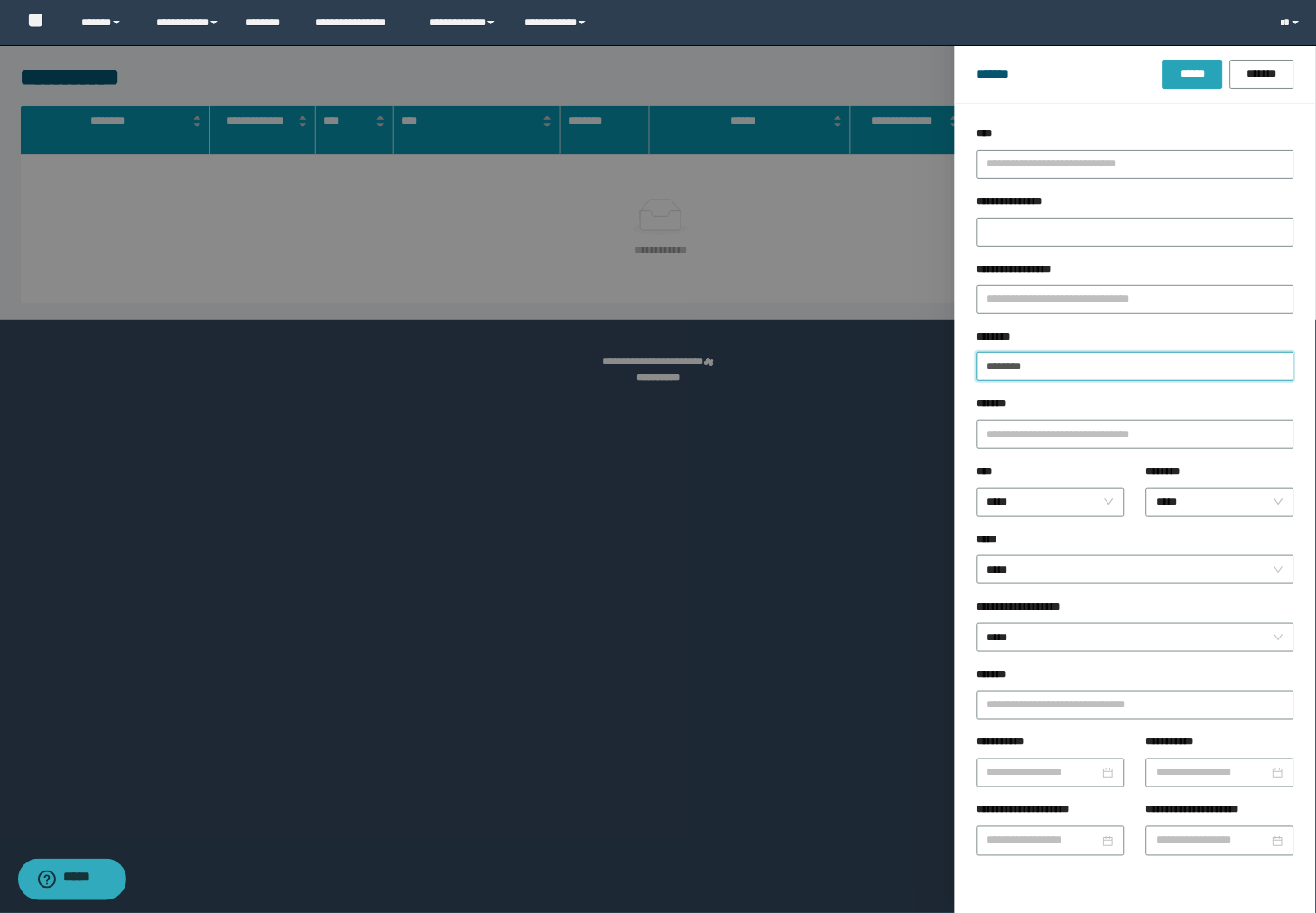 type on "********" 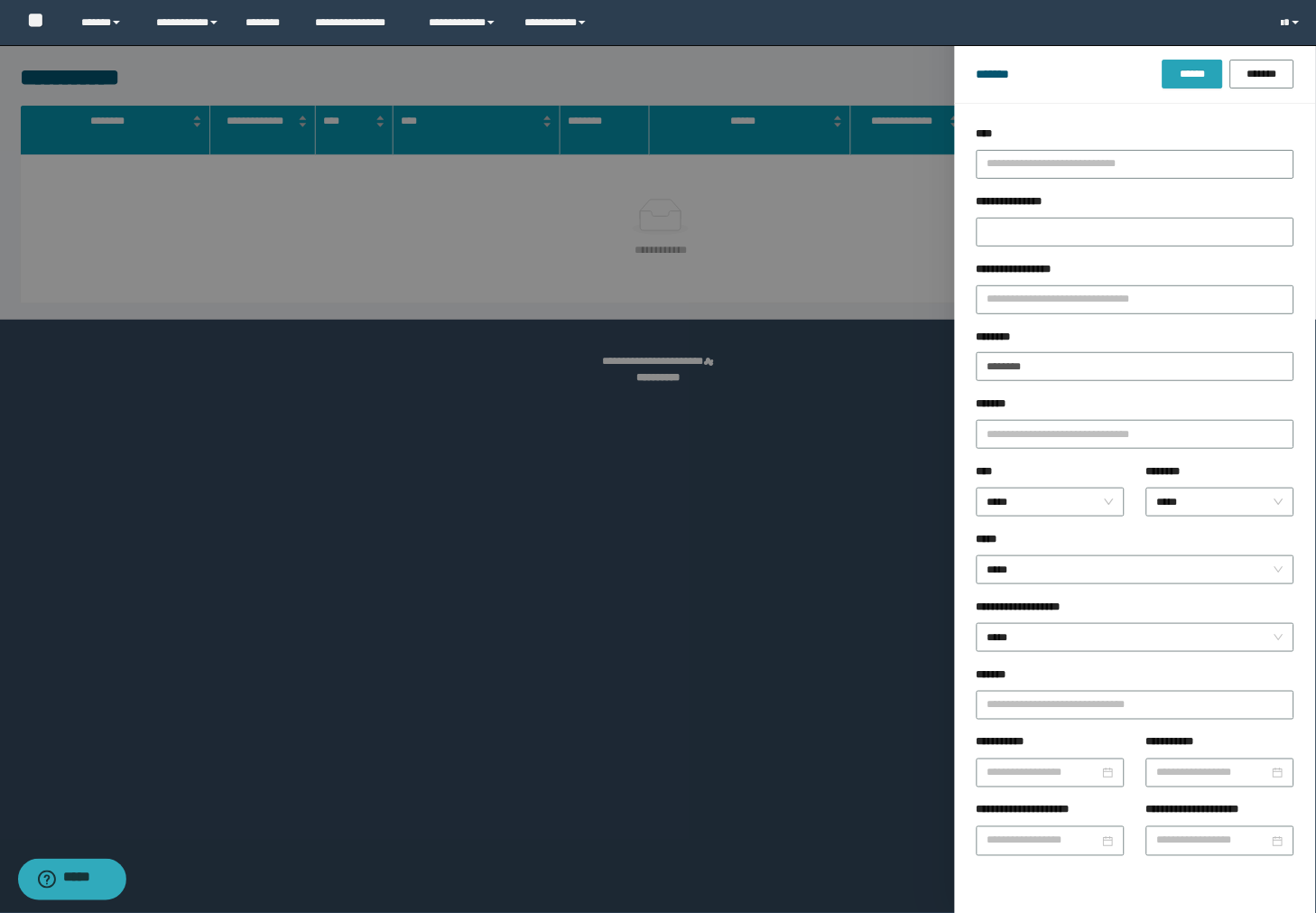 click on "******" at bounding box center (1192, 74) 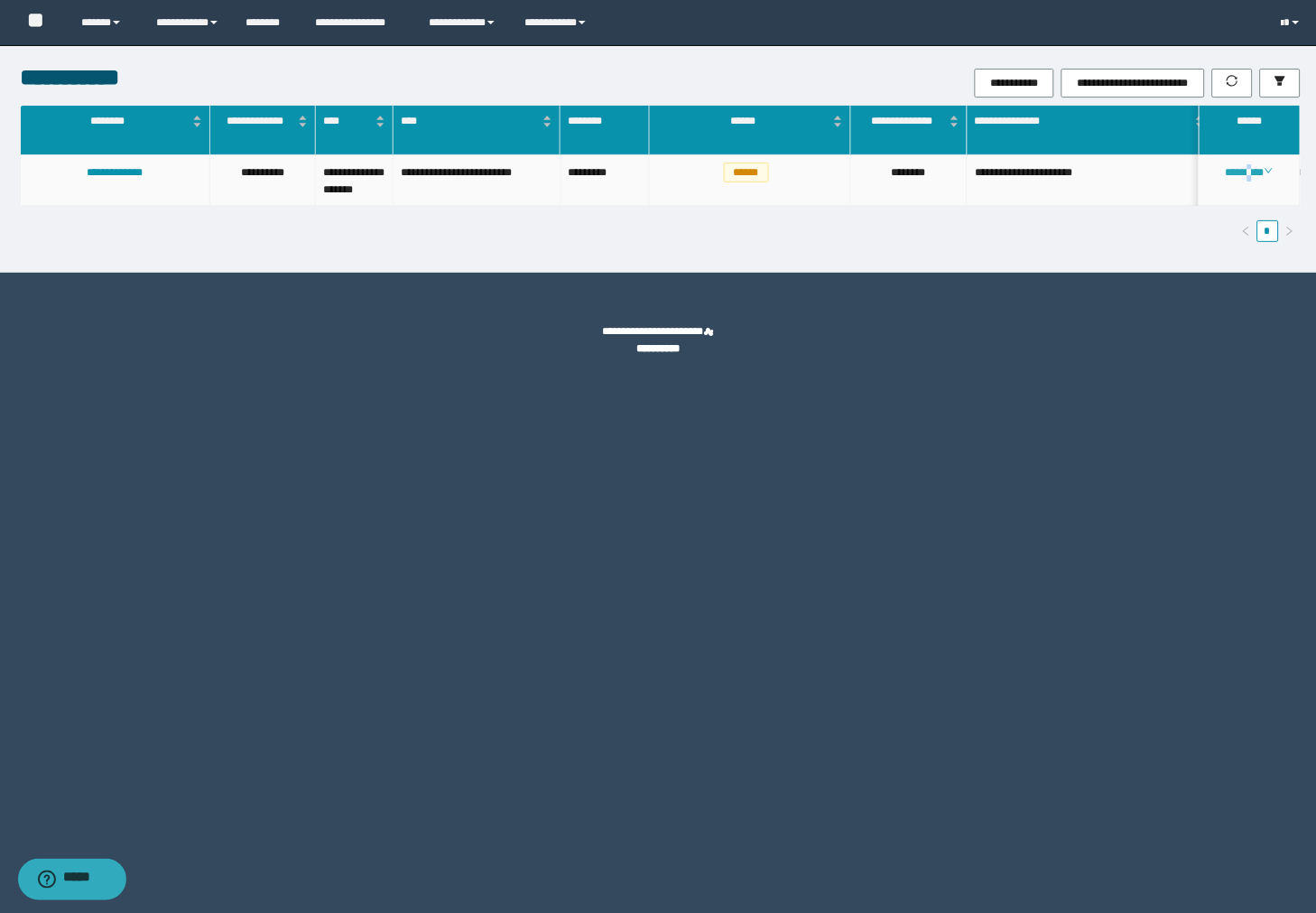 click on "********" at bounding box center [1249, 172] 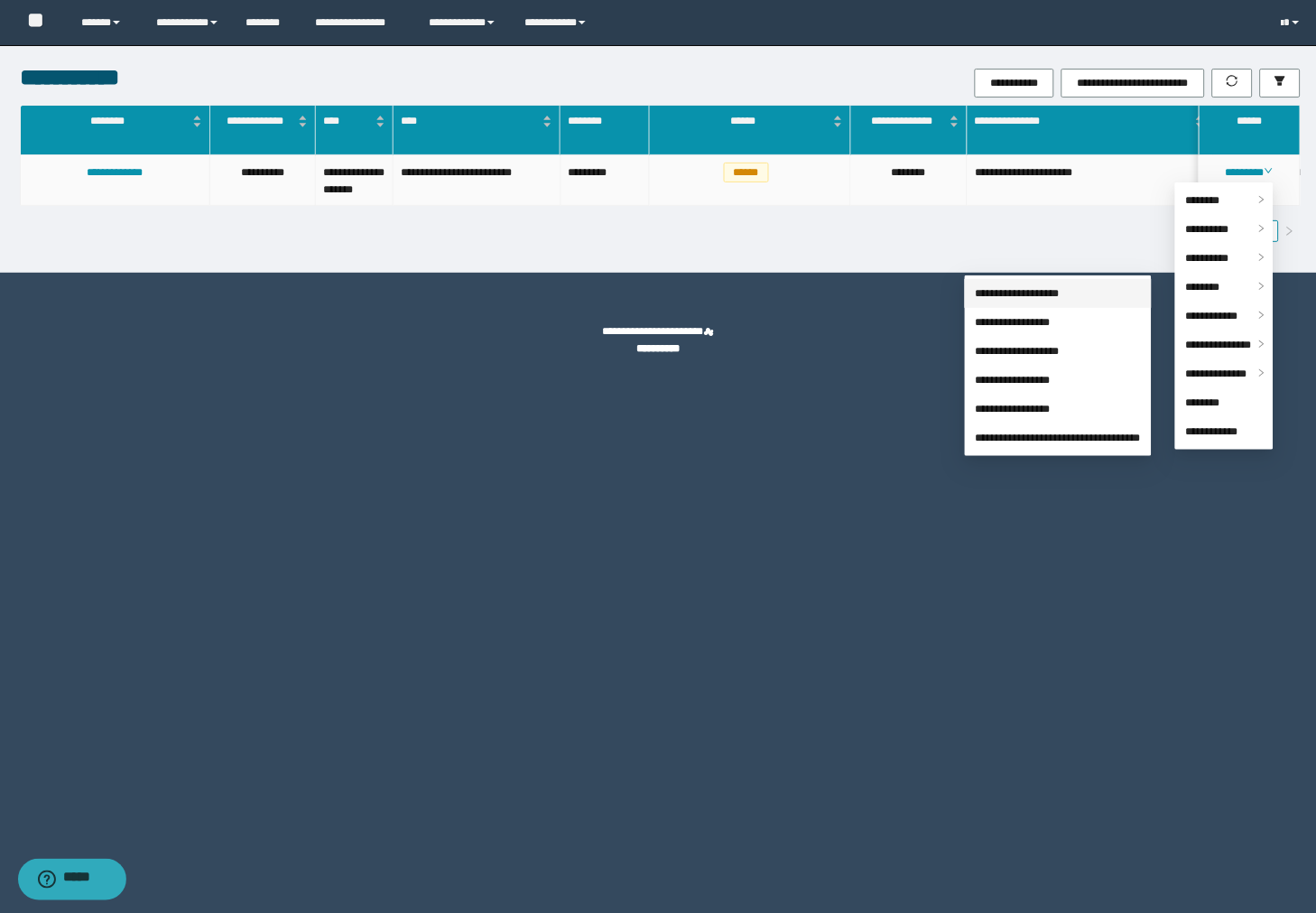 click on "**********" at bounding box center [1017, 293] 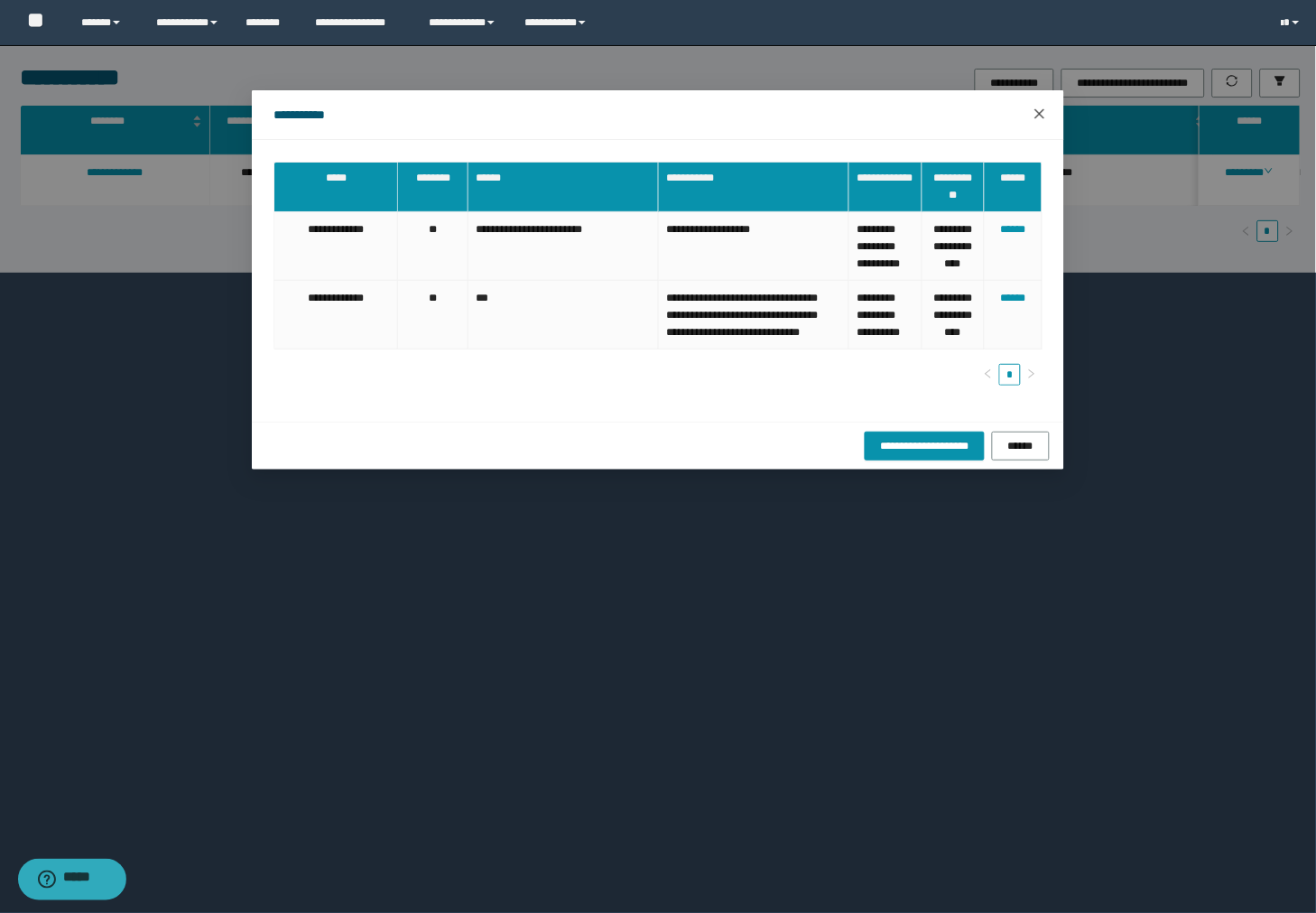 click at bounding box center (1040, 115) 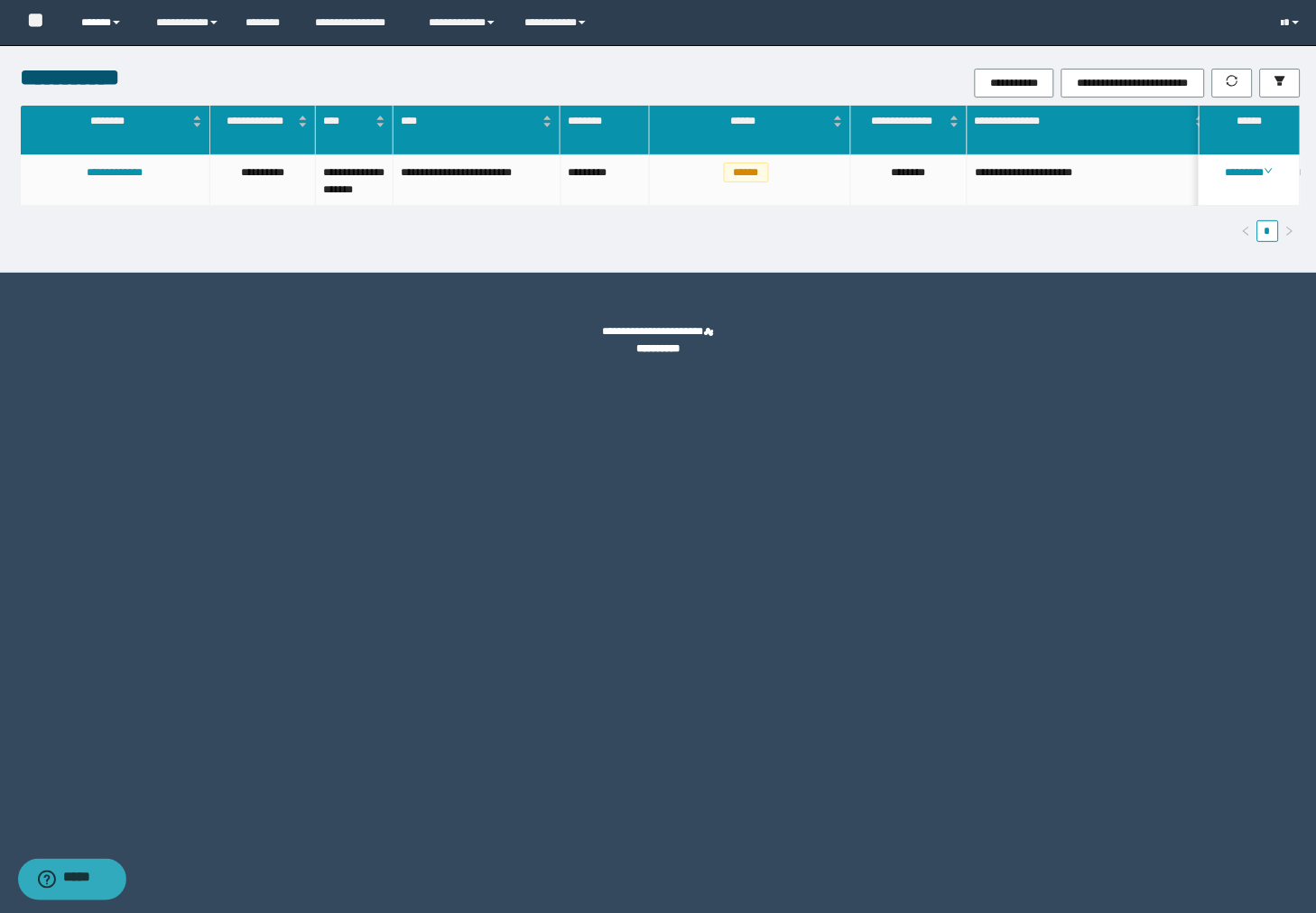 click on "******" at bounding box center [105, 23] 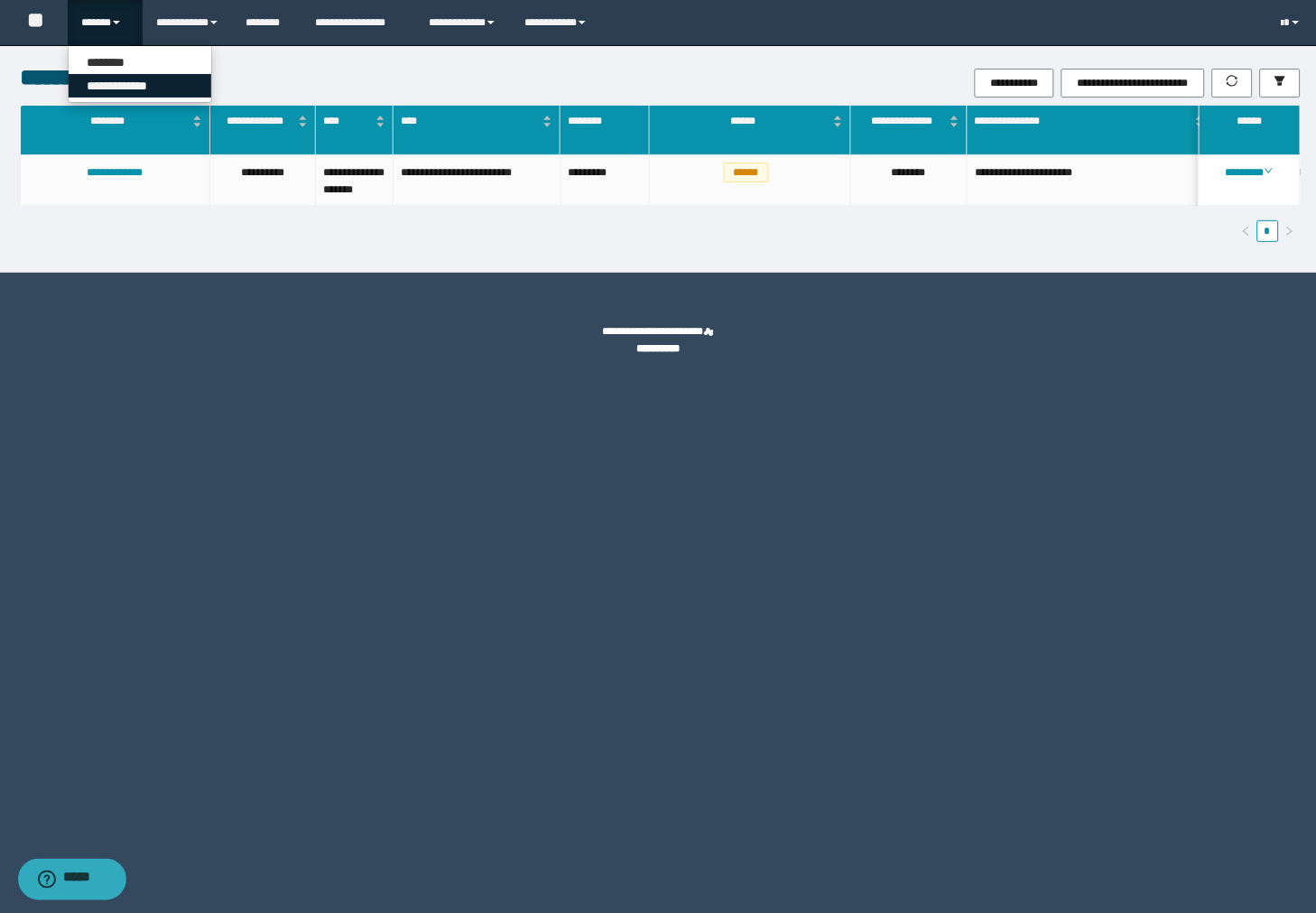 click on "**********" at bounding box center [140, 86] 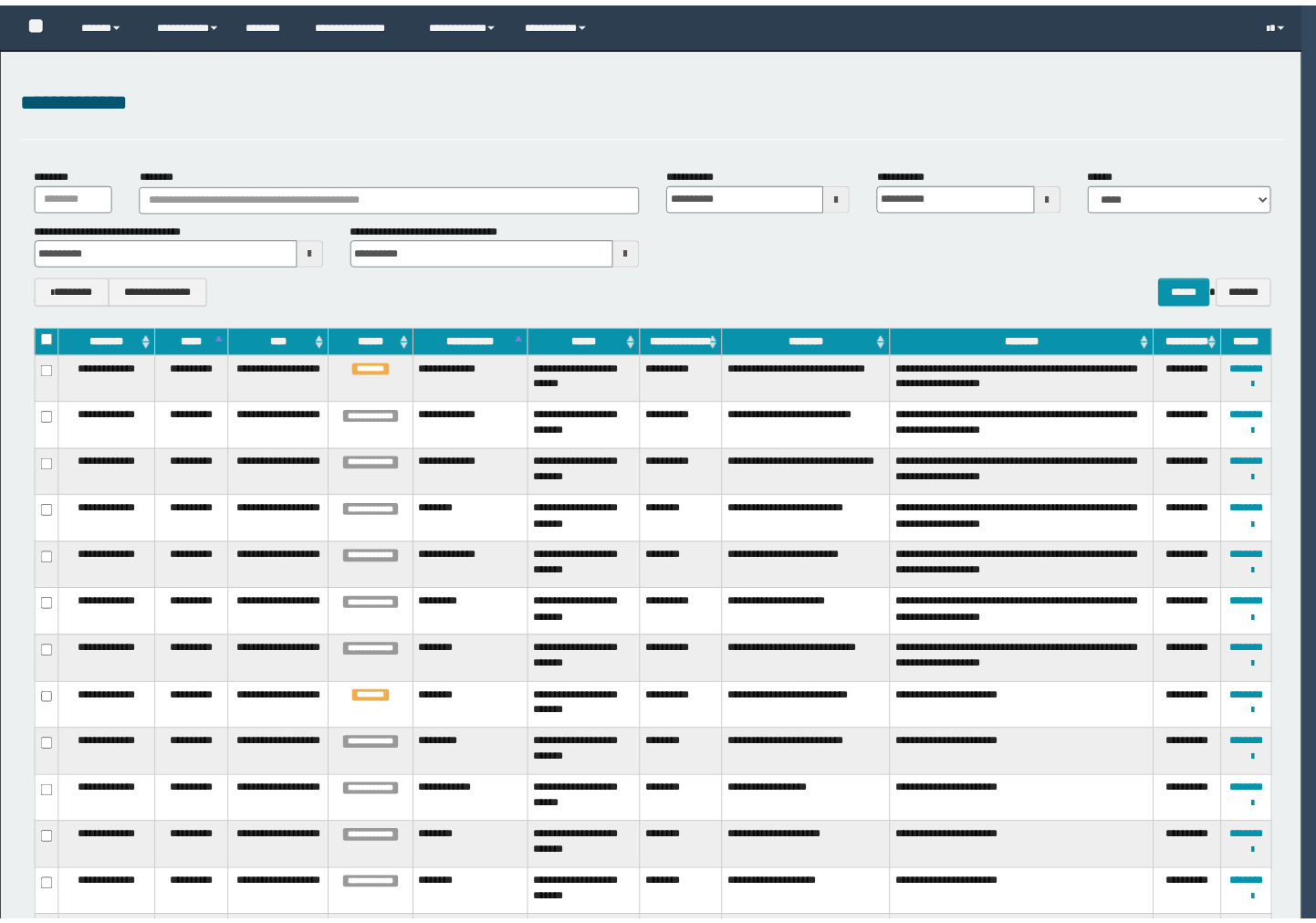 scroll, scrollTop: 0, scrollLeft: 0, axis: both 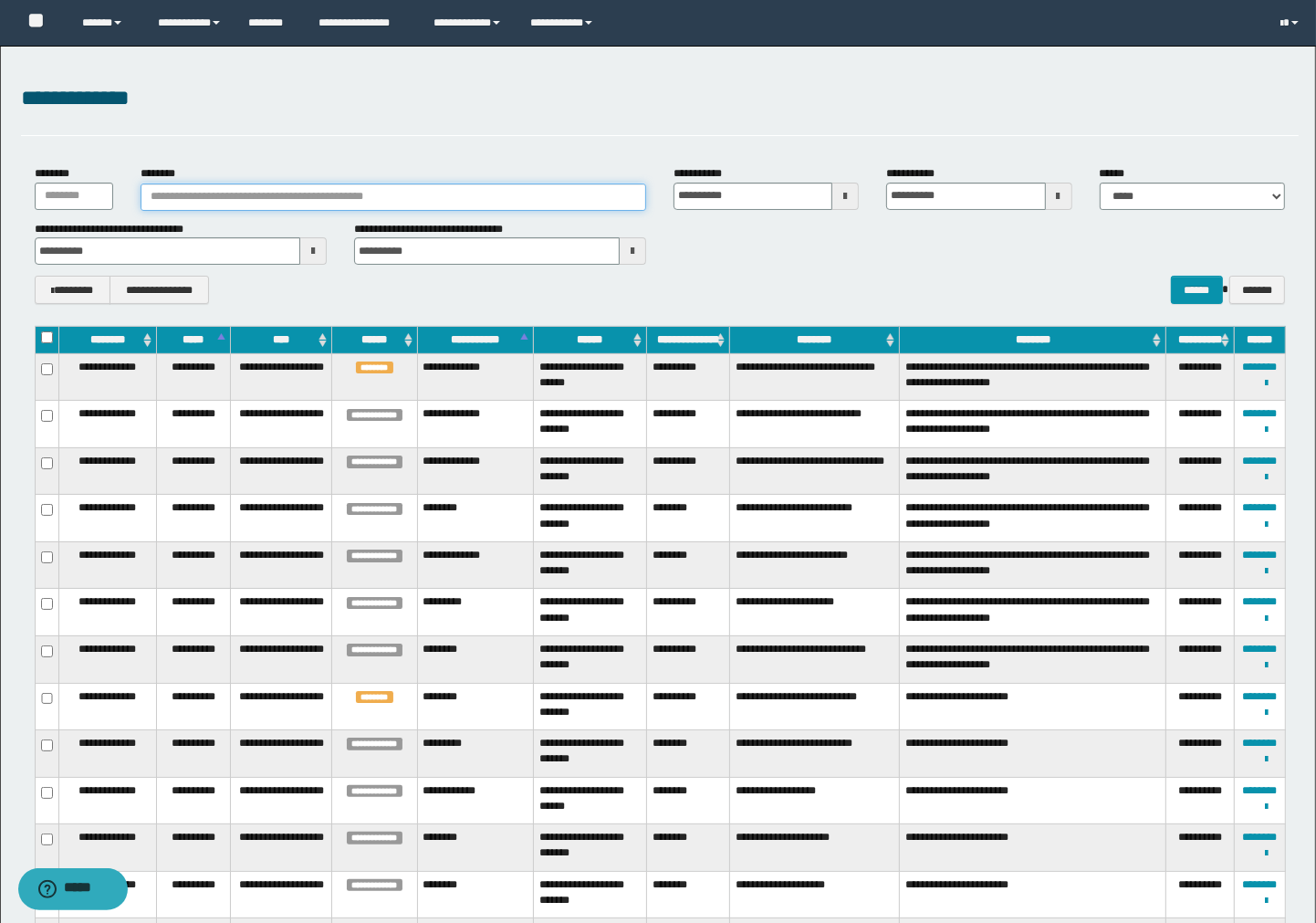 click on "********" at bounding box center (393, 197) 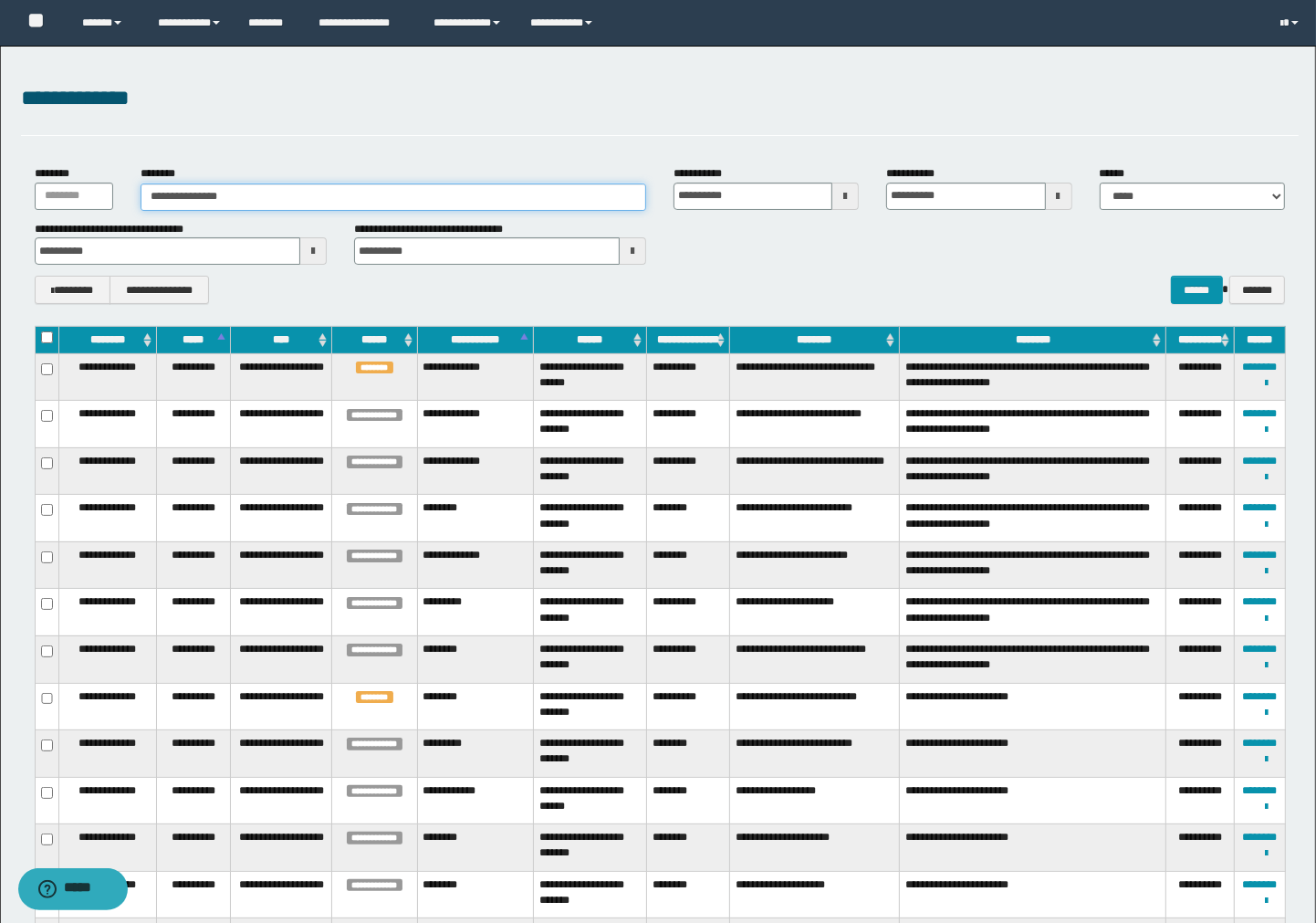 type on "**********" 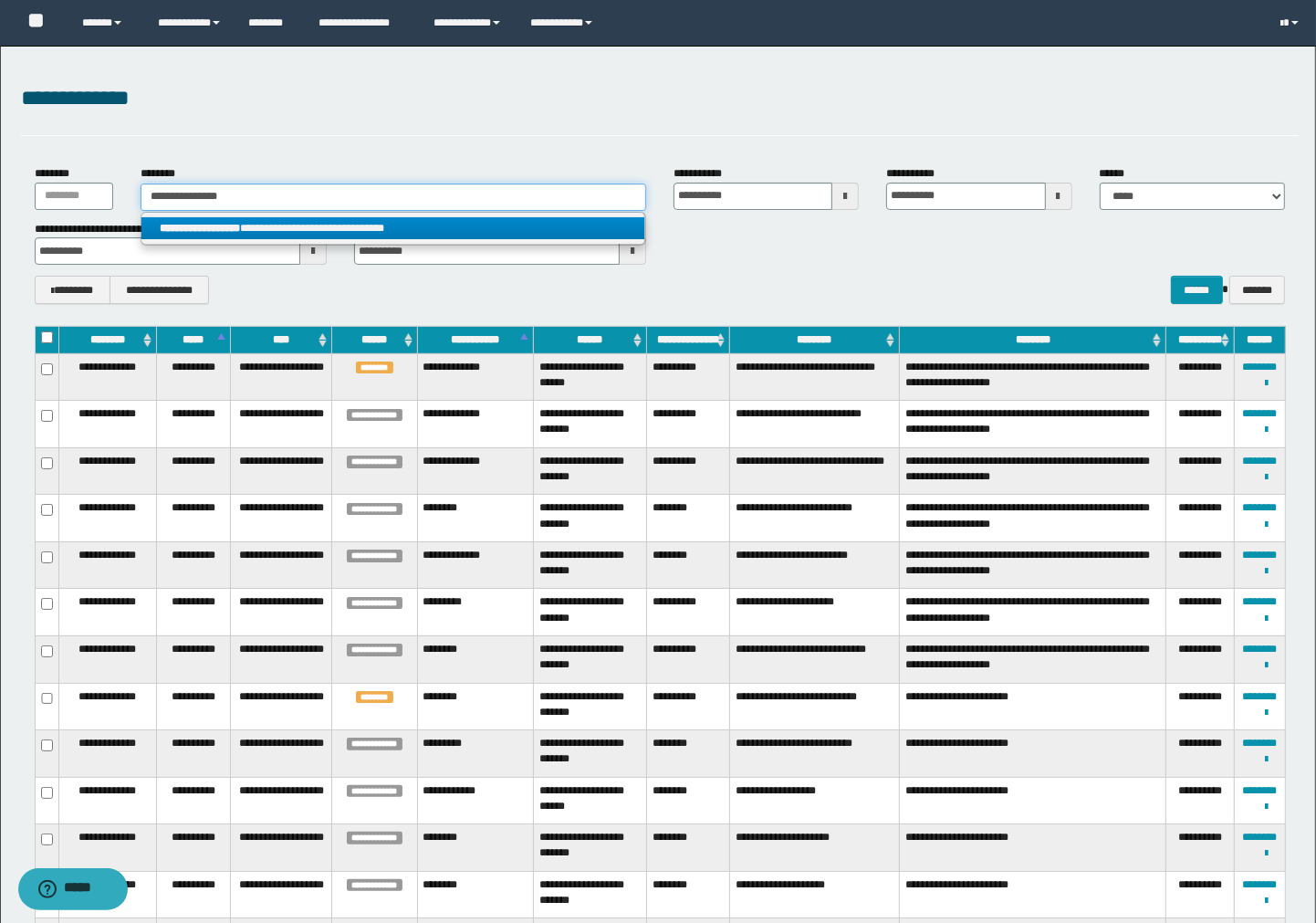 type on "**********" 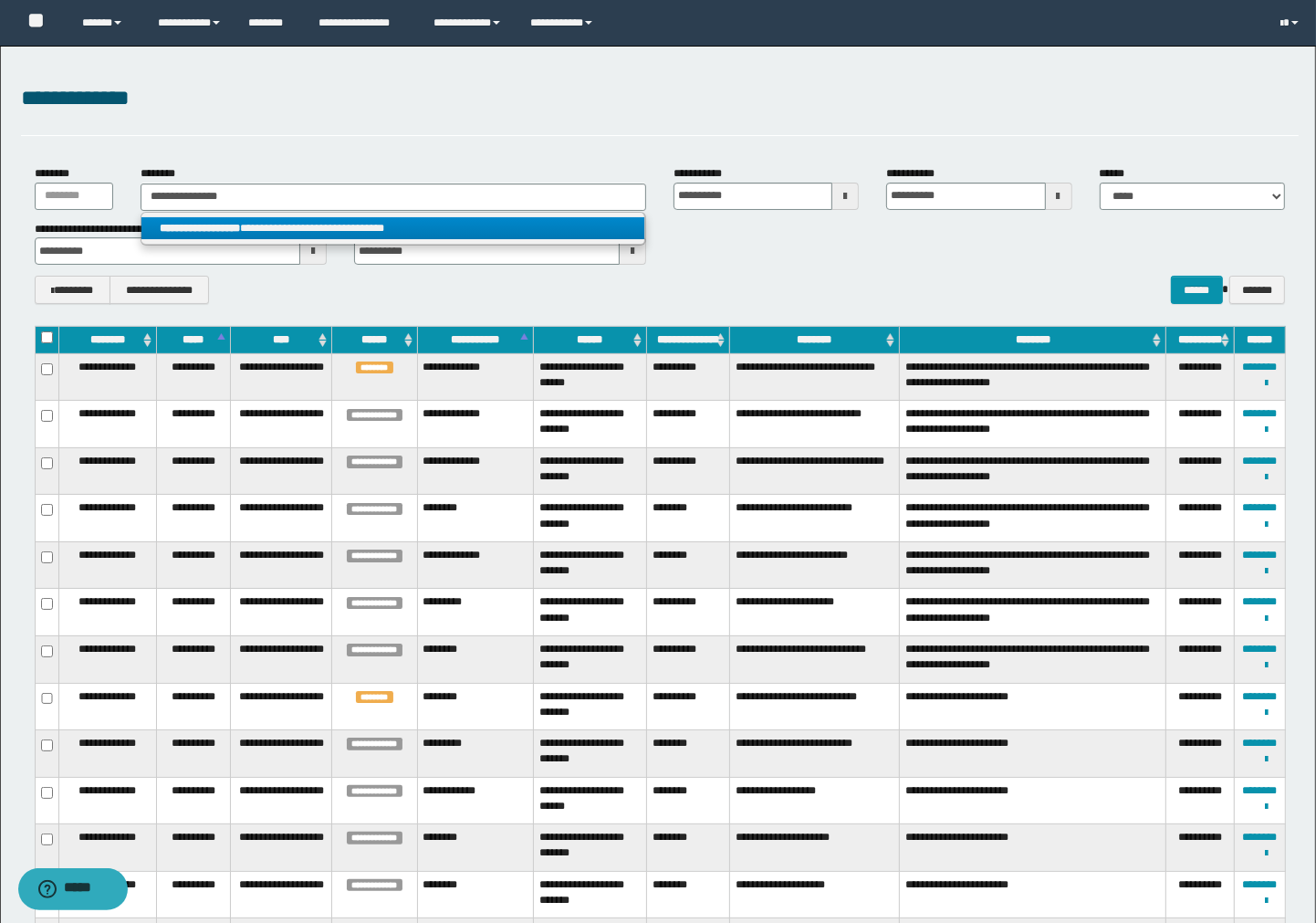 click on "**********" at bounding box center [392, 228] 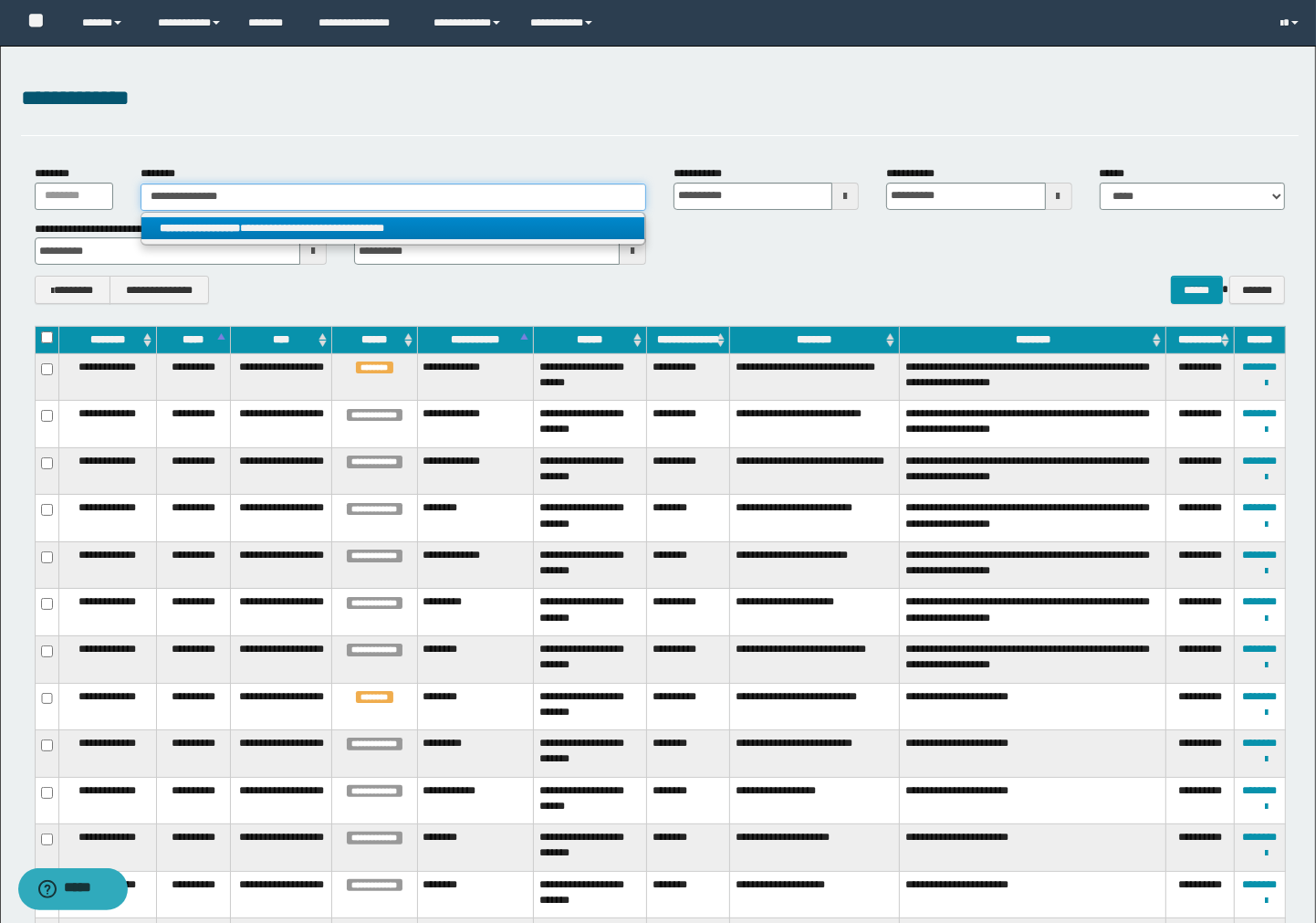 type 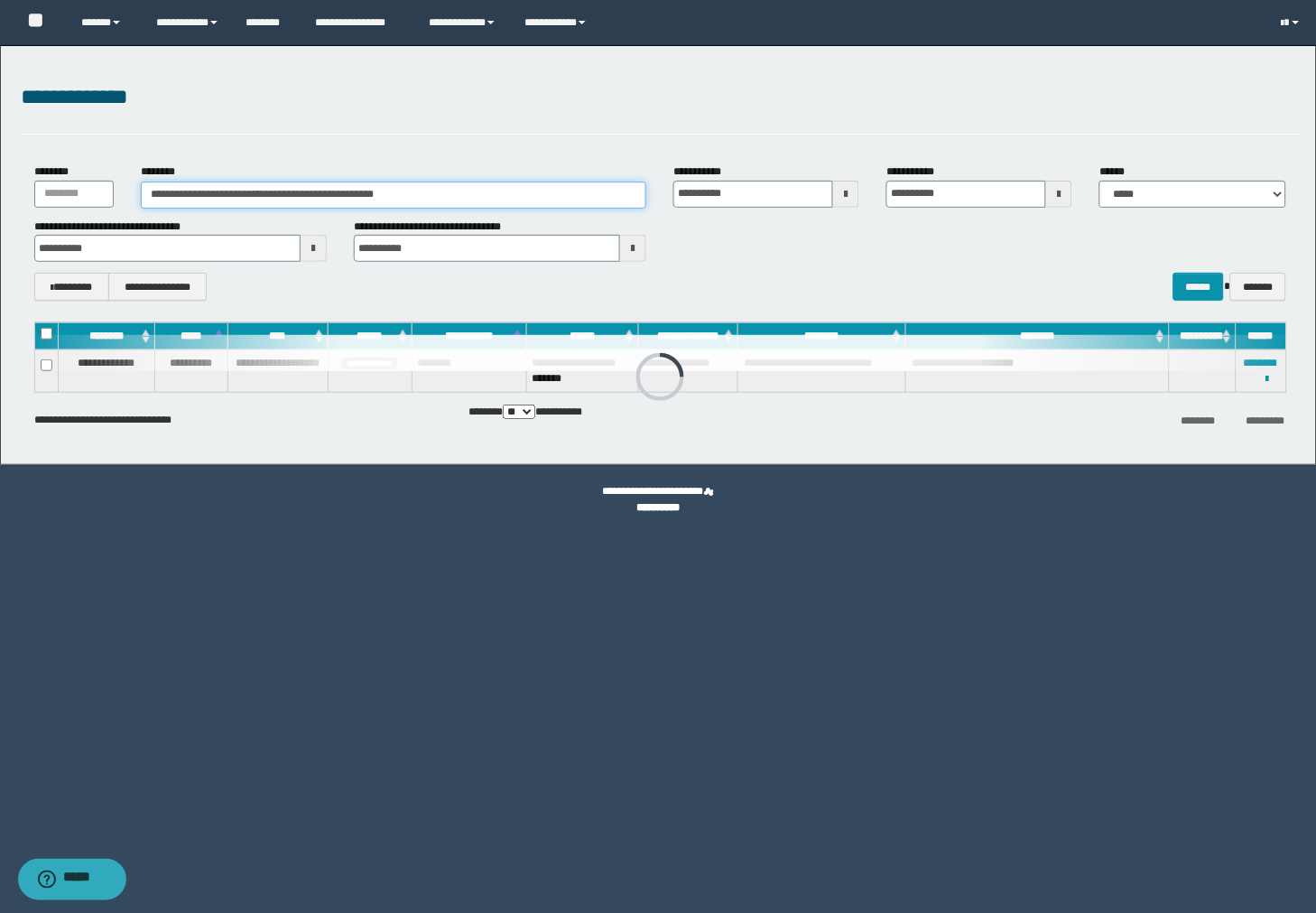 drag, startPoint x: 466, startPoint y: 200, endPoint x: 119, endPoint y: 196, distance: 347.02305 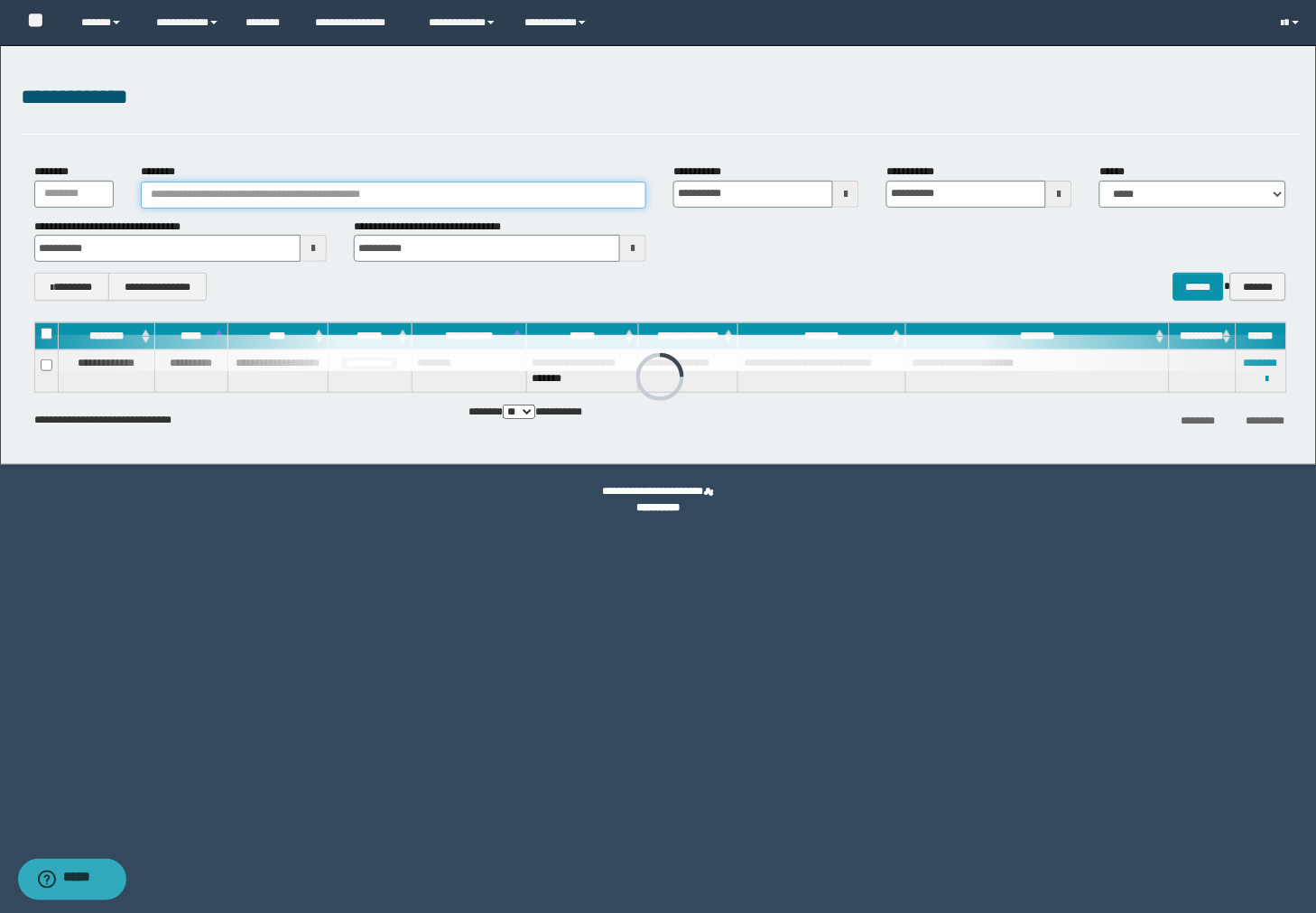 type 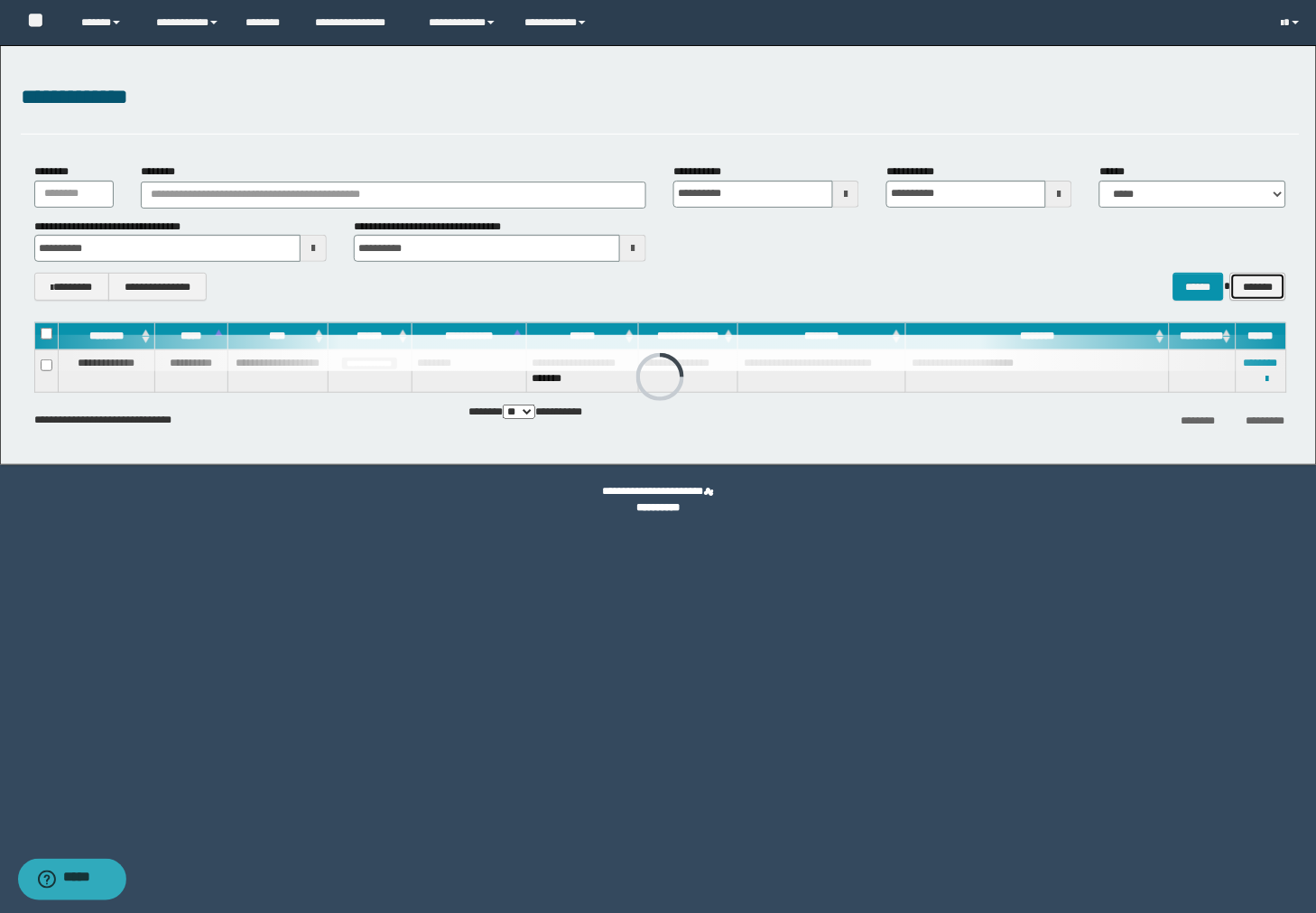 click on "*******" at bounding box center [1257, 286] 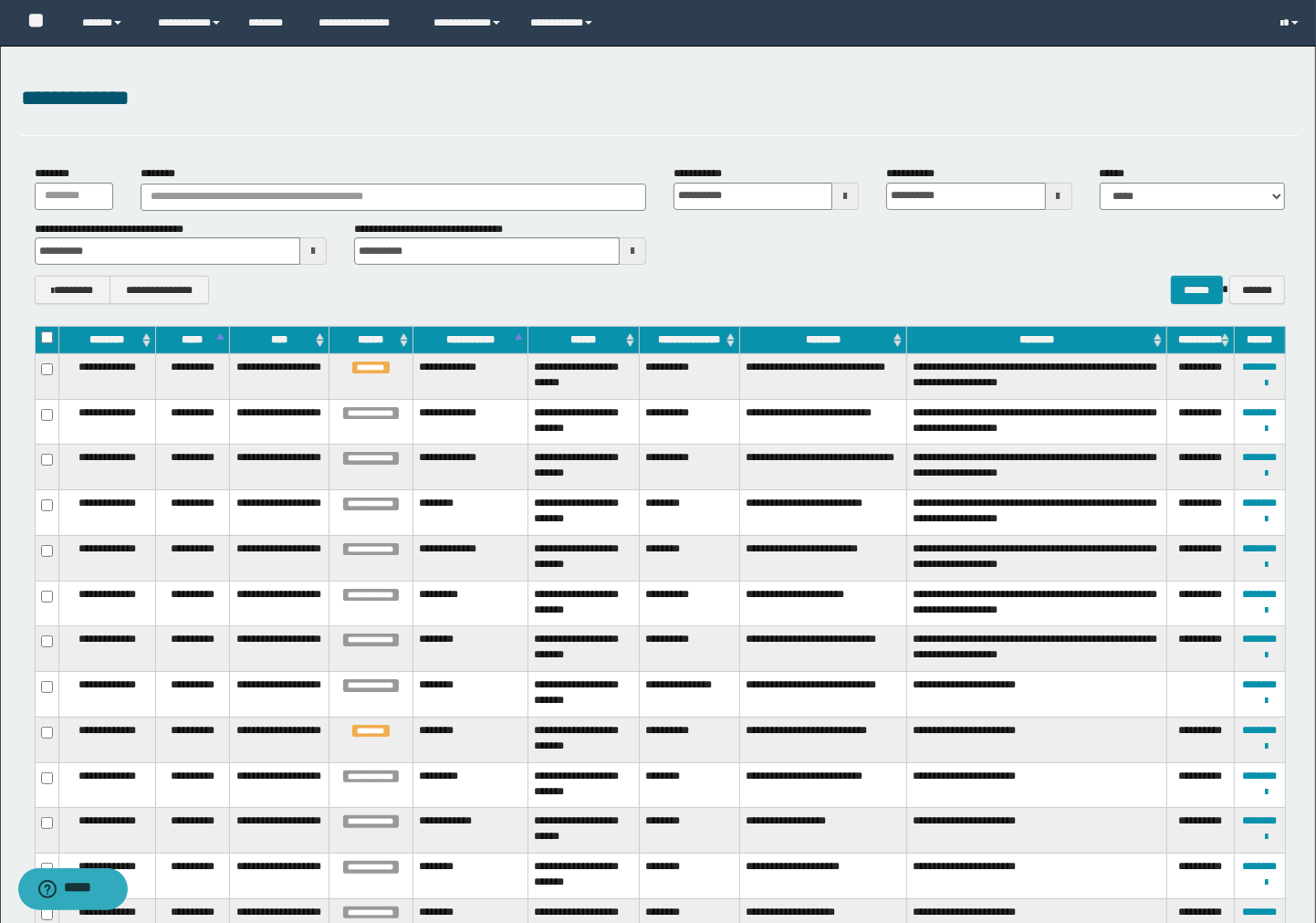click on "*********" at bounding box center (471, 603) 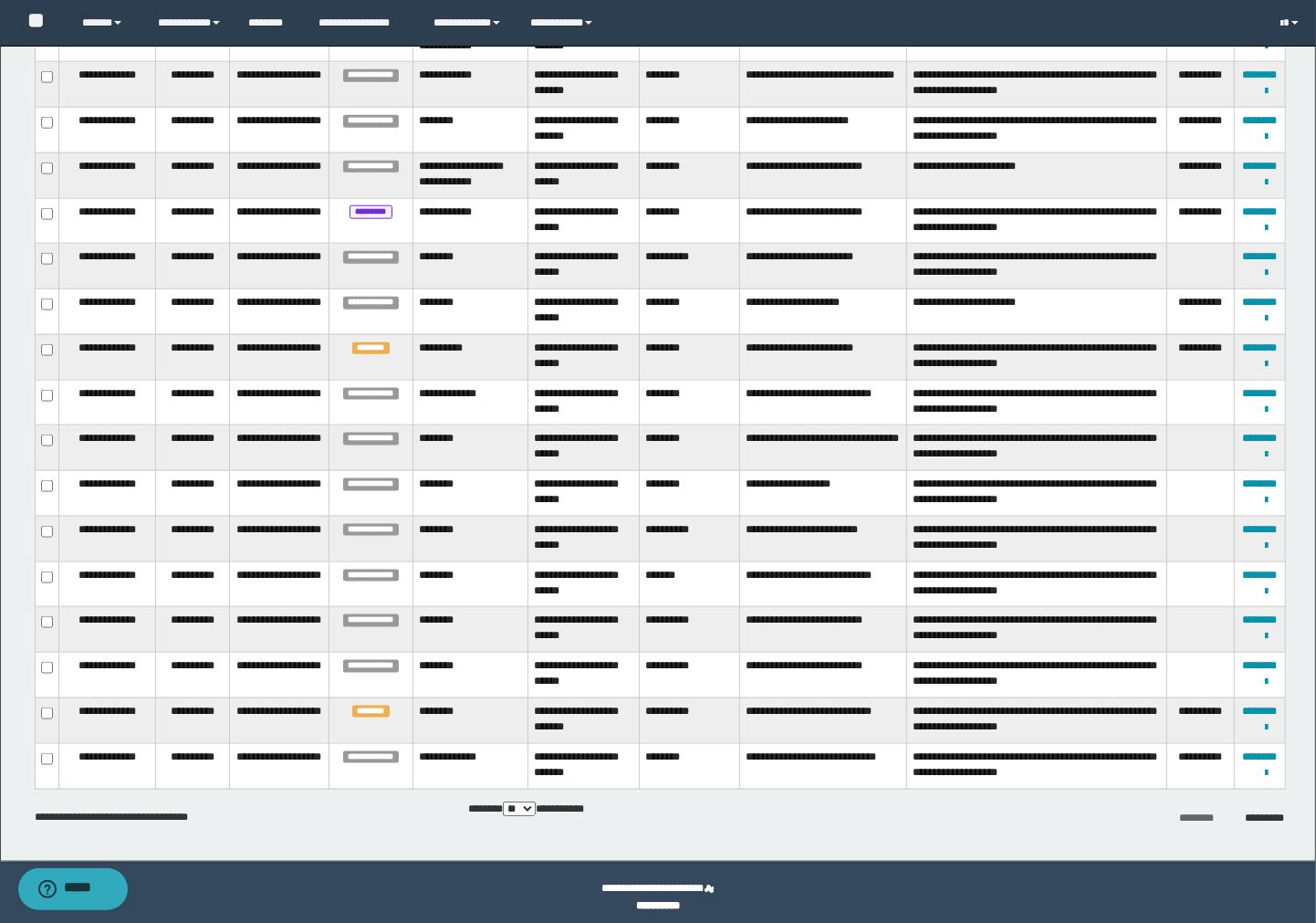 scroll, scrollTop: 1846, scrollLeft: 0, axis: vertical 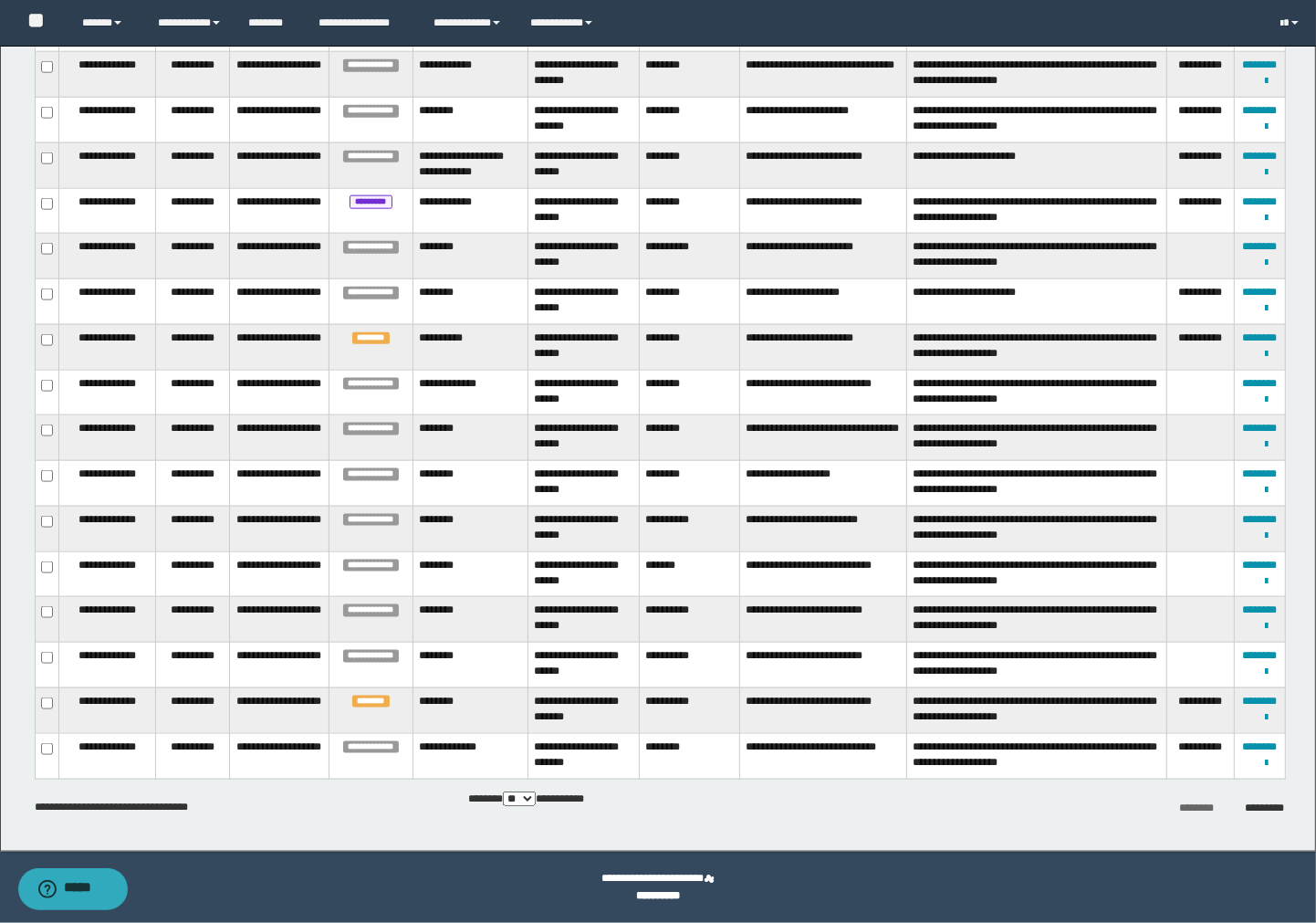 click on "** *** *** ***" at bounding box center (519, 799) 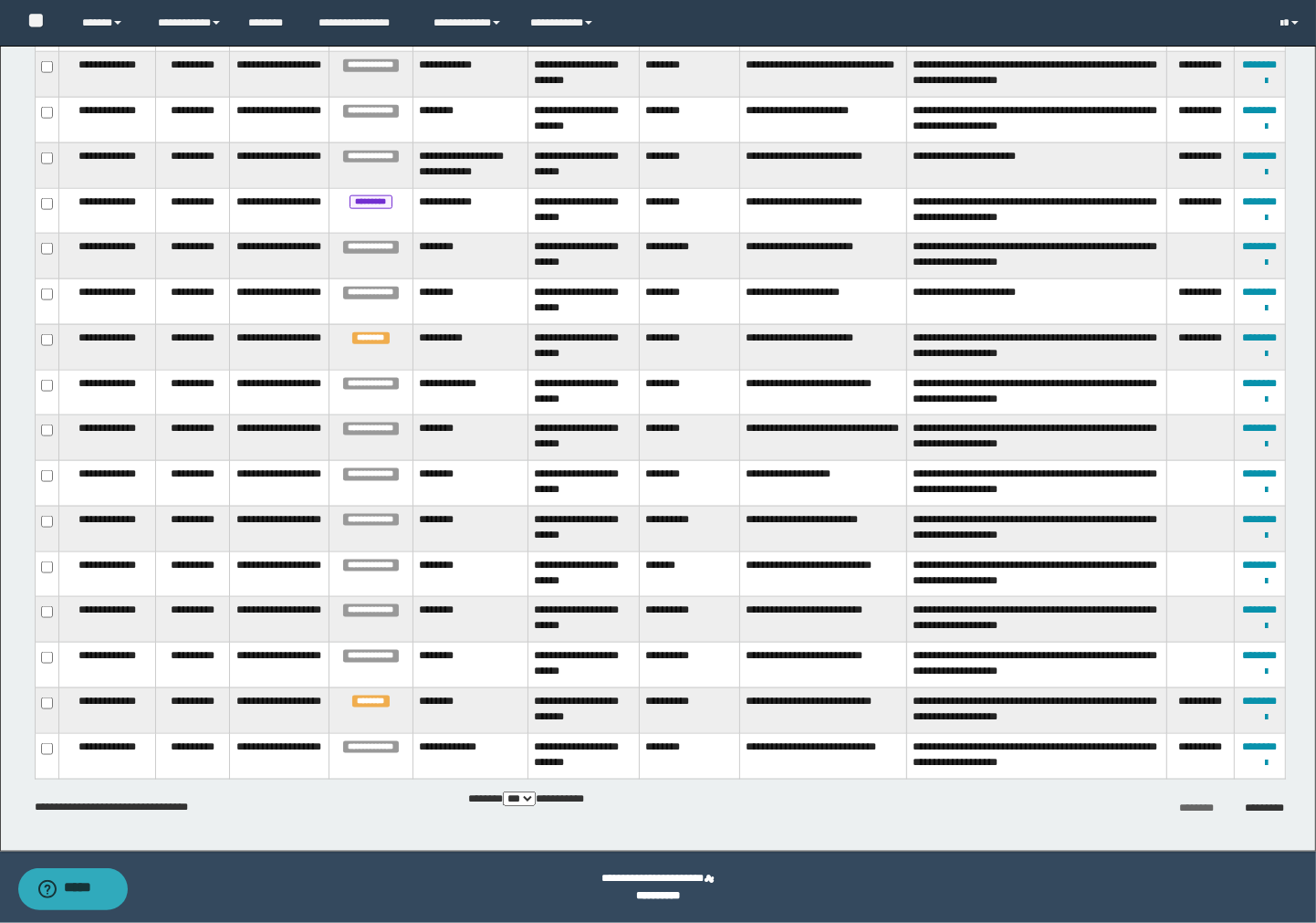 click on "** *** *** ***" at bounding box center [519, 799] 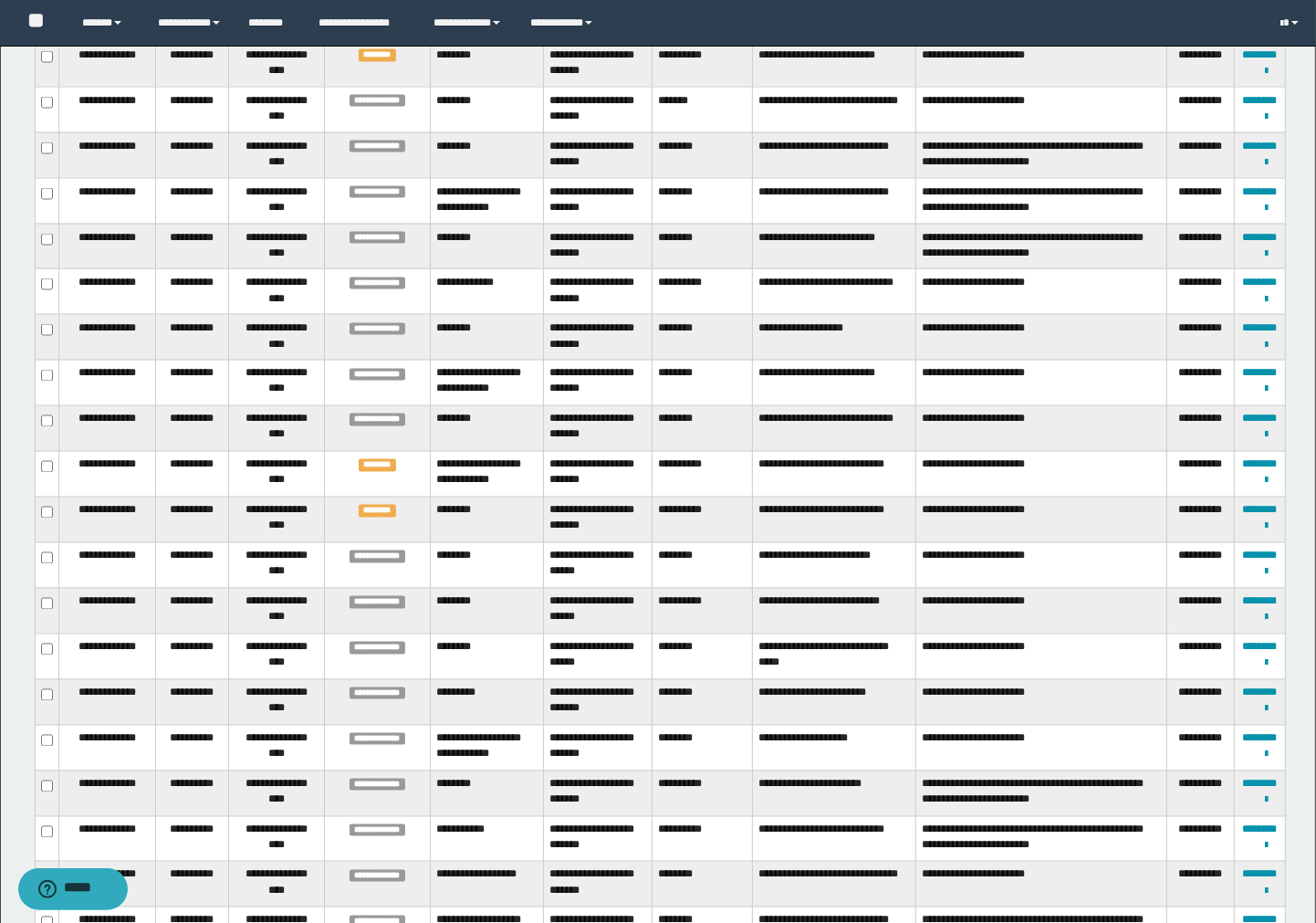 scroll, scrollTop: 2556, scrollLeft: 0, axis: vertical 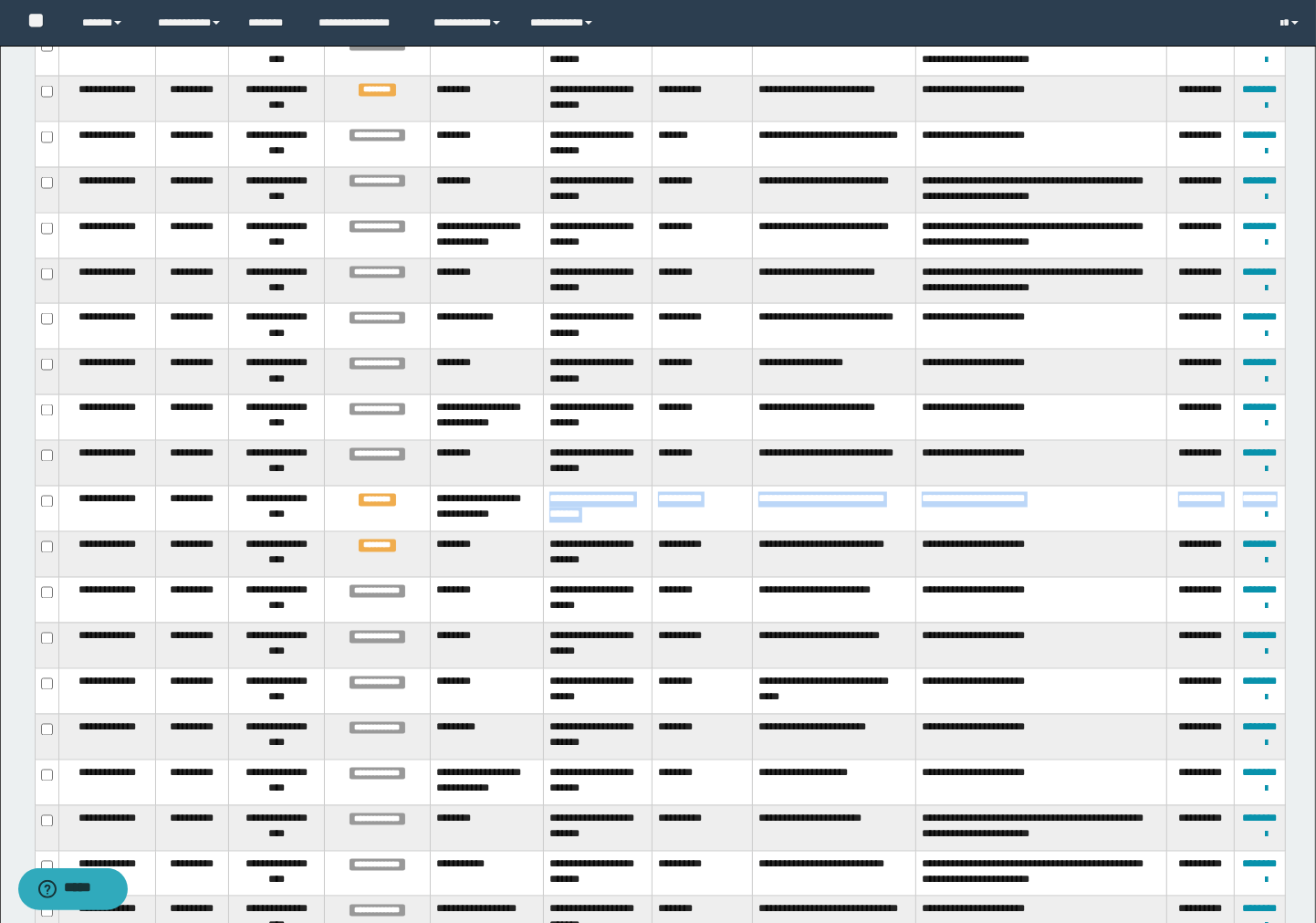 drag, startPoint x: 46, startPoint y: 582, endPoint x: 509, endPoint y: 536, distance: 465.2795 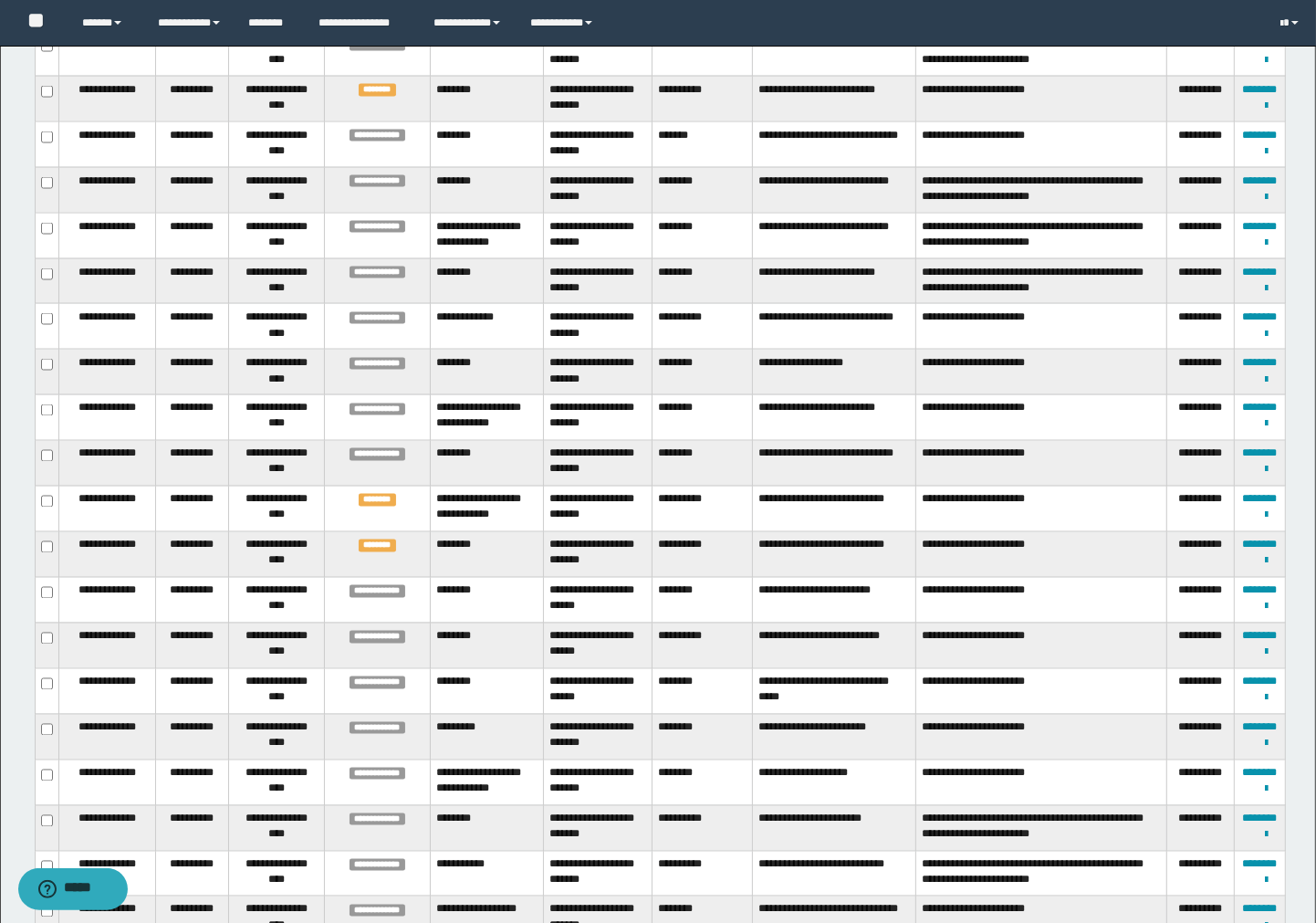 click on "********" at bounding box center [486, 555] 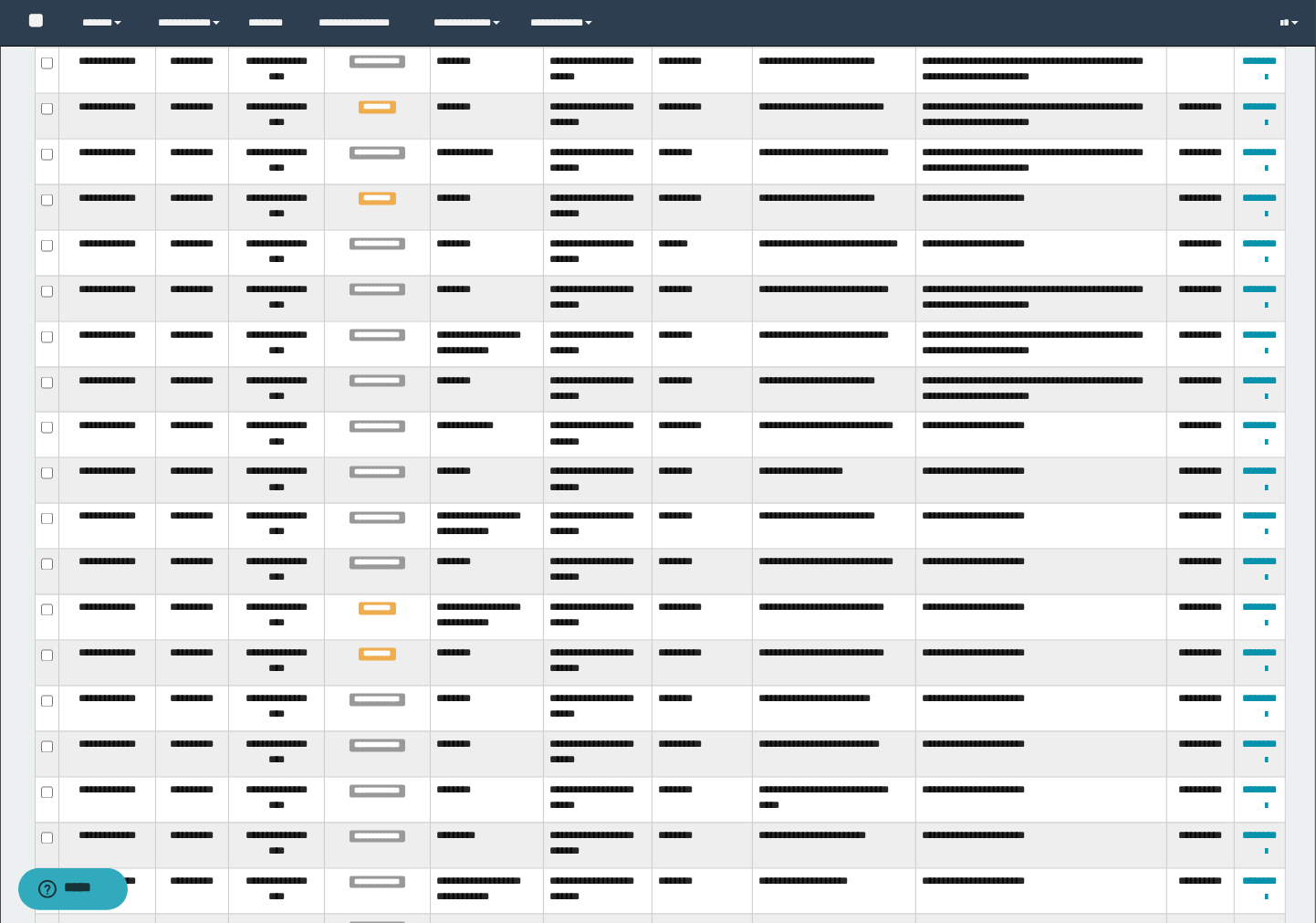 scroll, scrollTop: 2556, scrollLeft: 0, axis: vertical 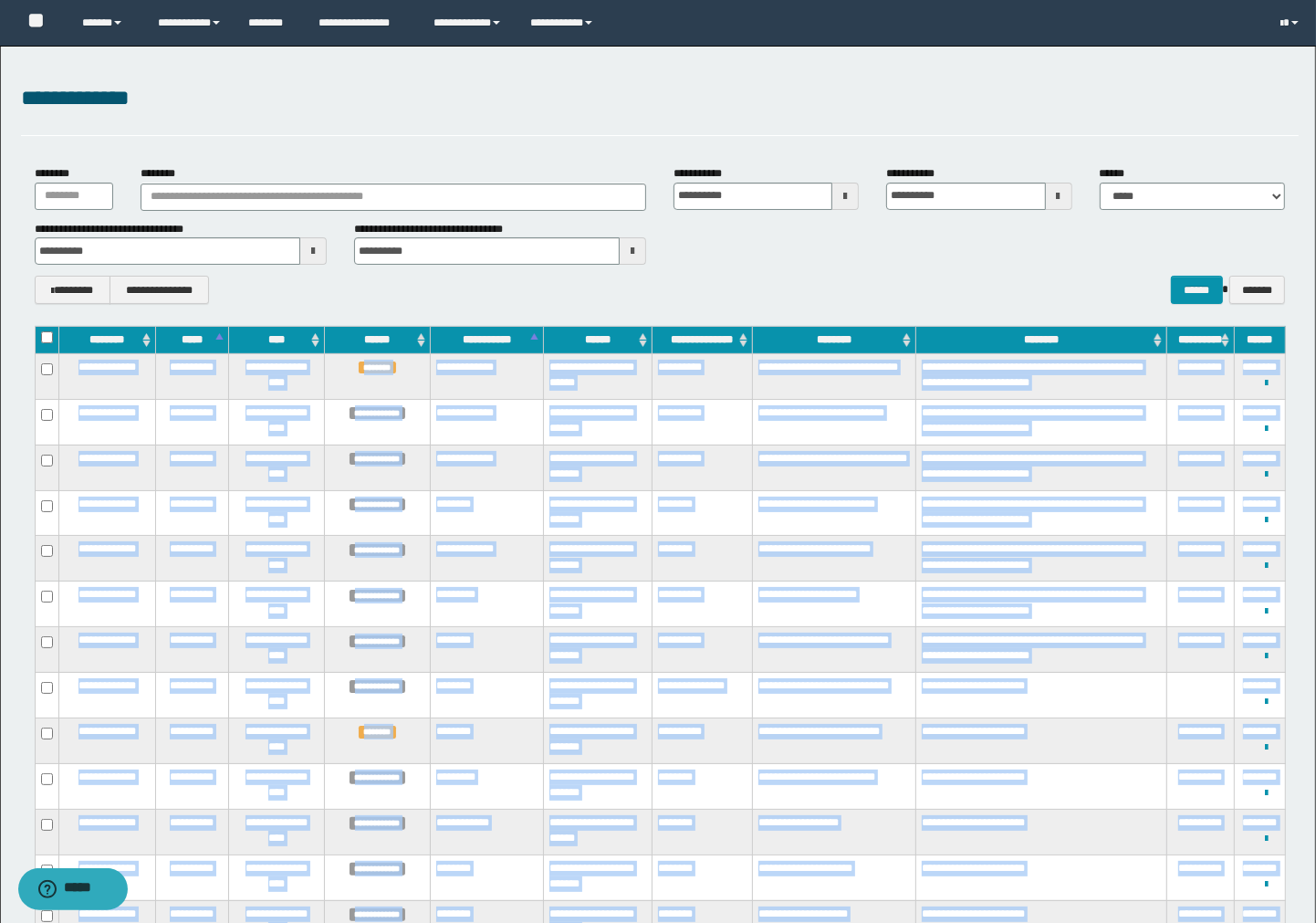 drag, startPoint x: 1257, startPoint y: 582, endPoint x: 68, endPoint y: 372, distance: 1207.4026 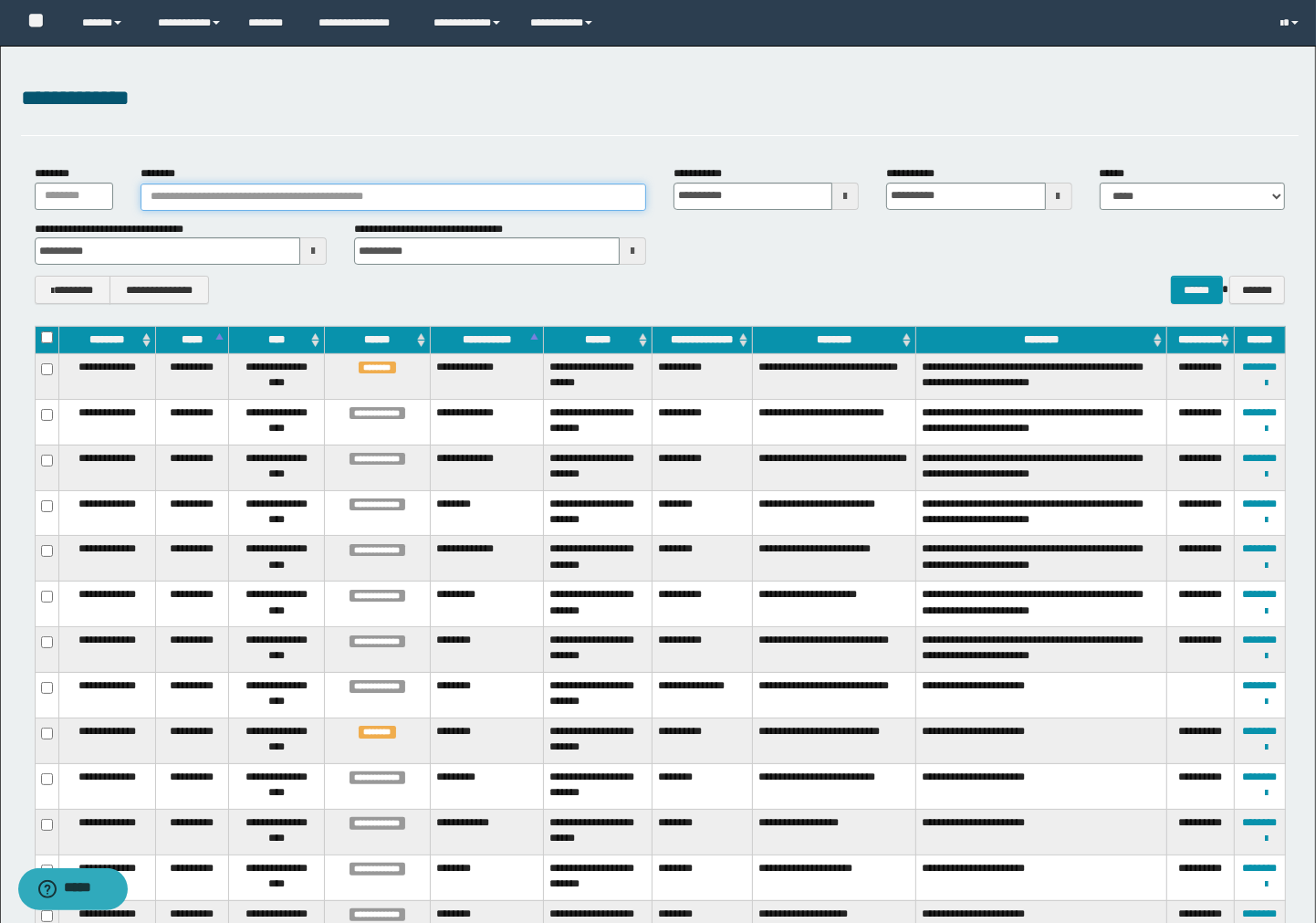 click on "********" at bounding box center (393, 197) 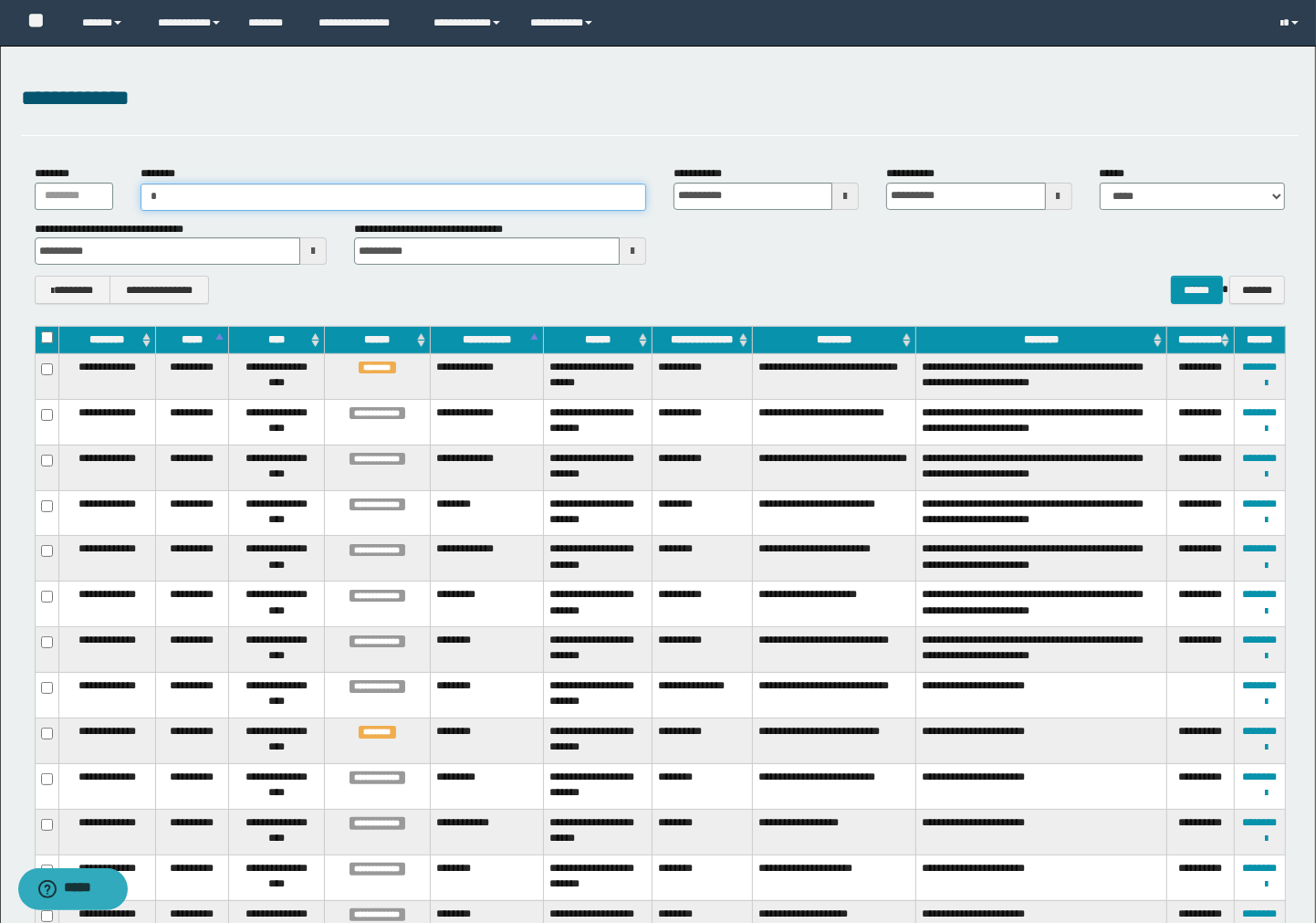 type on "**" 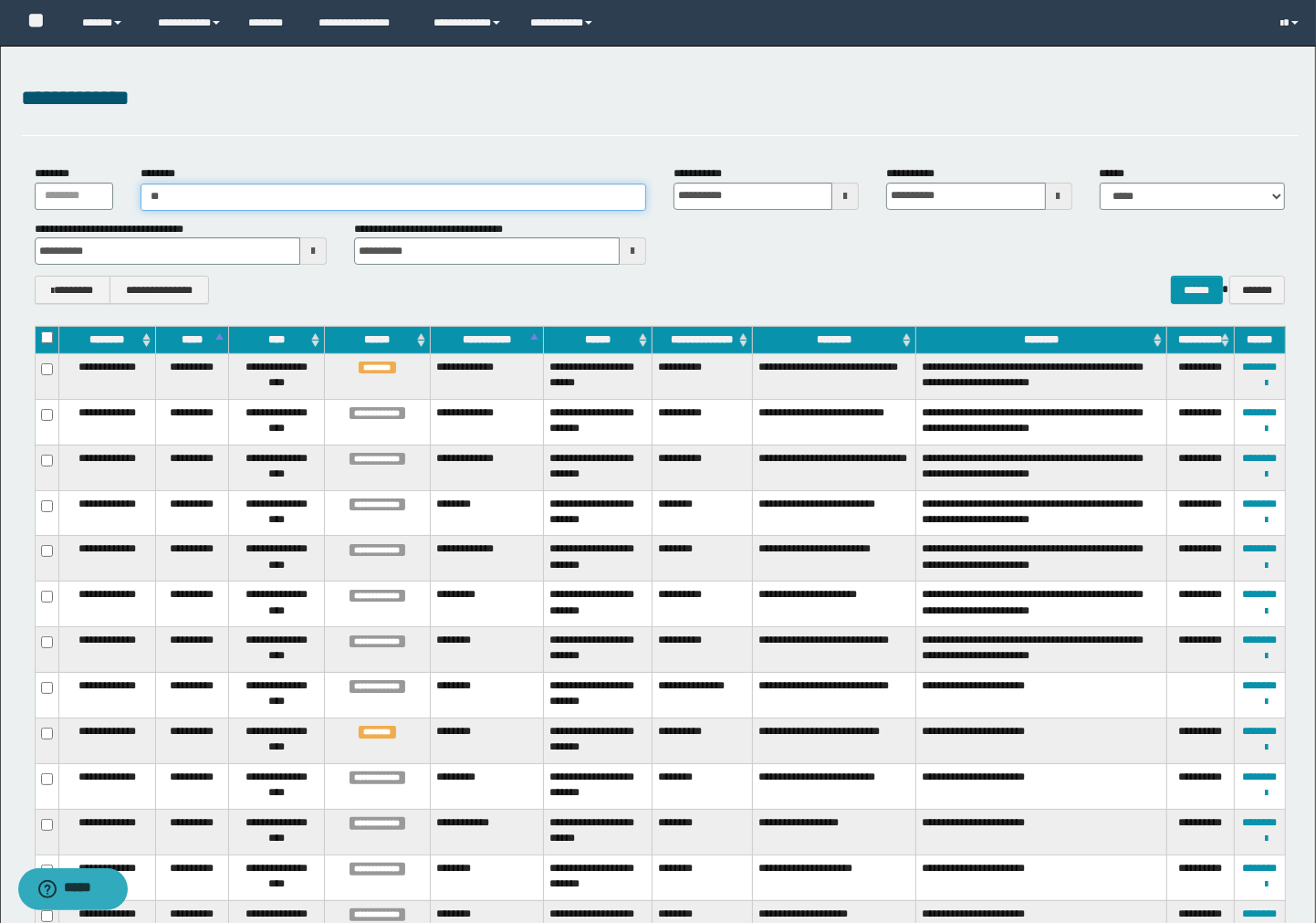 type on "**" 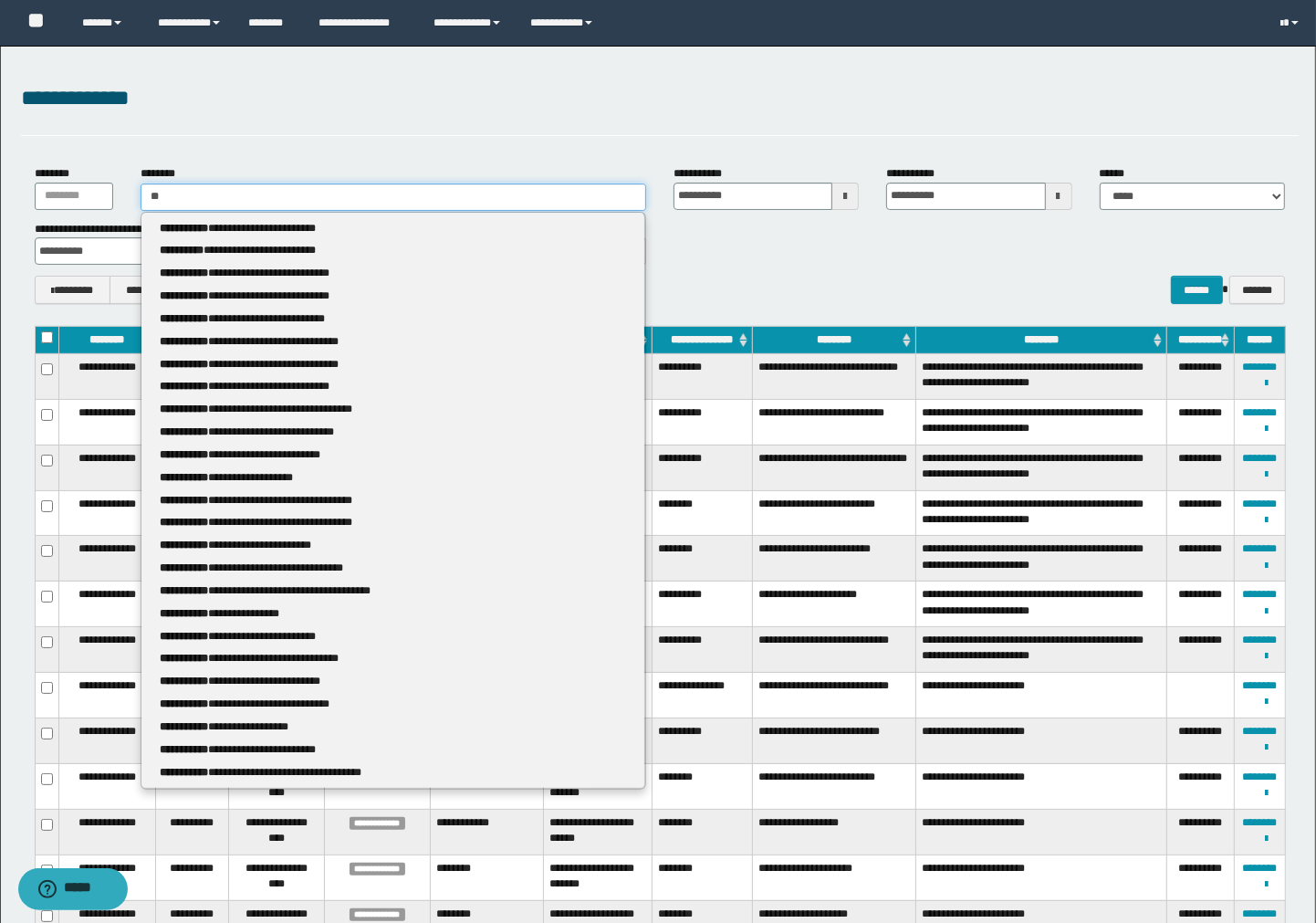 type 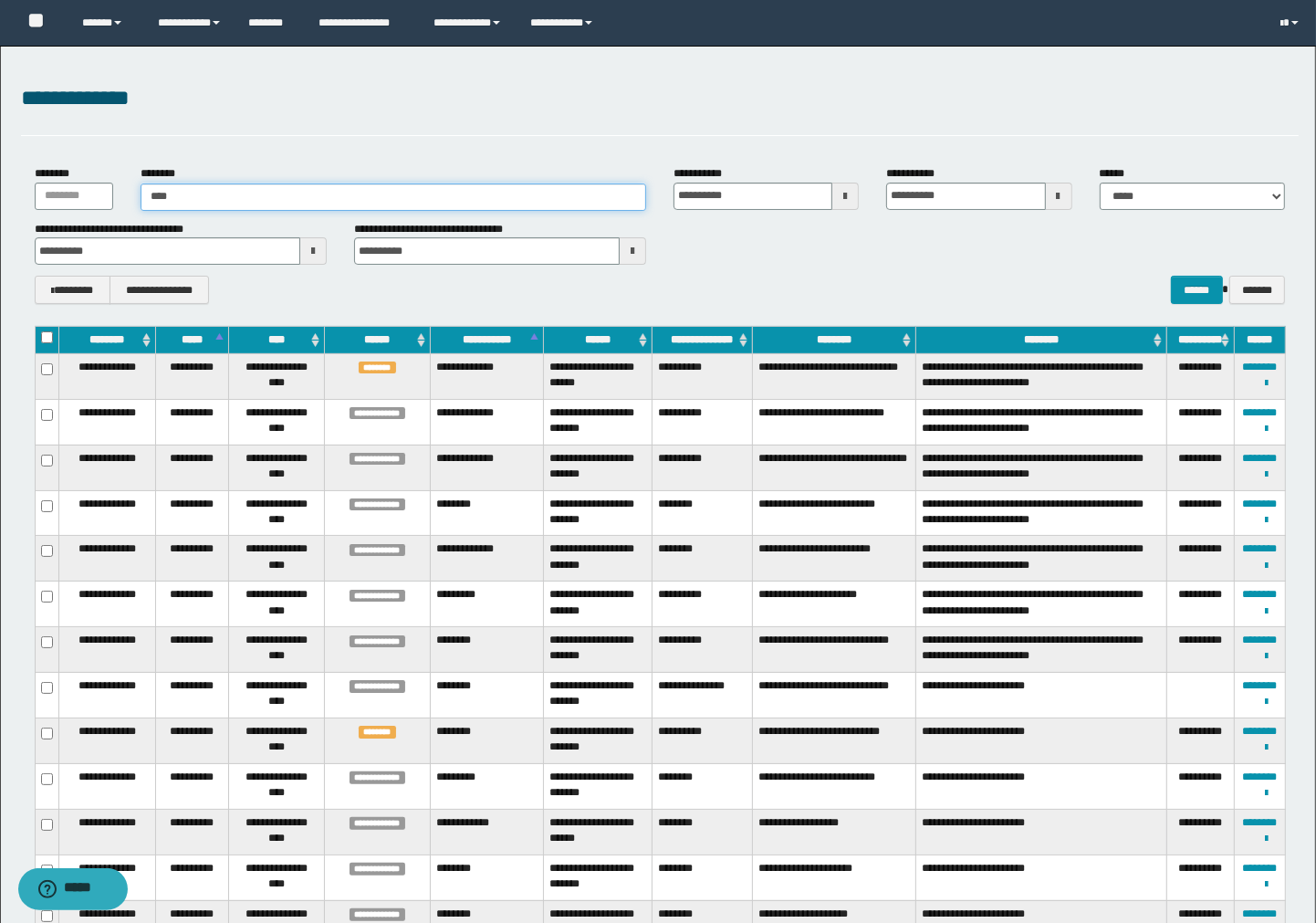 type on "*****" 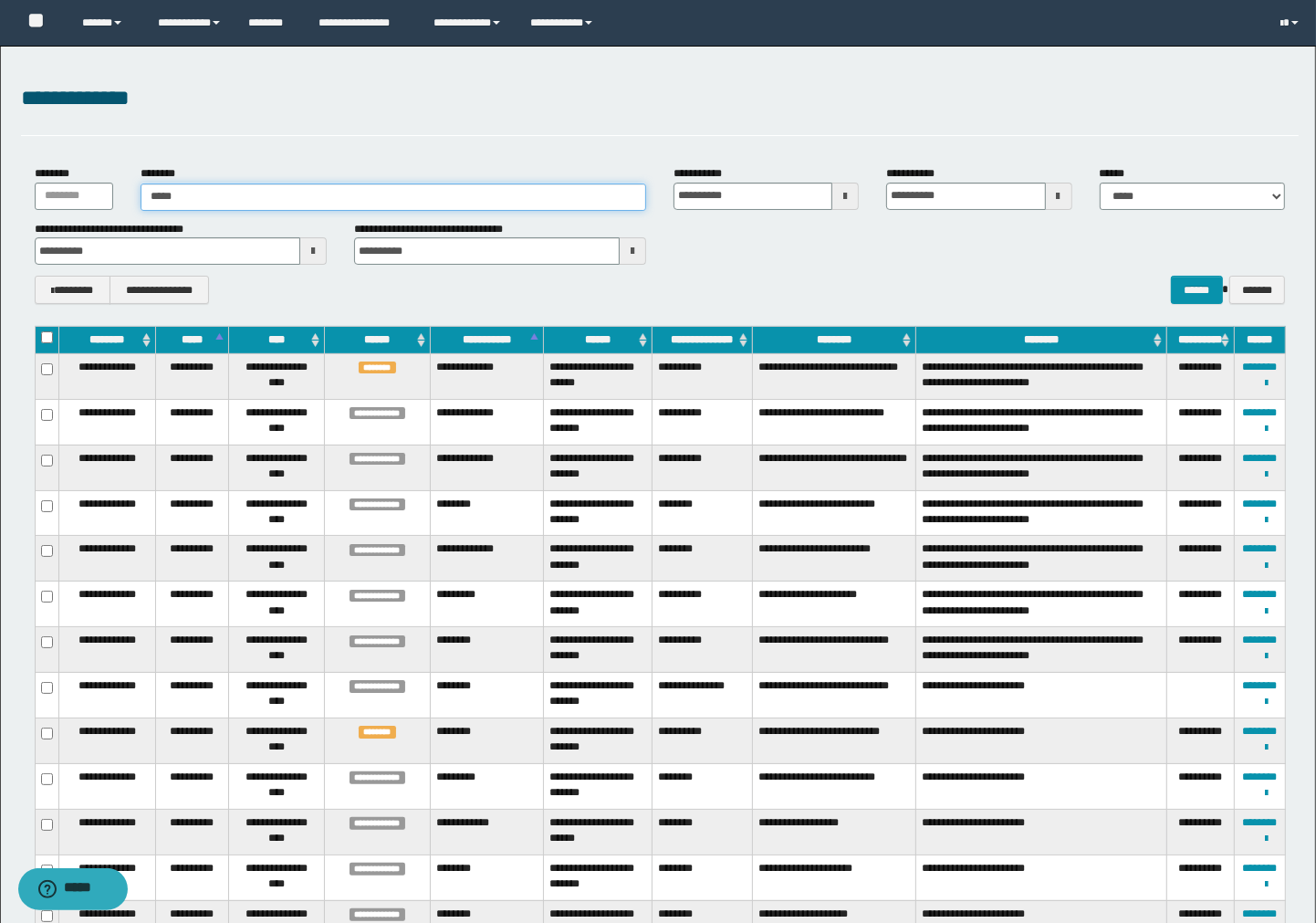 type on "*****" 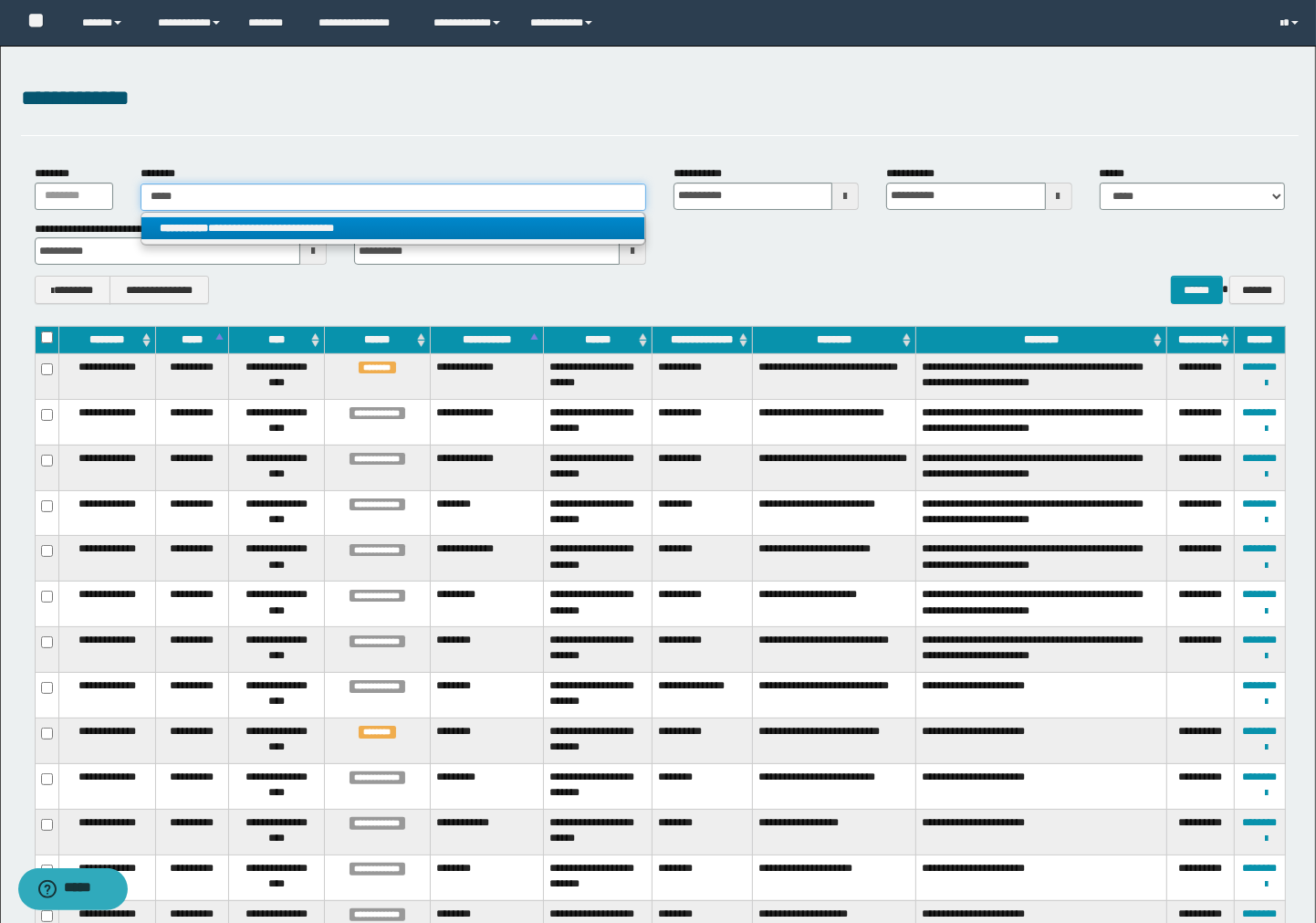 type on "*****" 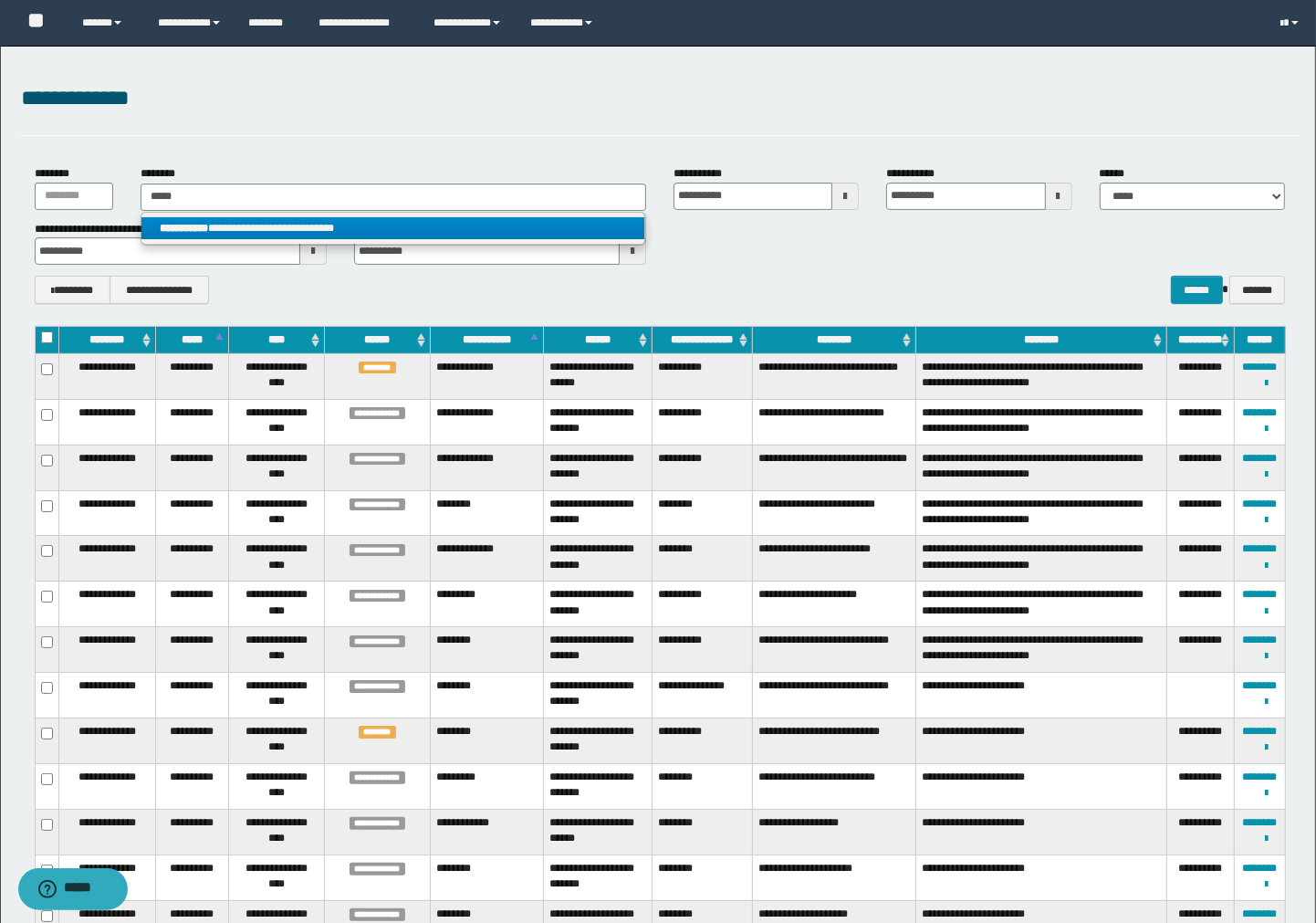 click on "**********" at bounding box center (392, 228) 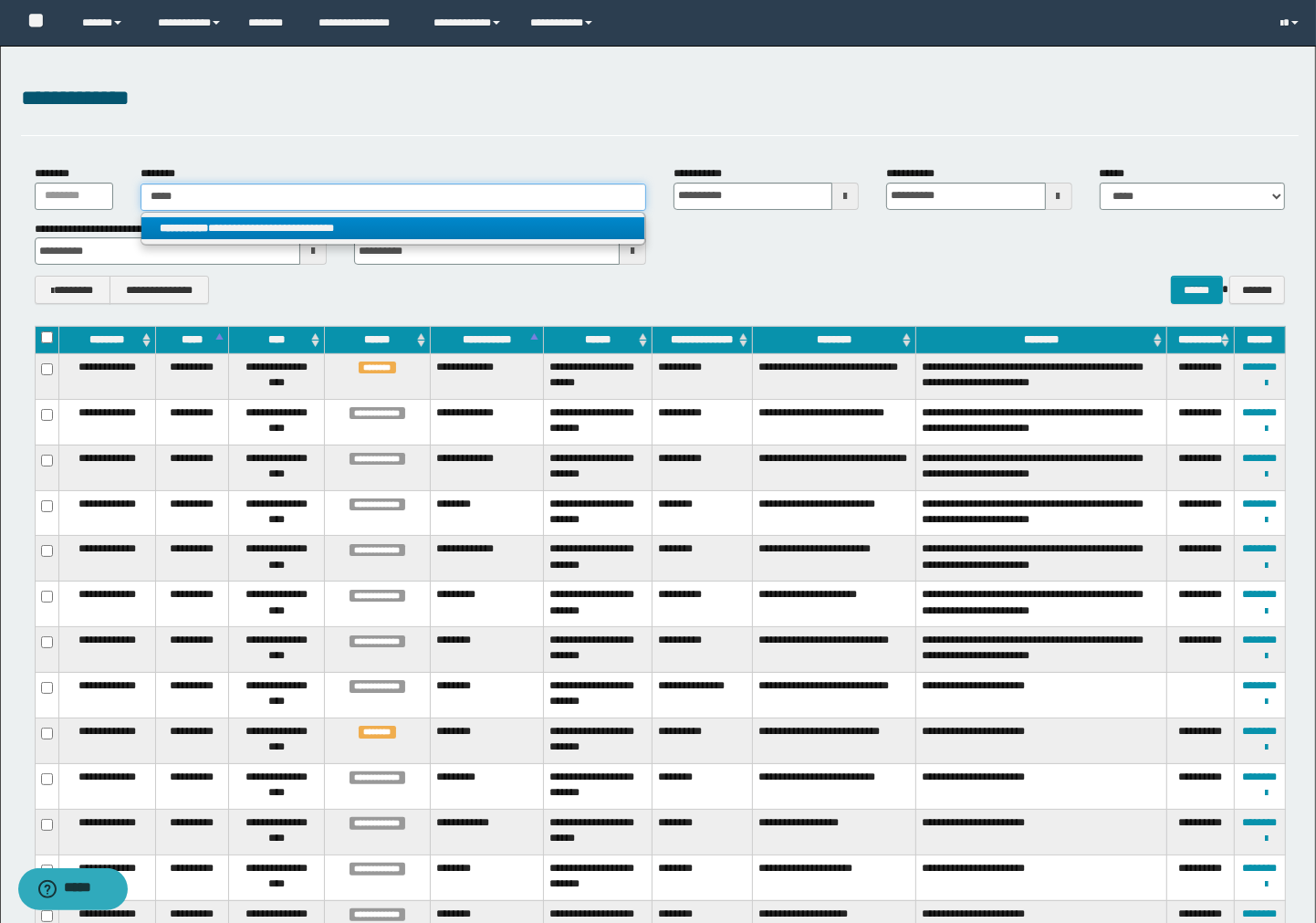 type 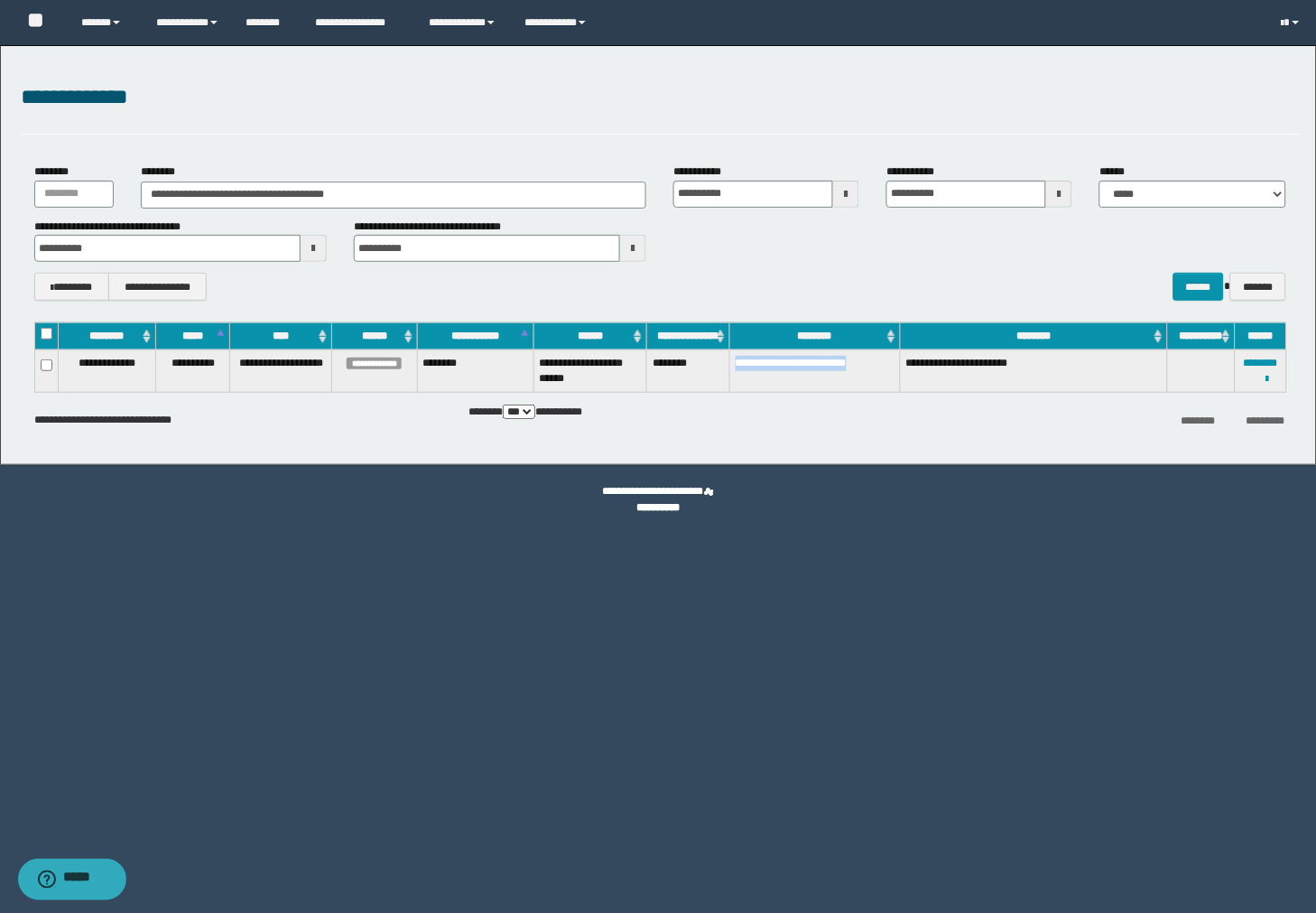 drag, startPoint x: 889, startPoint y: 371, endPoint x: 734, endPoint y: 368, distance: 155.02903 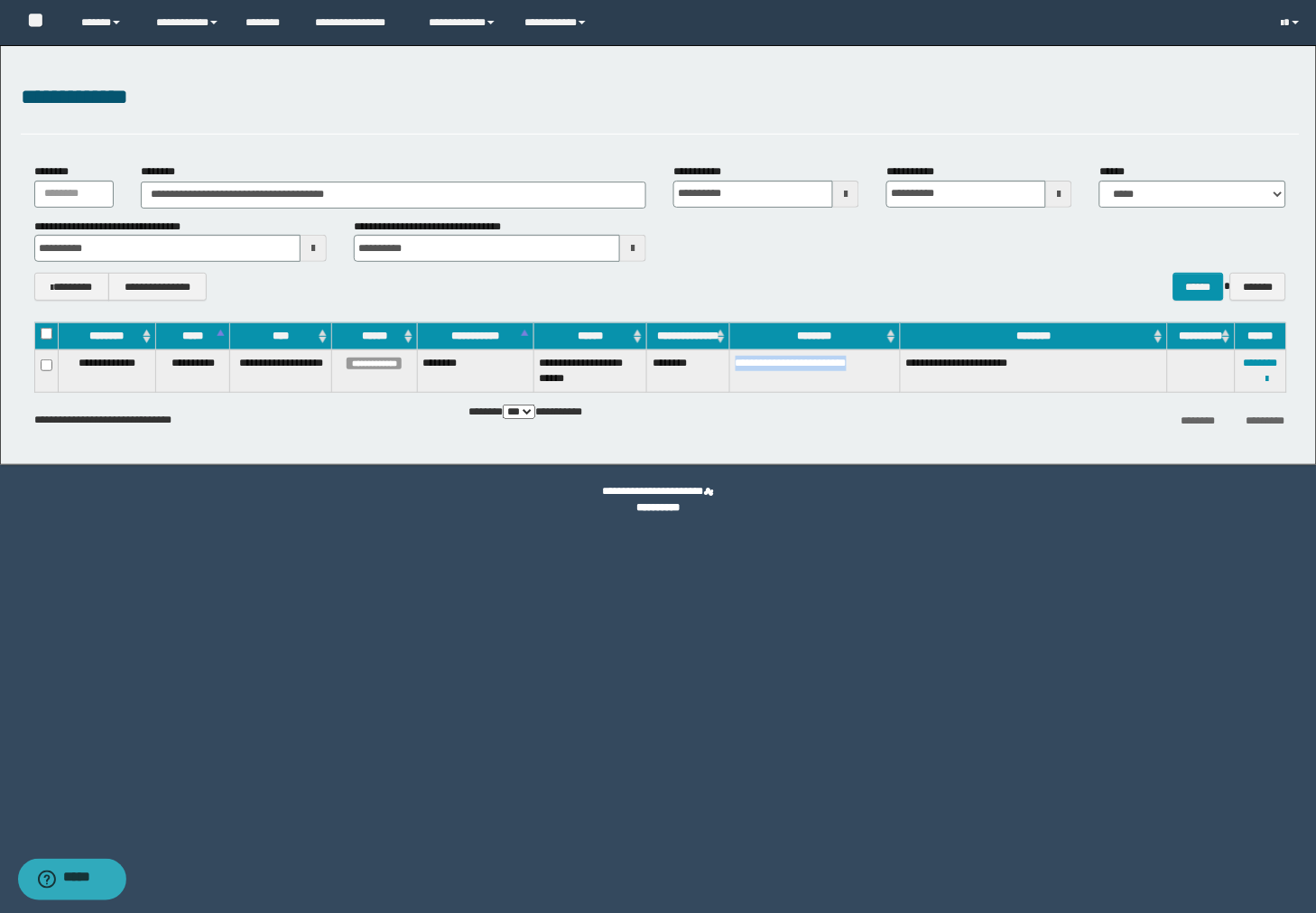 click on "**********" at bounding box center (814, 371) 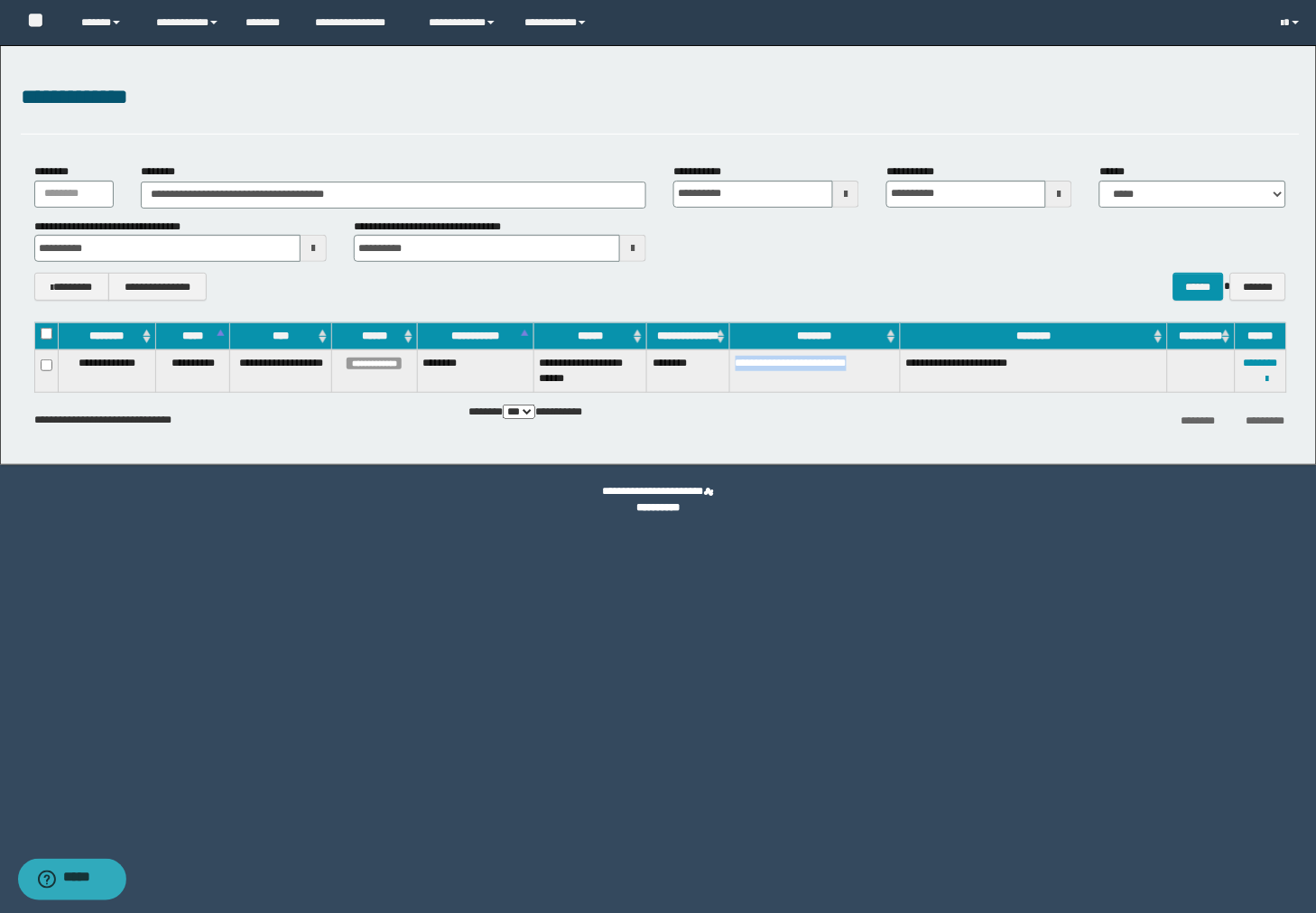 drag, startPoint x: 885, startPoint y: 364, endPoint x: 736, endPoint y: 368, distance: 149.05368 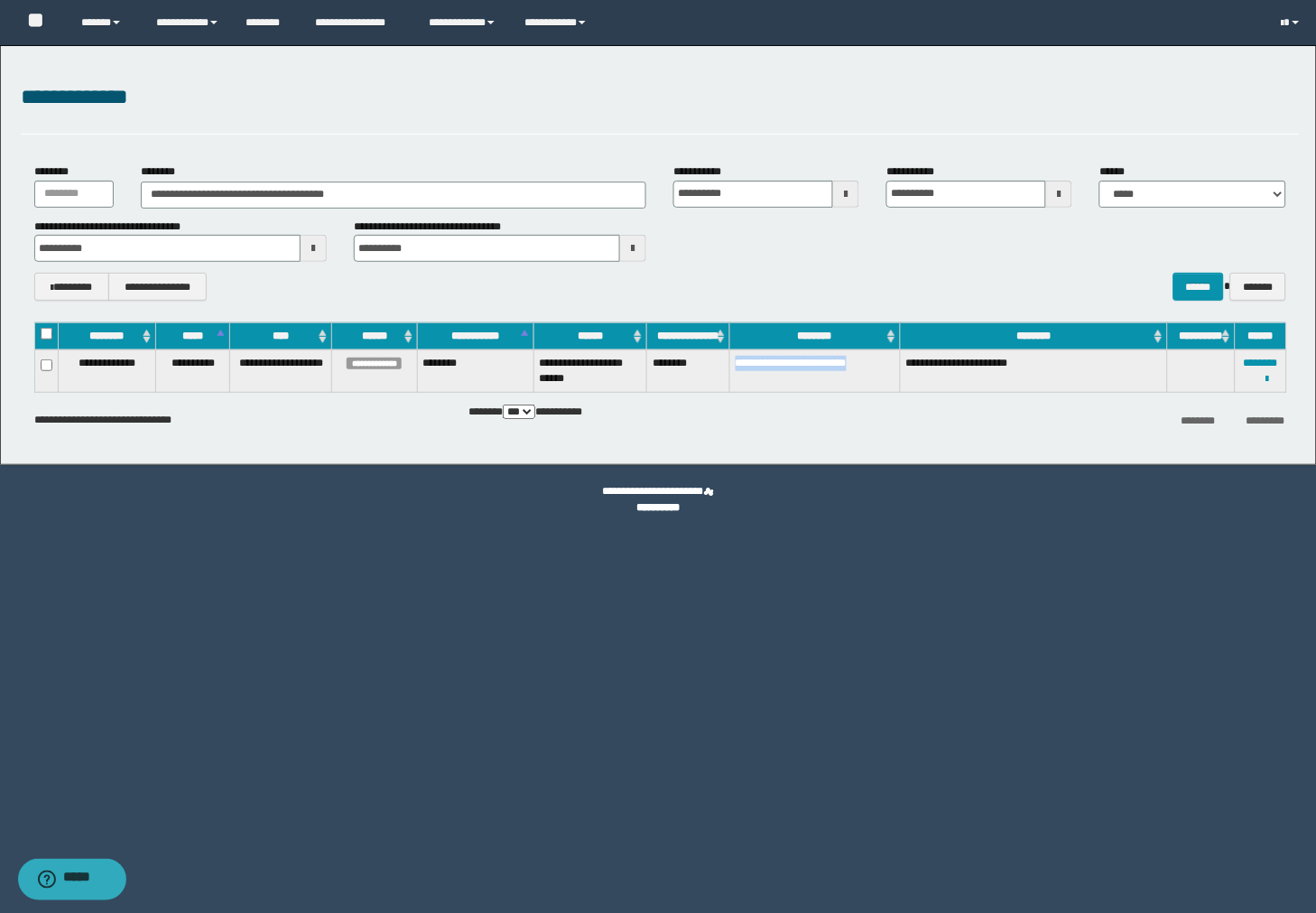 click on "**********" at bounding box center [814, 371] 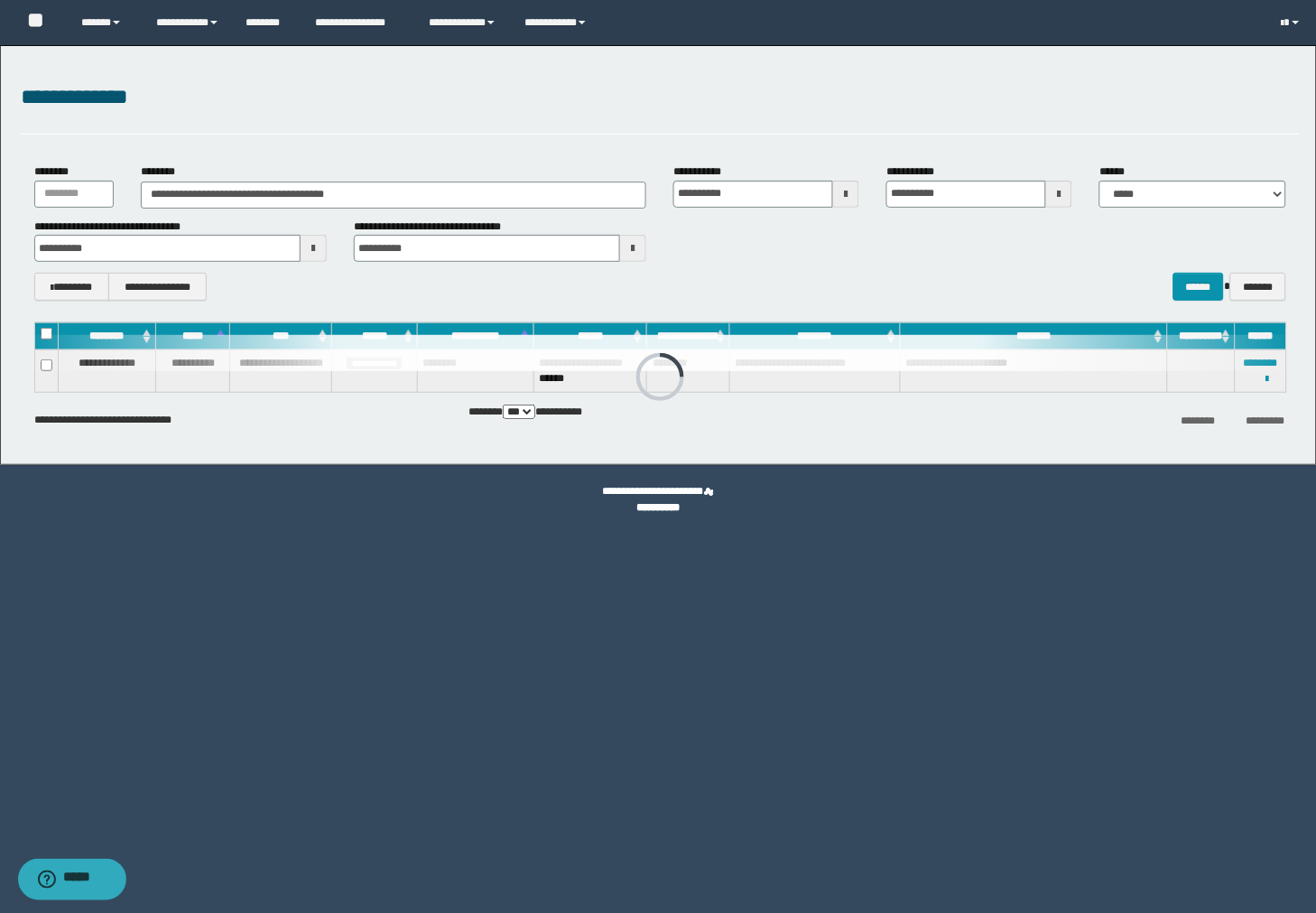 click on "**********" at bounding box center (658, 456) 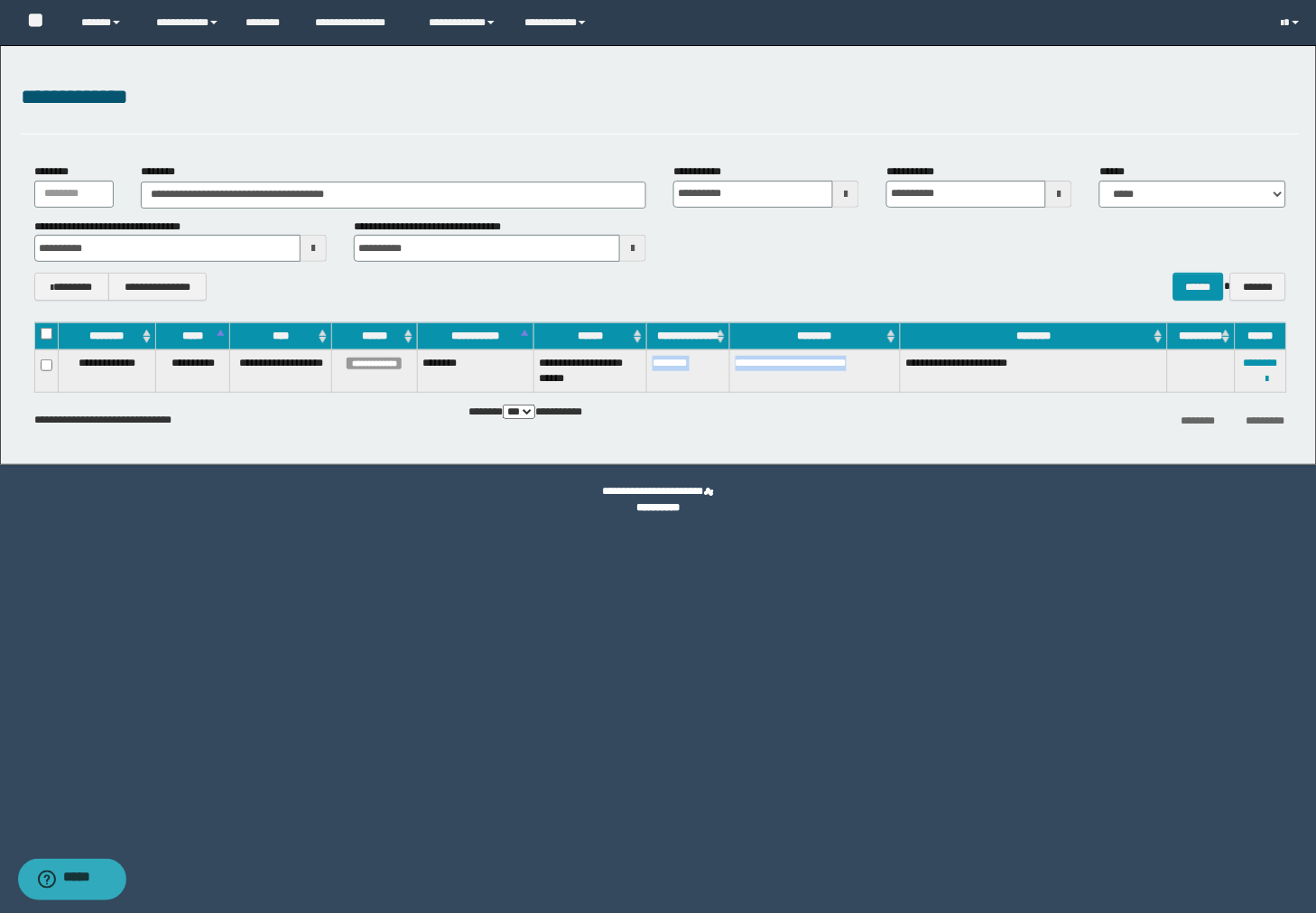 drag, startPoint x: 891, startPoint y: 368, endPoint x: 648, endPoint y: 373, distance: 243.0514 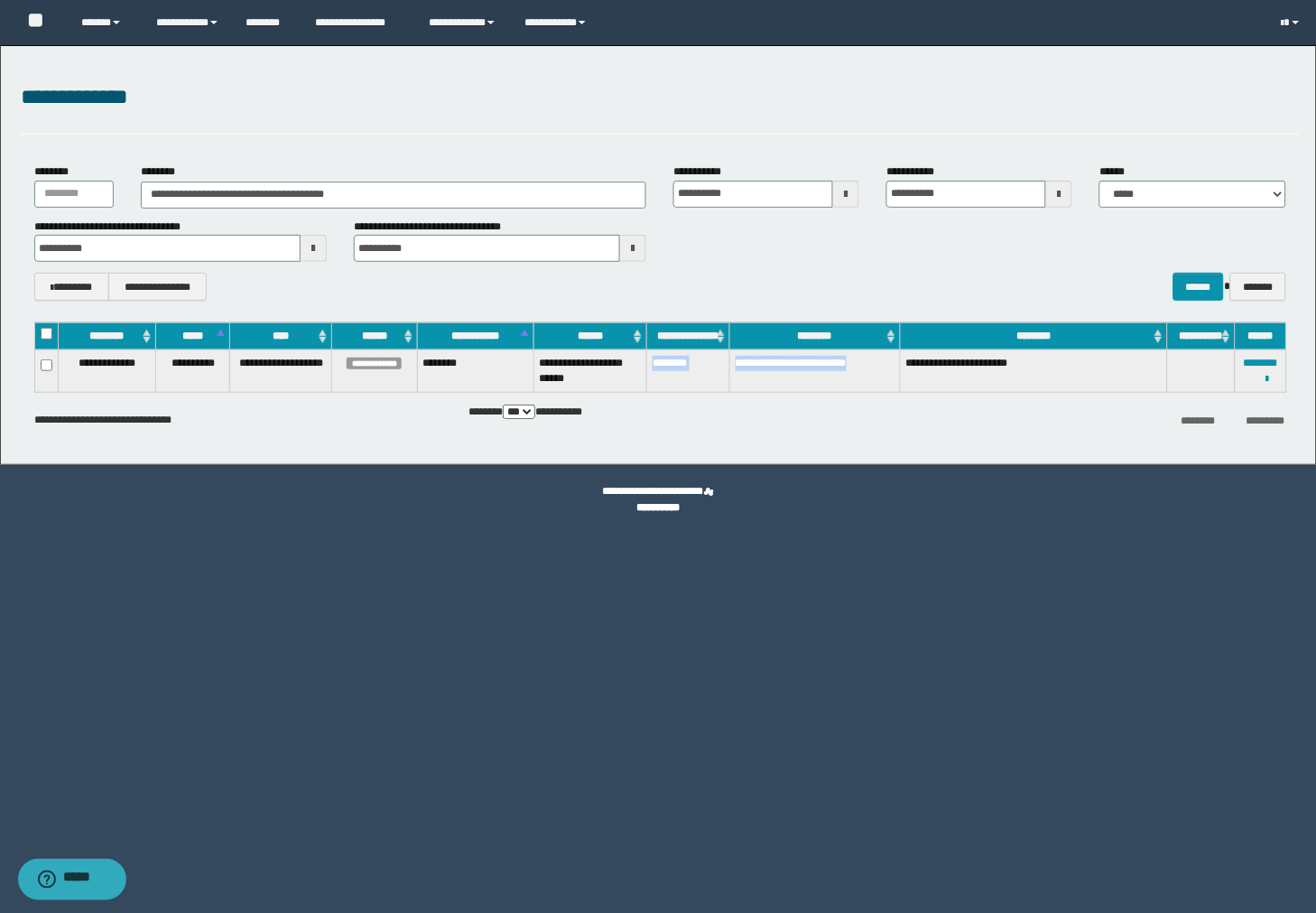 click on "**********" at bounding box center [660, 371] 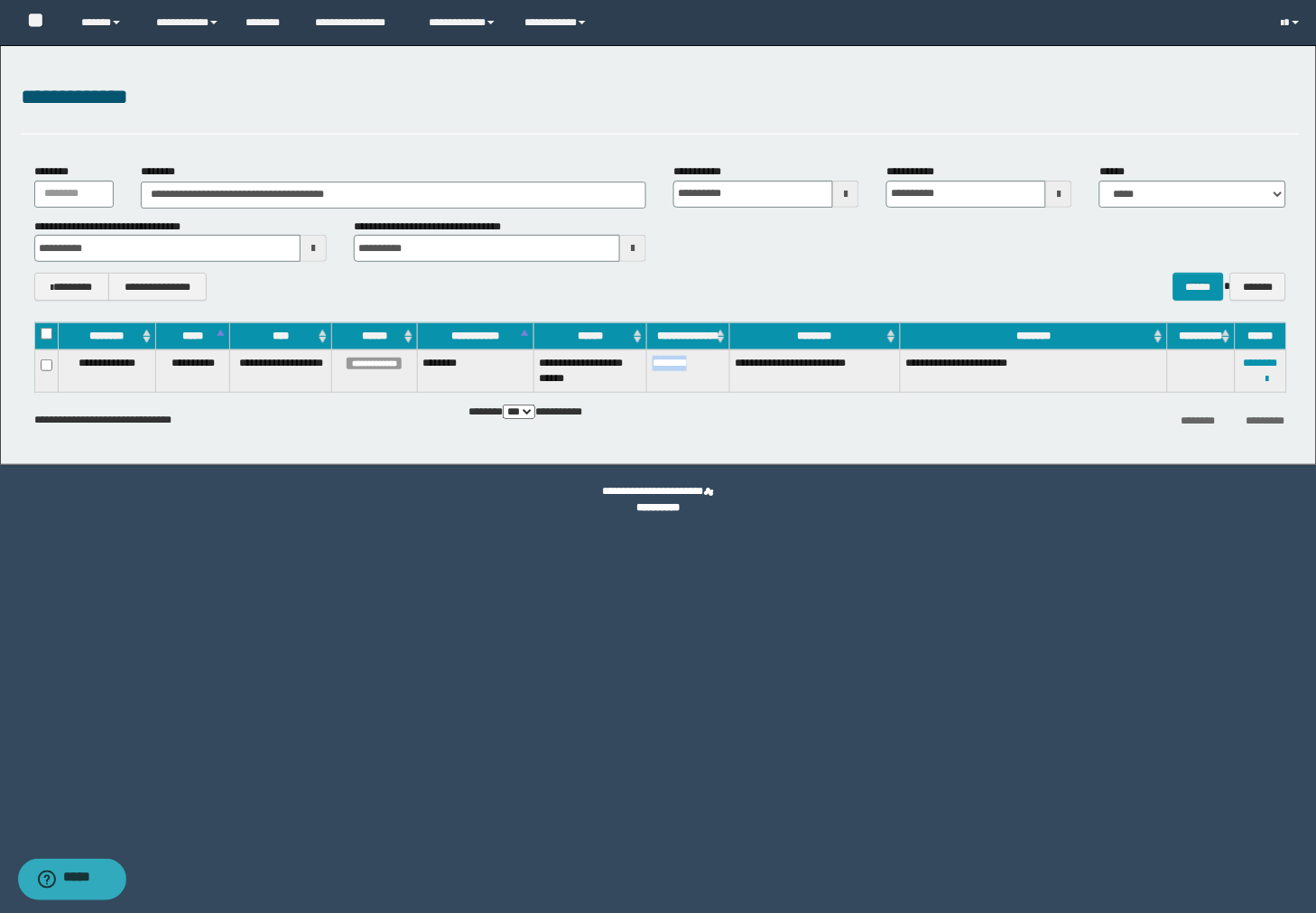 drag, startPoint x: 700, startPoint y: 363, endPoint x: 652, endPoint y: 370, distance: 48.507731 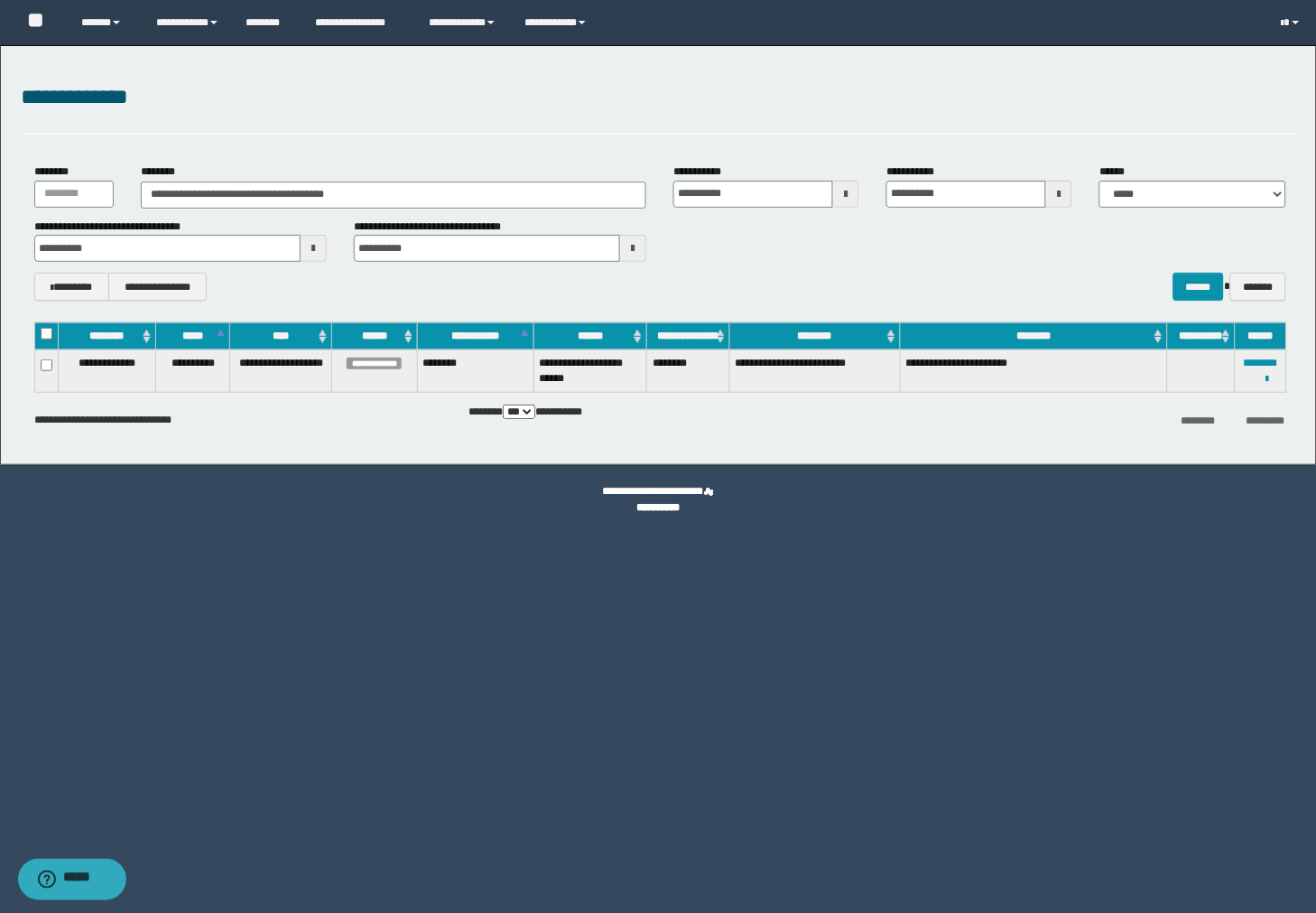 click on "**********" at bounding box center [660, 413] 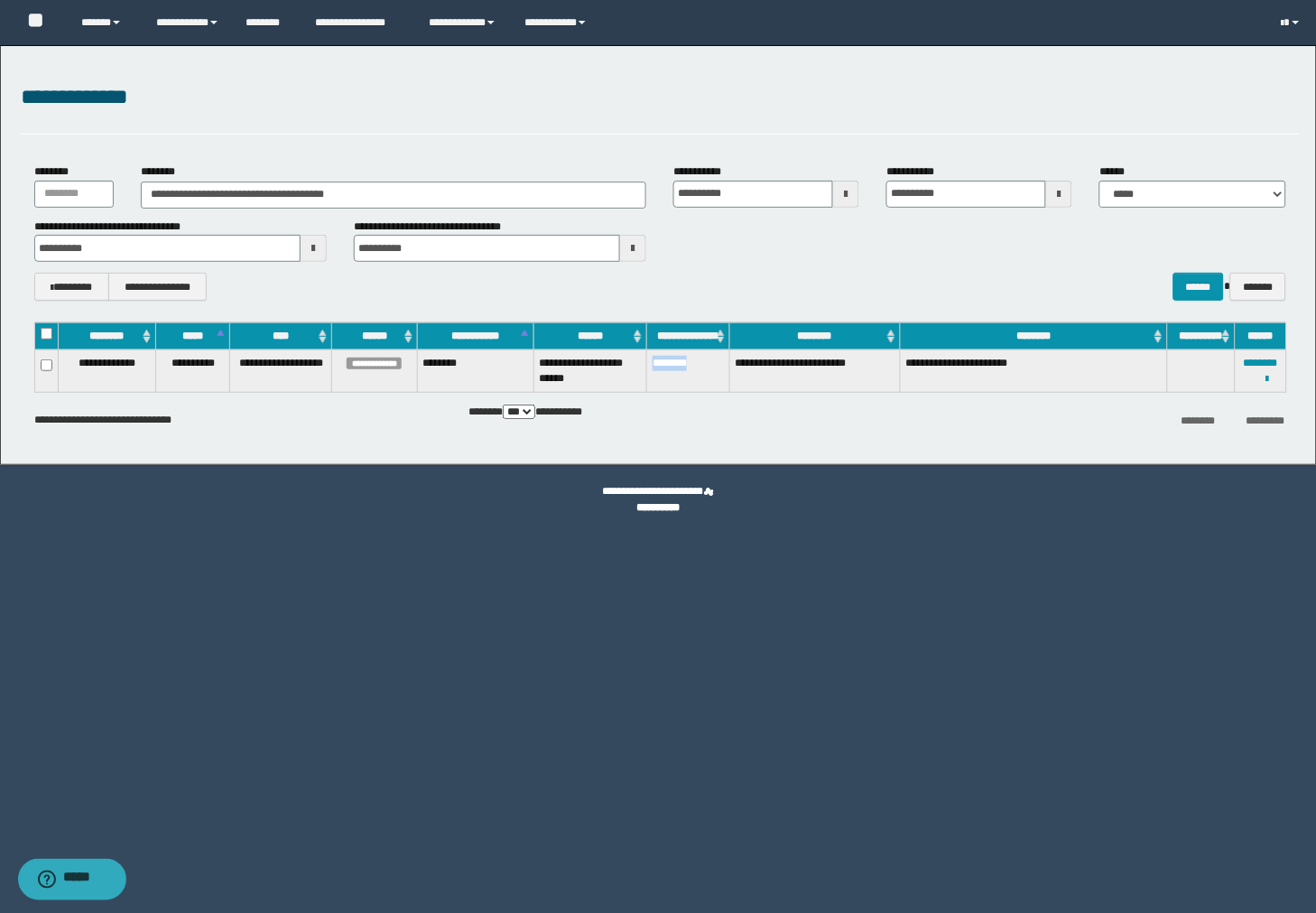 drag, startPoint x: 717, startPoint y: 364, endPoint x: 652, endPoint y: 366, distance: 65.03076 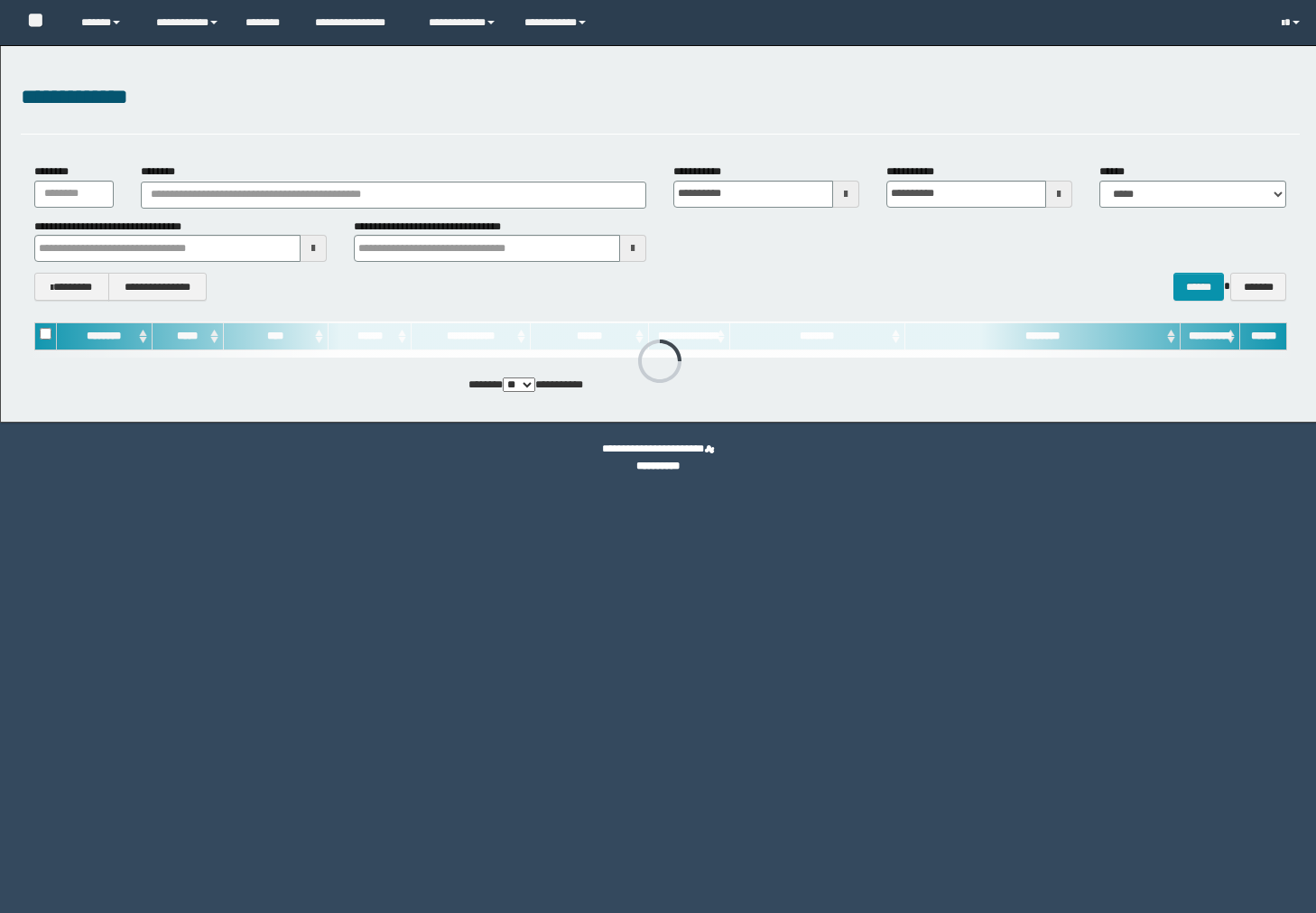 scroll, scrollTop: 0, scrollLeft: 0, axis: both 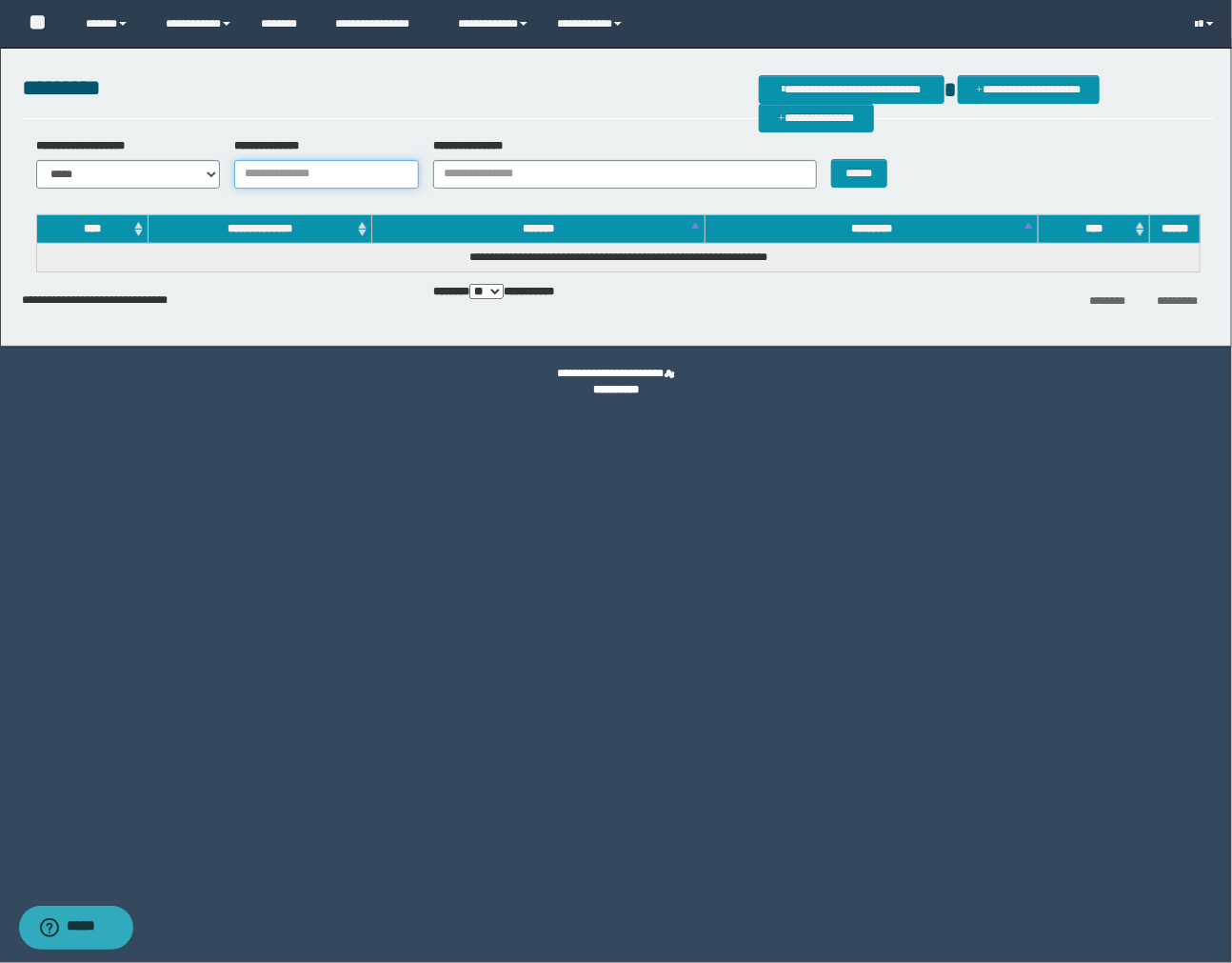 click on "**********" at bounding box center (327, 174) 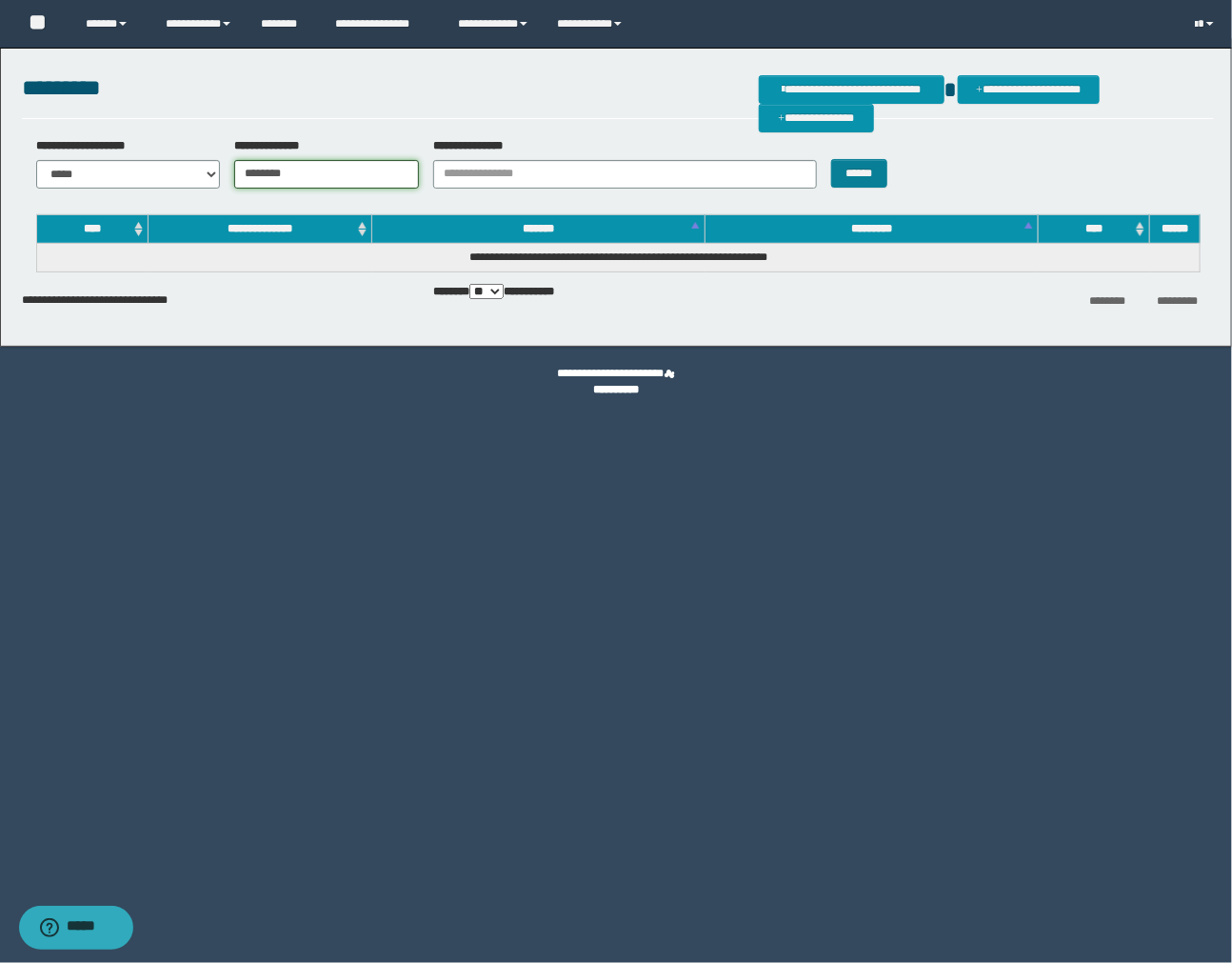 type on "********" 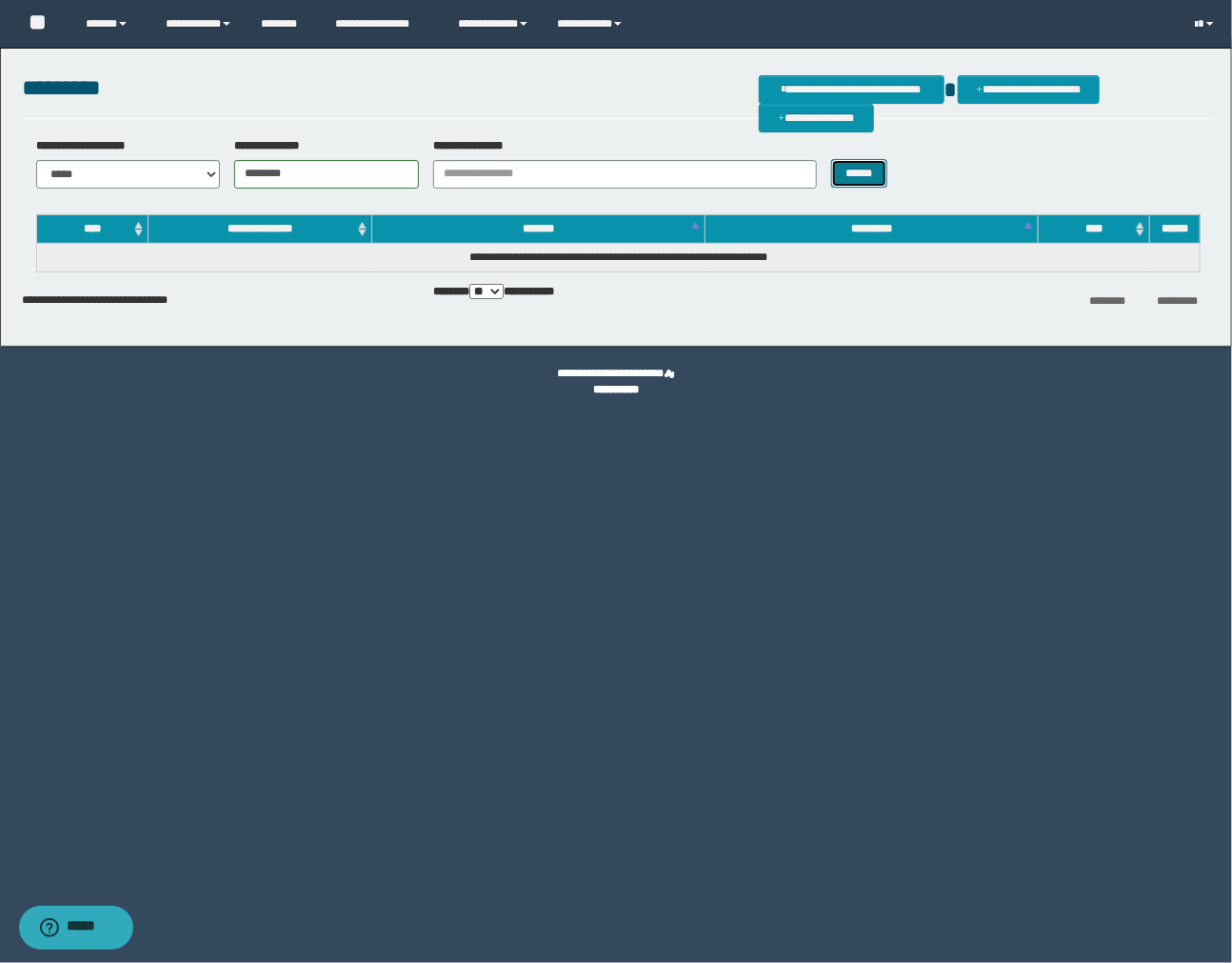 click on "******" at bounding box center (860, 173) 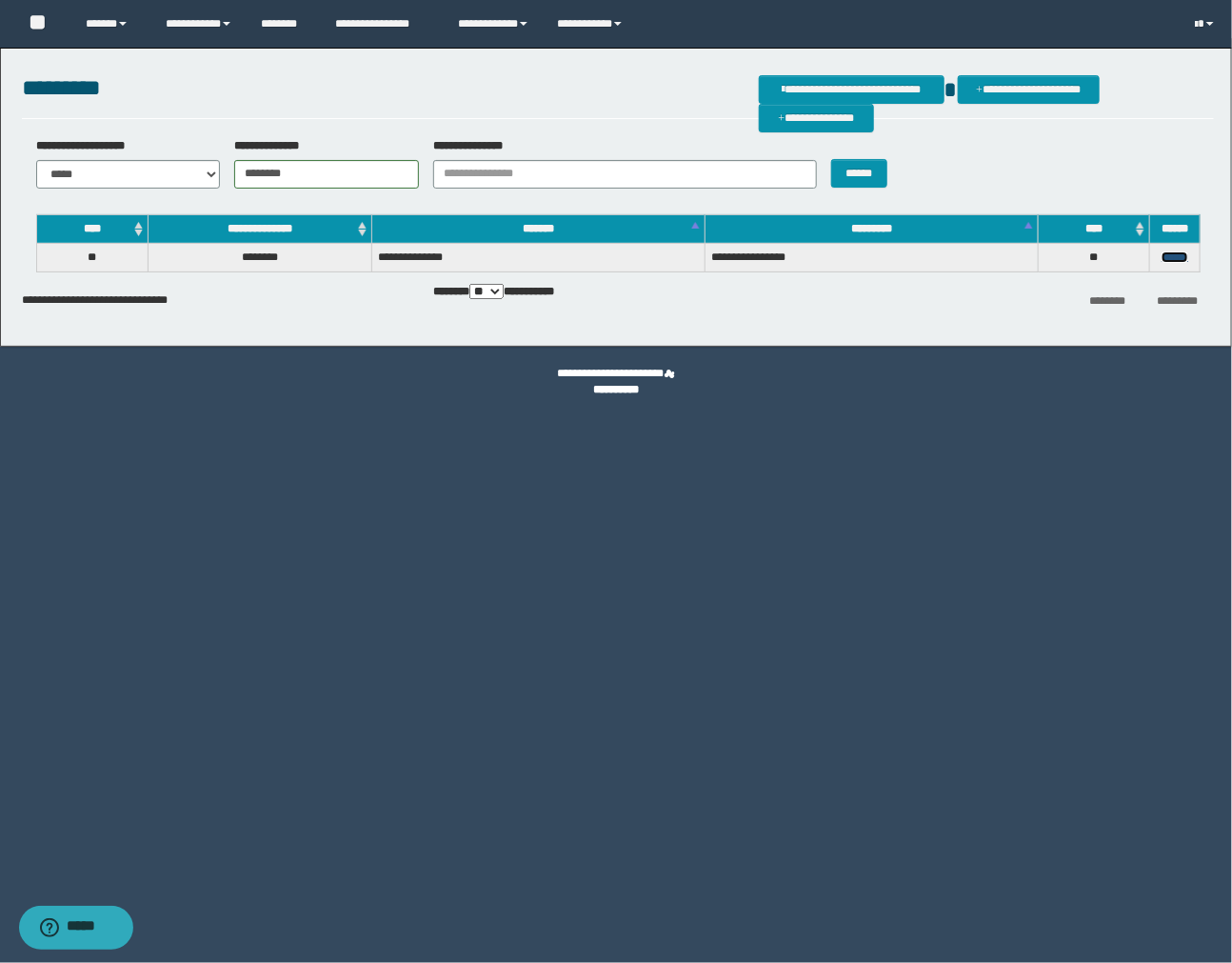 click on "******" at bounding box center [1175, 257] 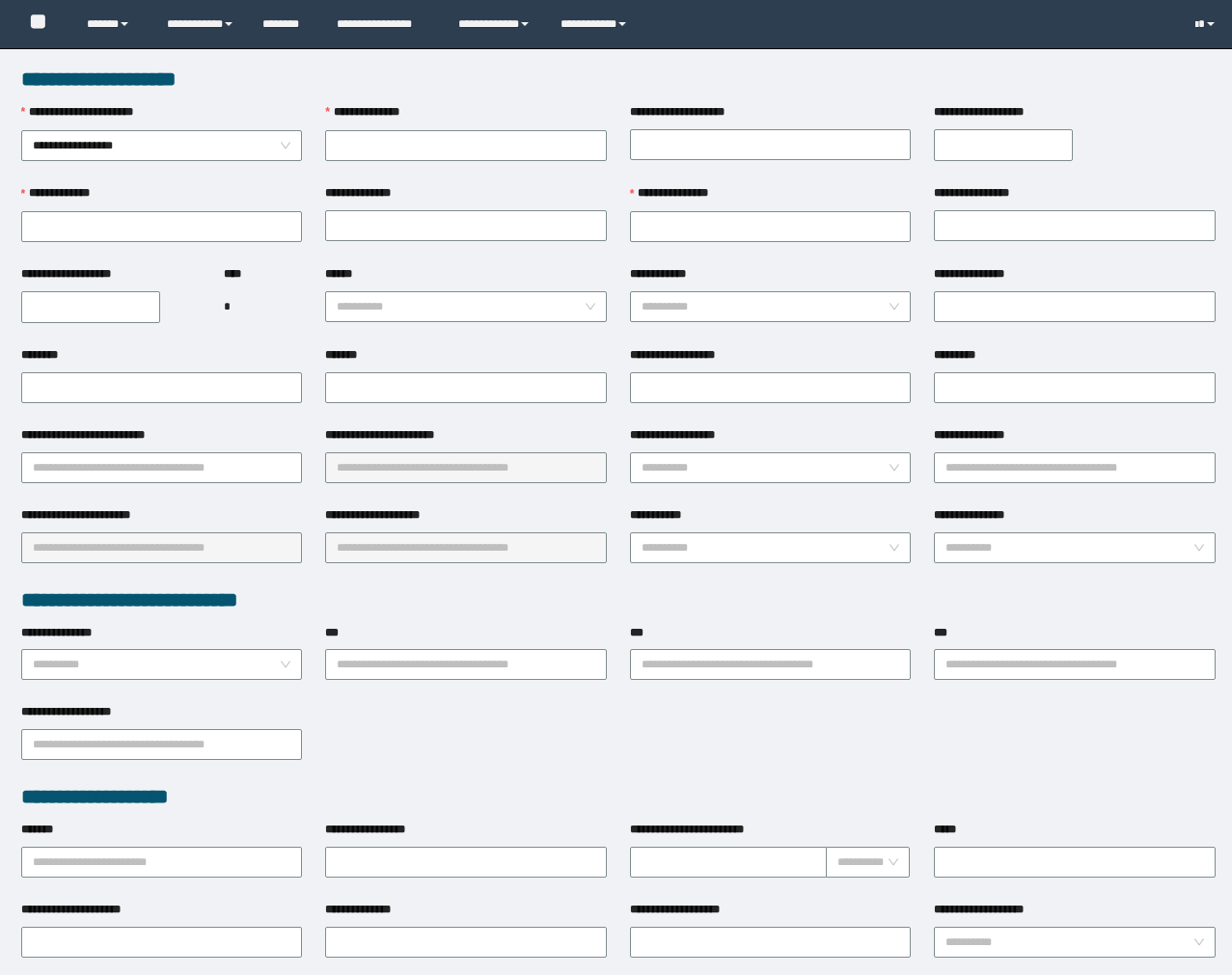 scroll, scrollTop: 0, scrollLeft: 0, axis: both 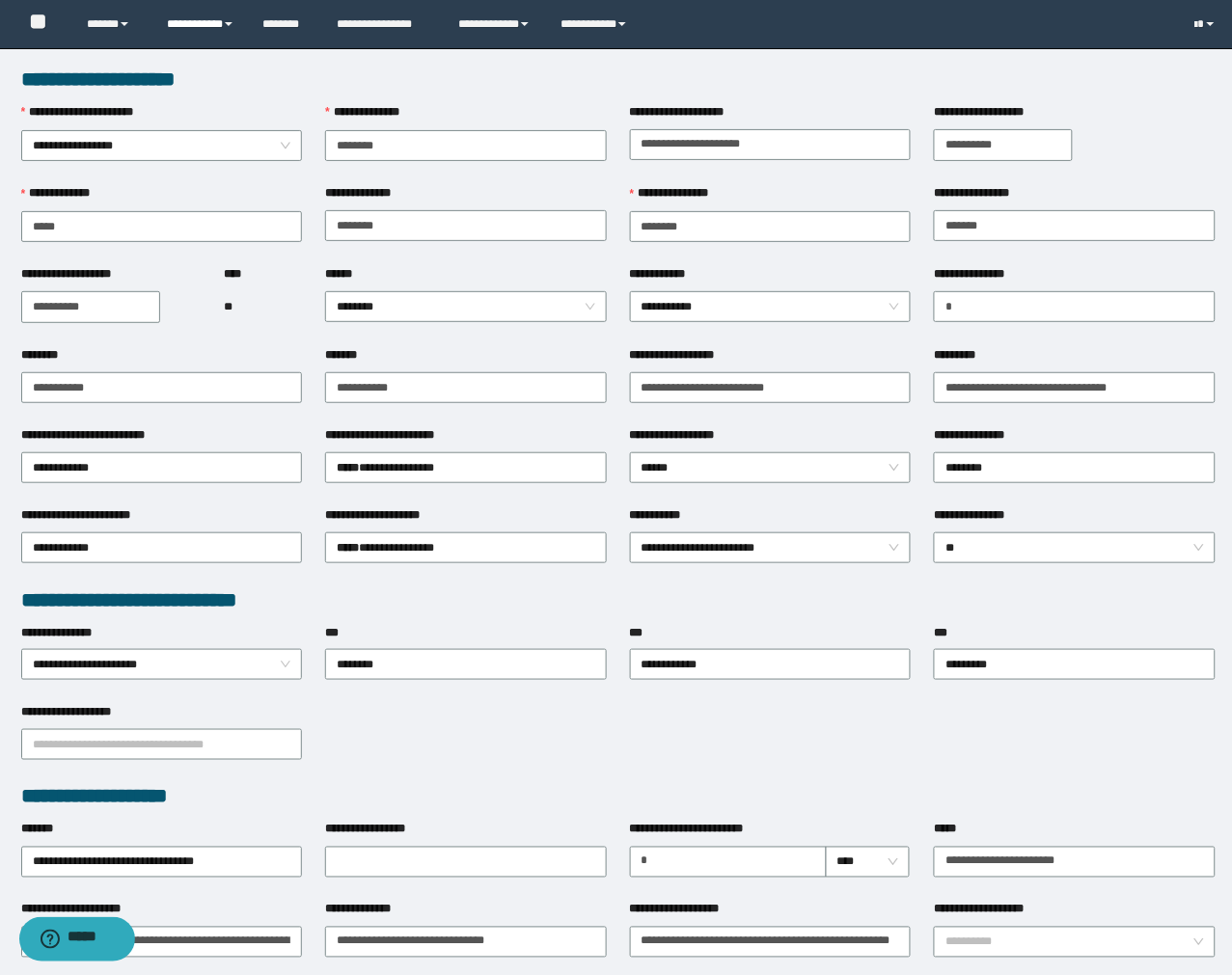 click on "**********" at bounding box center [200, 24] 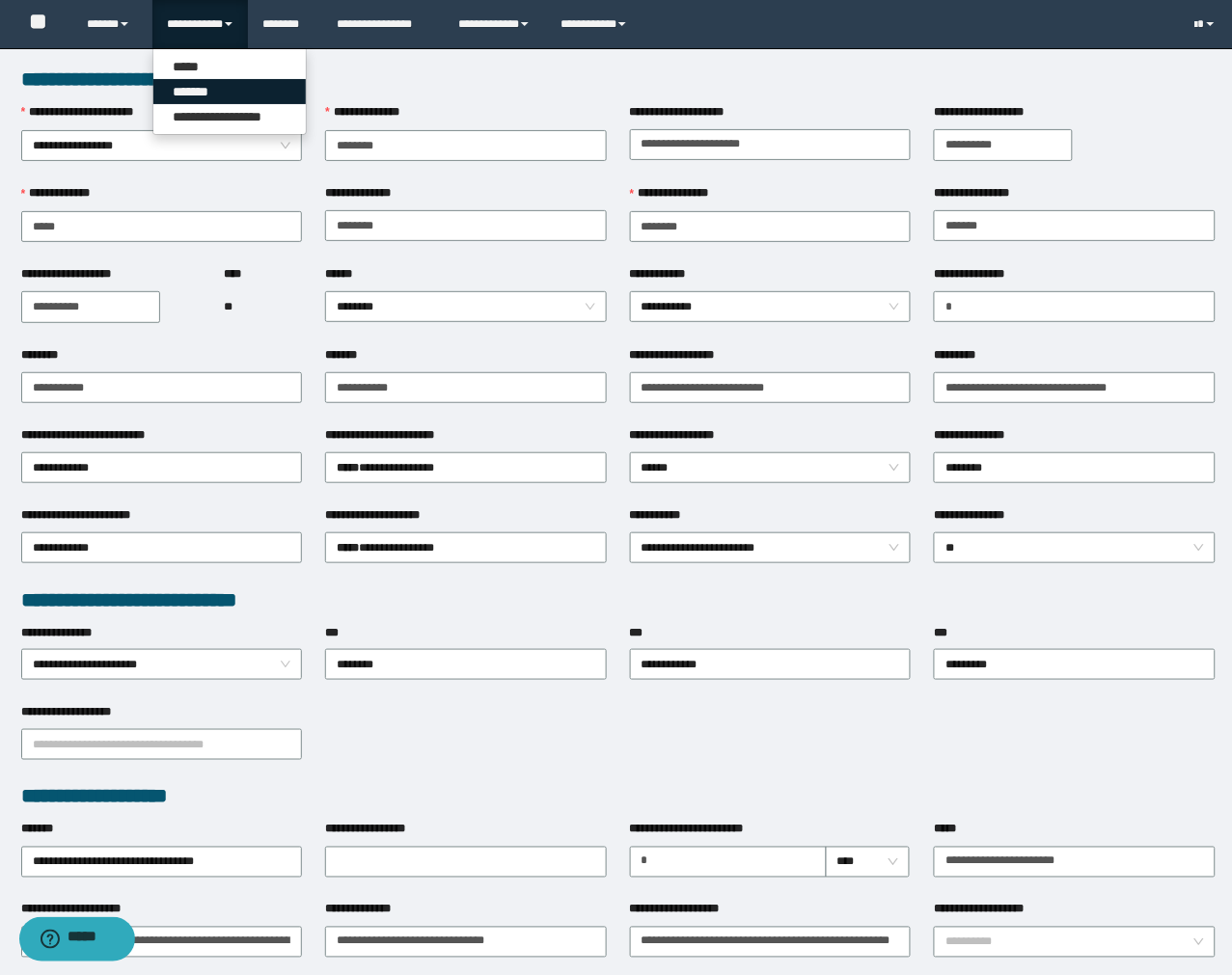 click on "*******" at bounding box center [230, 92] 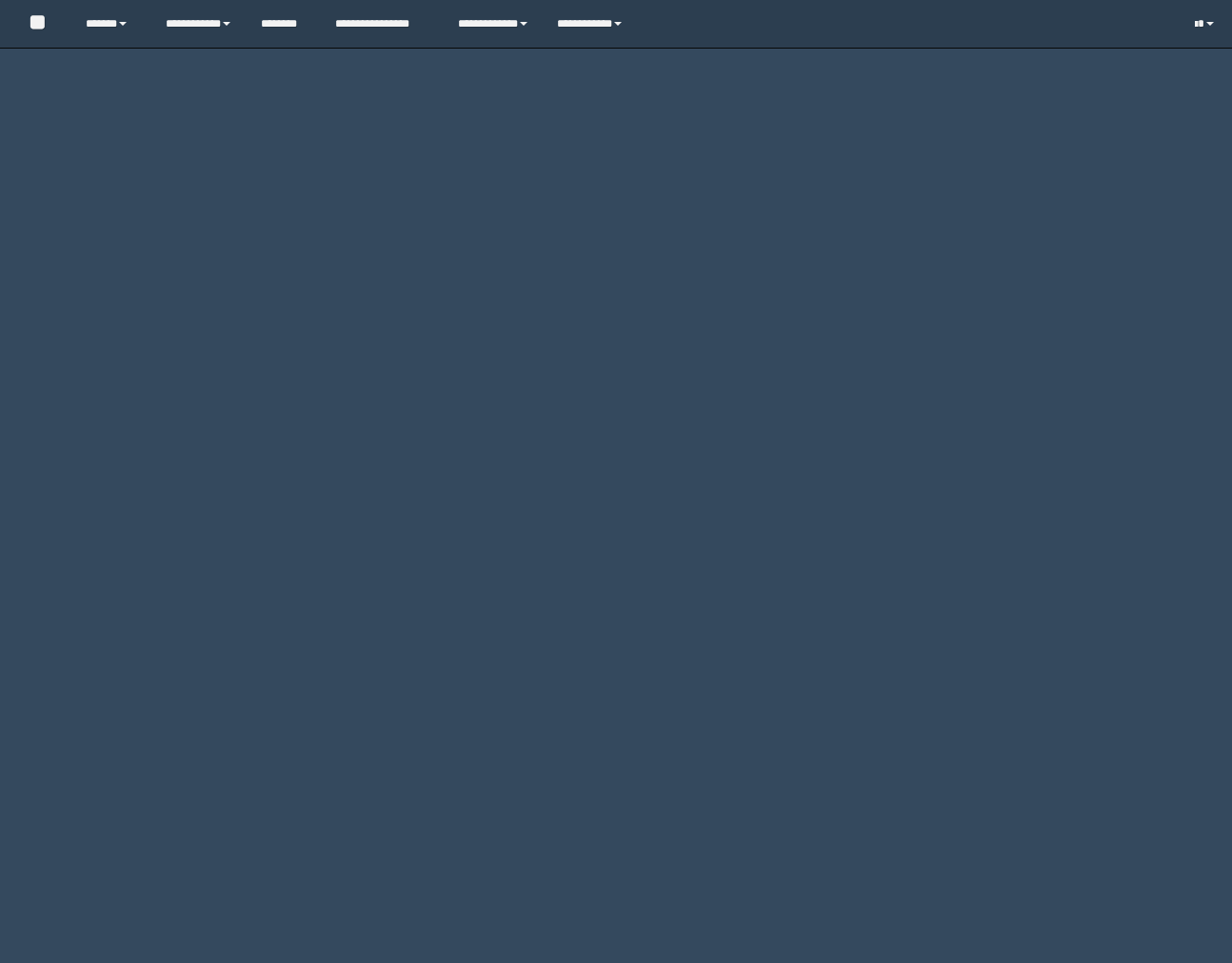 scroll, scrollTop: 0, scrollLeft: 0, axis: both 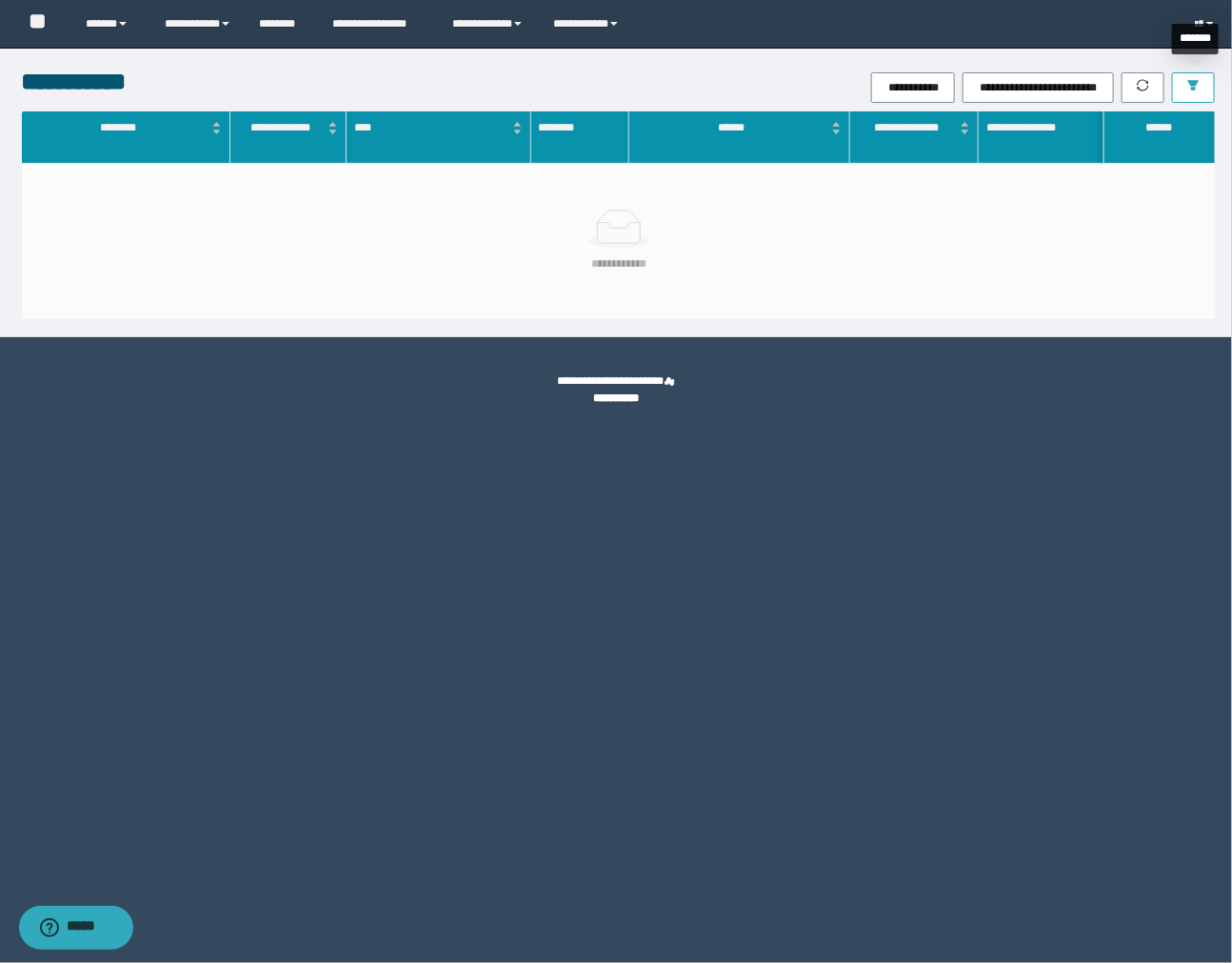 click 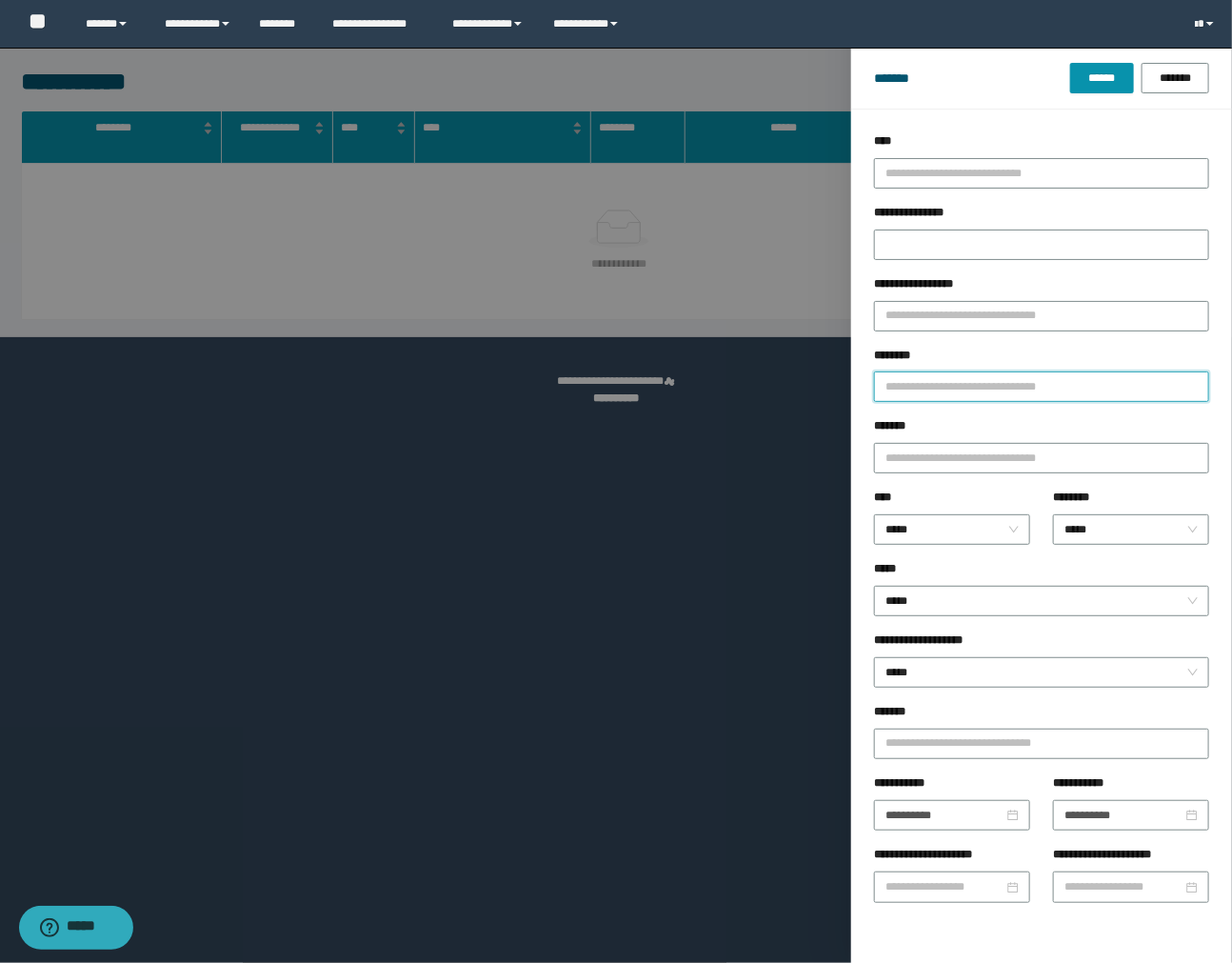 click on "********" at bounding box center (1042, 387) 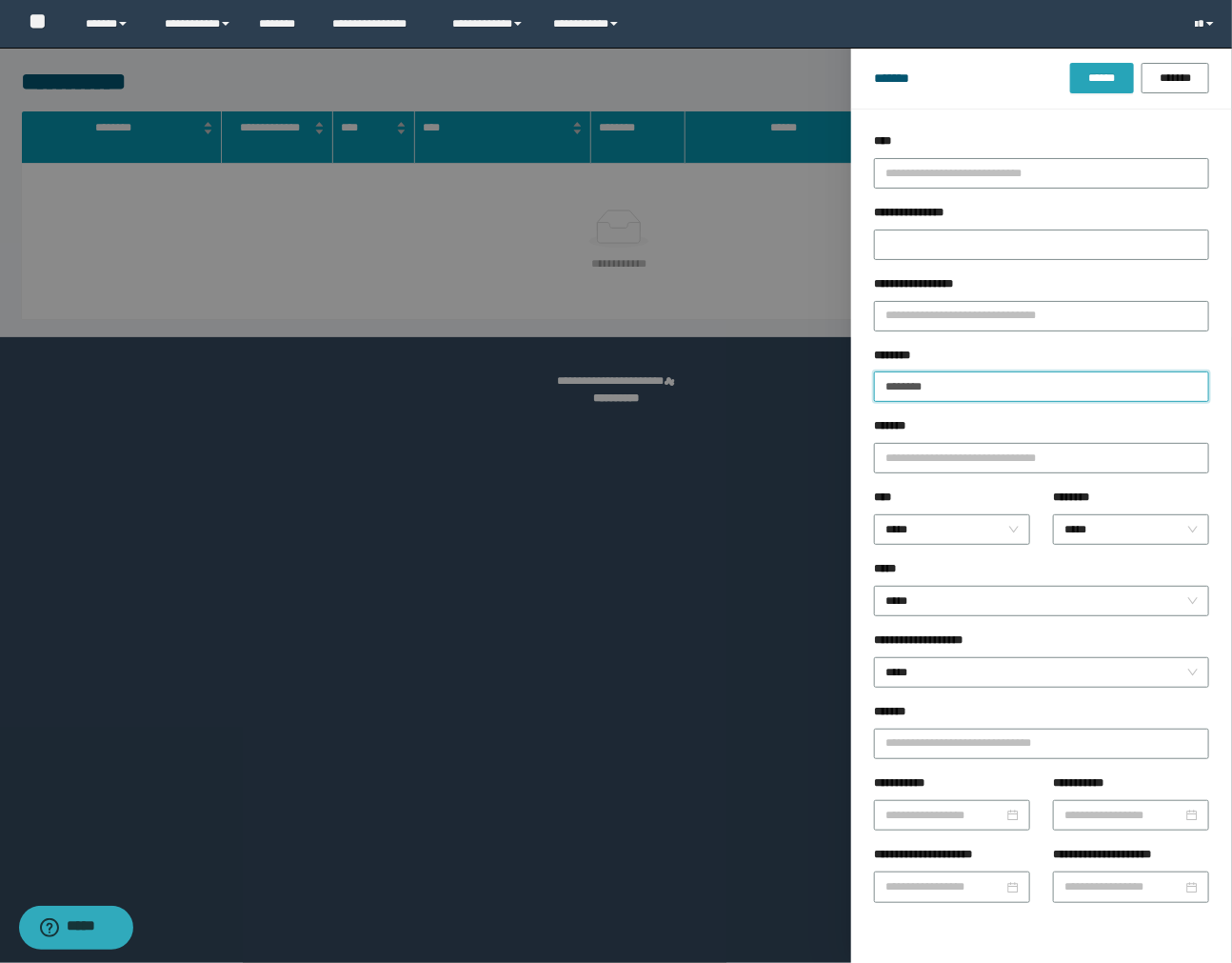 type on "********" 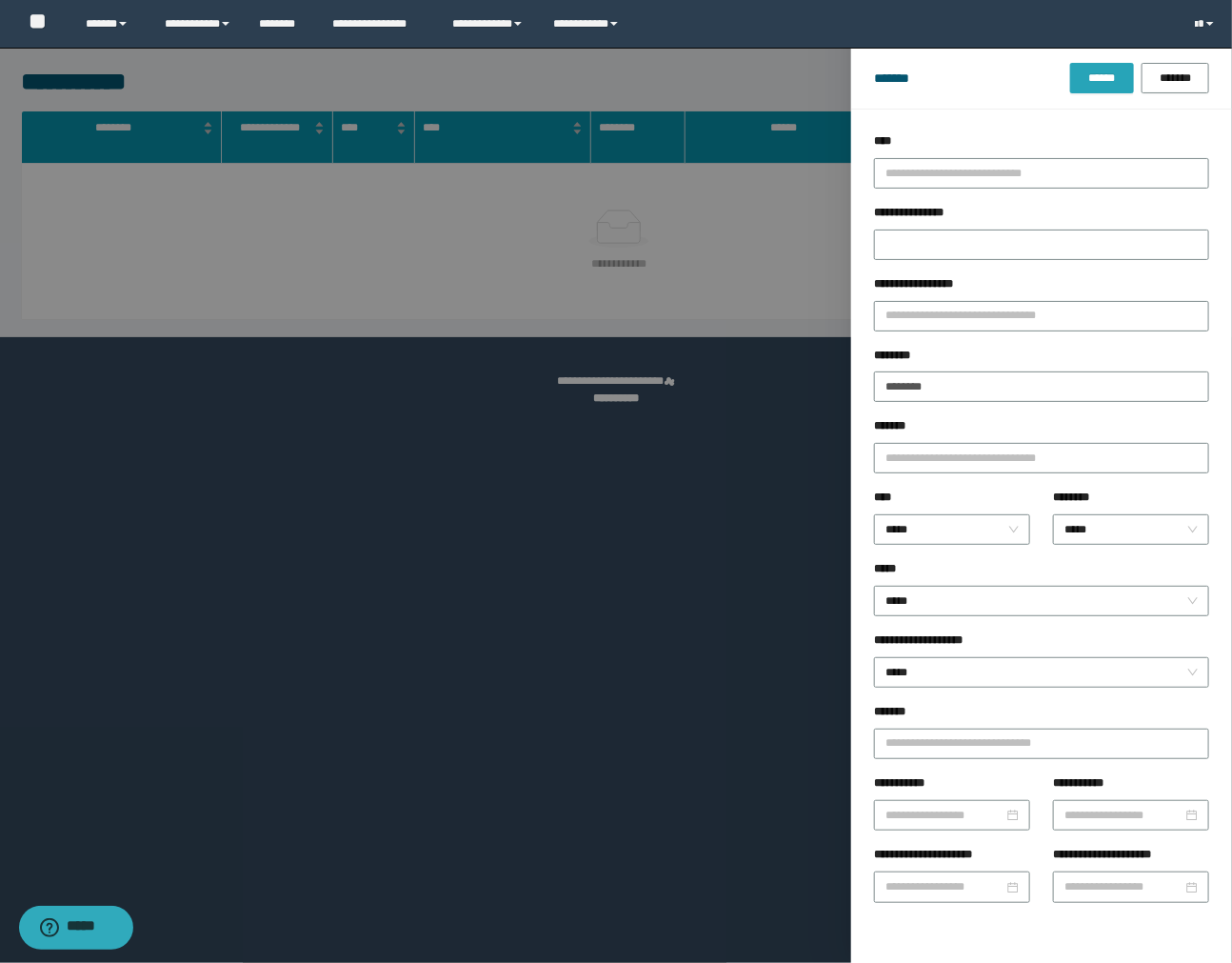 drag, startPoint x: 1096, startPoint y: 64, endPoint x: 1093, endPoint y: 73, distance: 9.486833 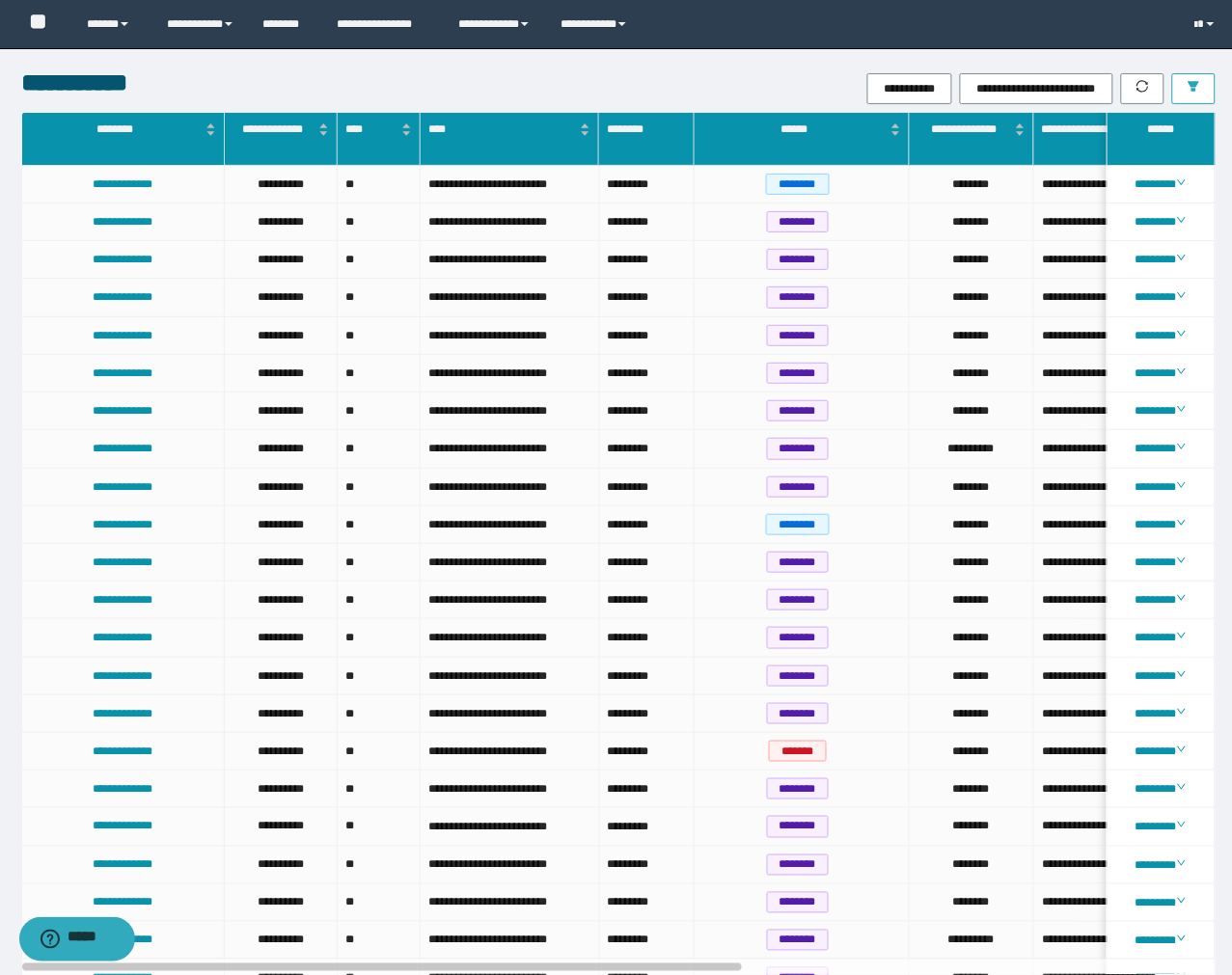 click on "**********" at bounding box center [816, 89] 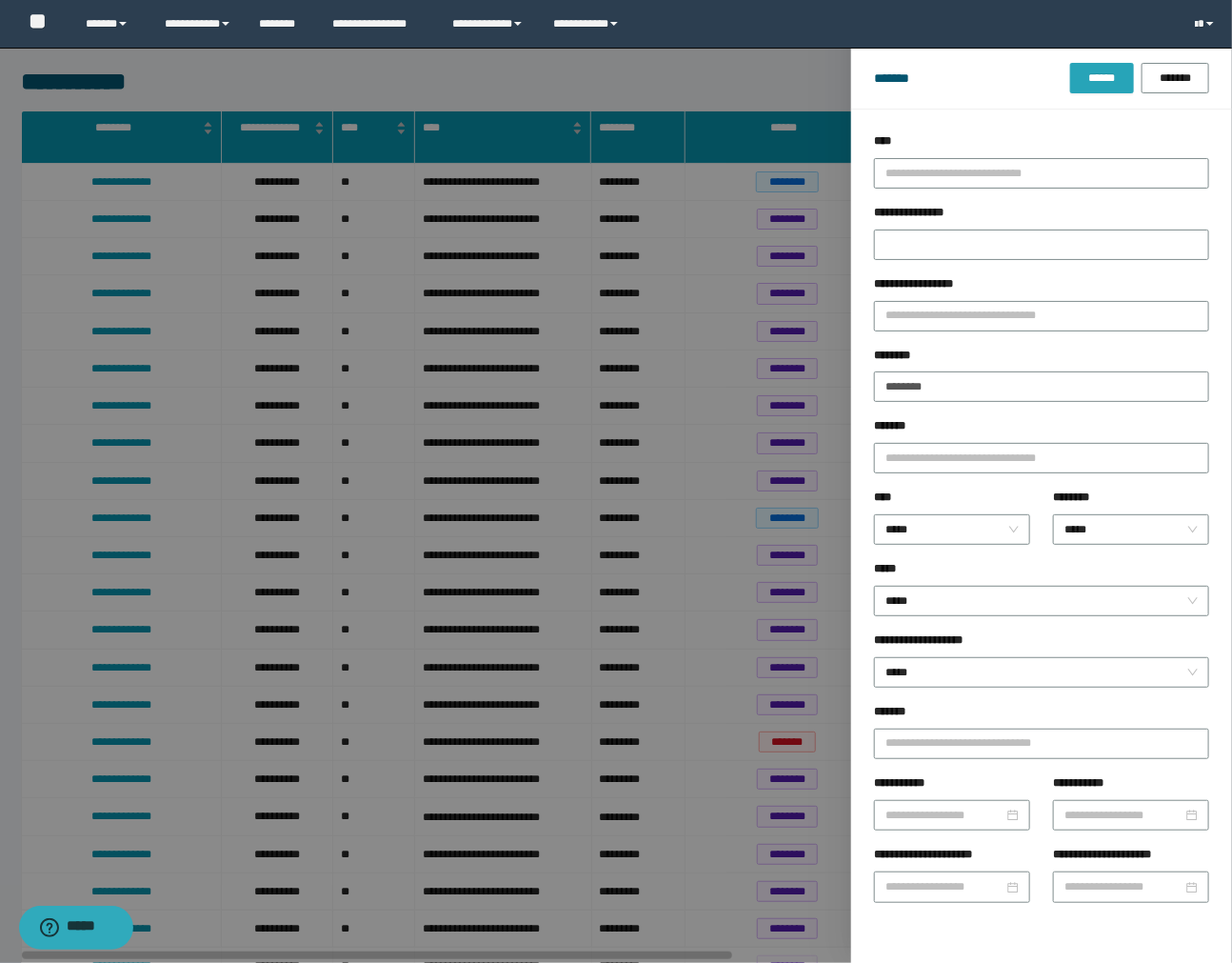 drag, startPoint x: 1098, startPoint y: 83, endPoint x: 602, endPoint y: 114, distance: 496.96781 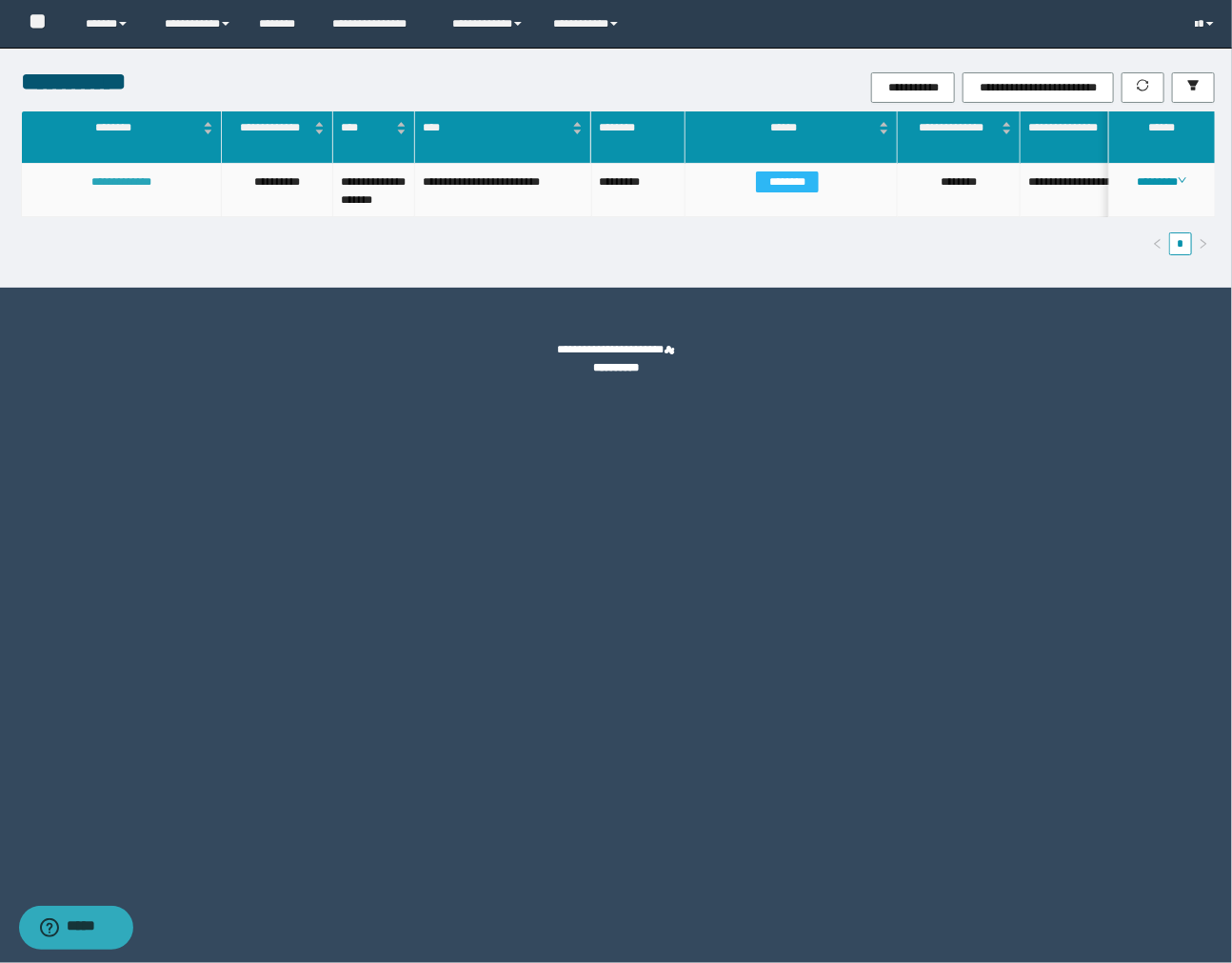 click on "**********" at bounding box center (121, 182) 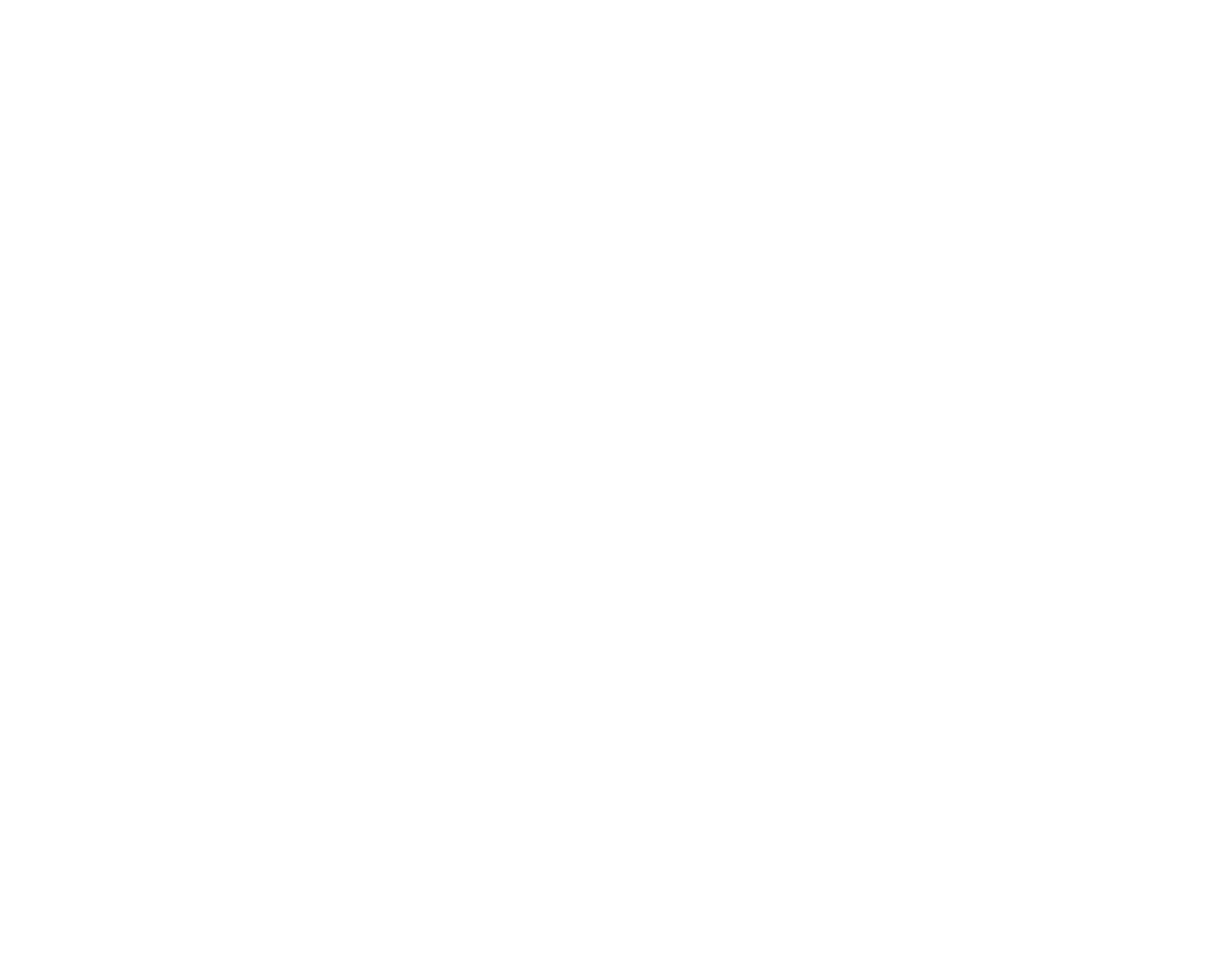 scroll, scrollTop: 0, scrollLeft: 0, axis: both 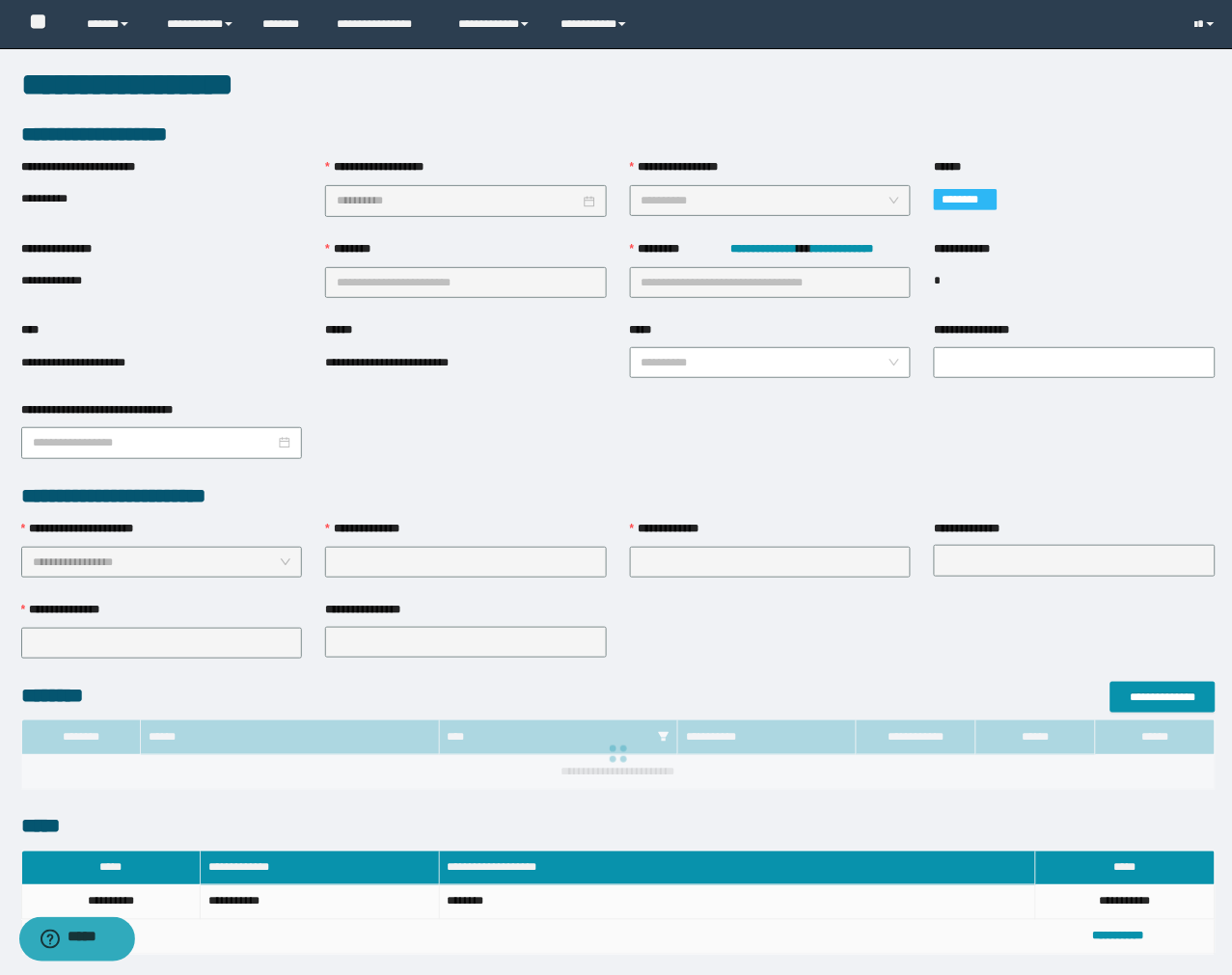 type on "**********" 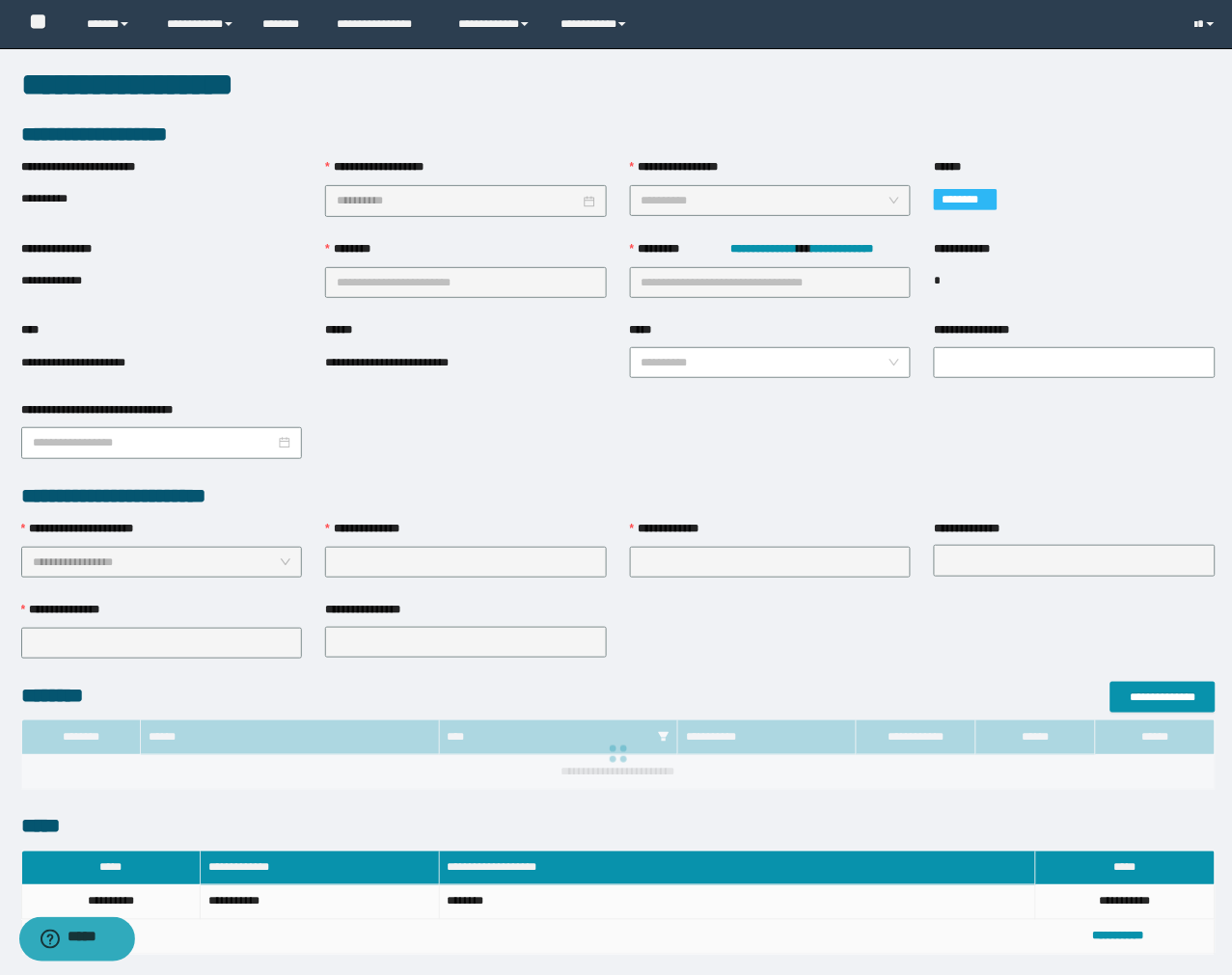 type on "********" 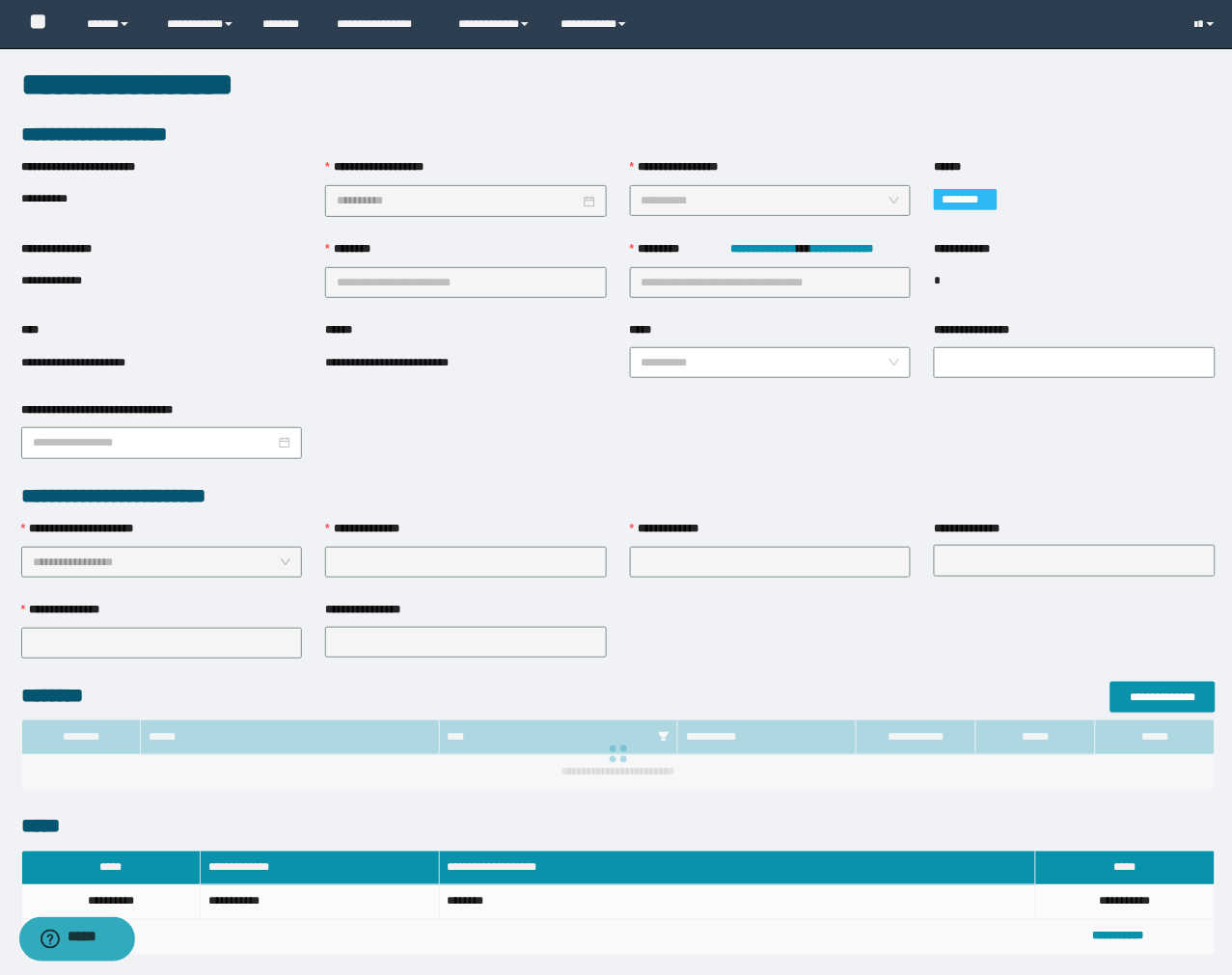 type on "*******" 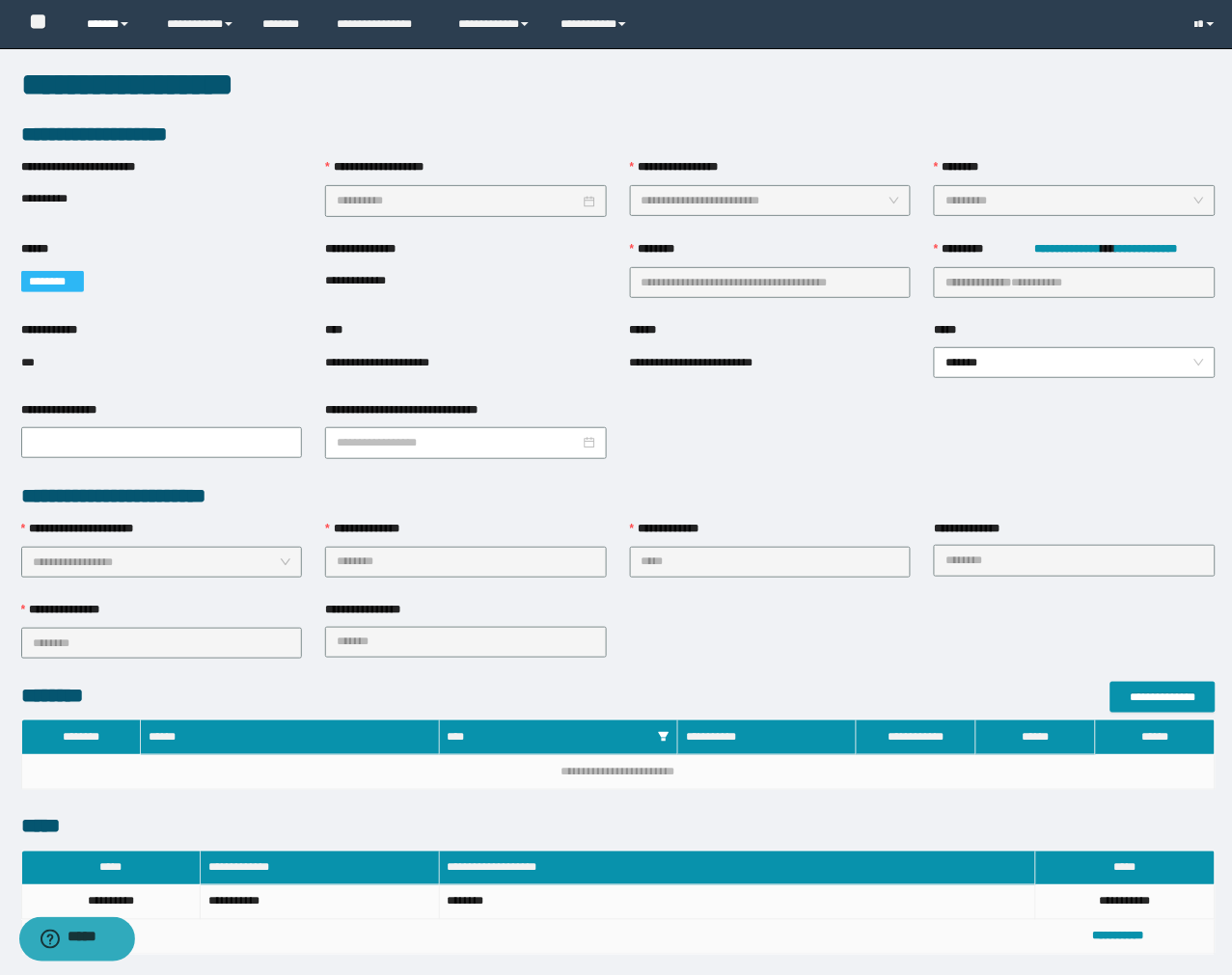 click on "******" at bounding box center (112, 24) 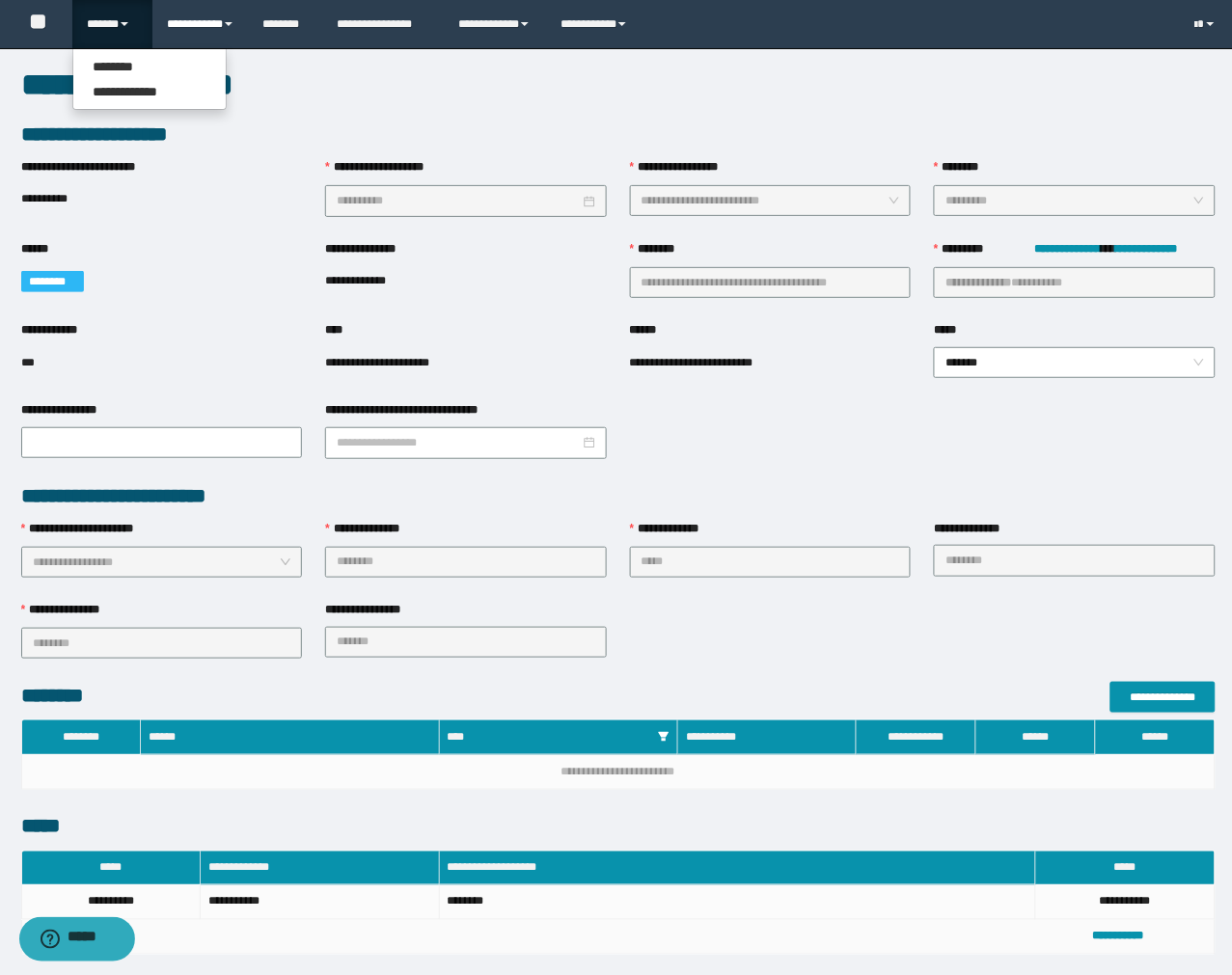 click on "**********" at bounding box center (200, 24) 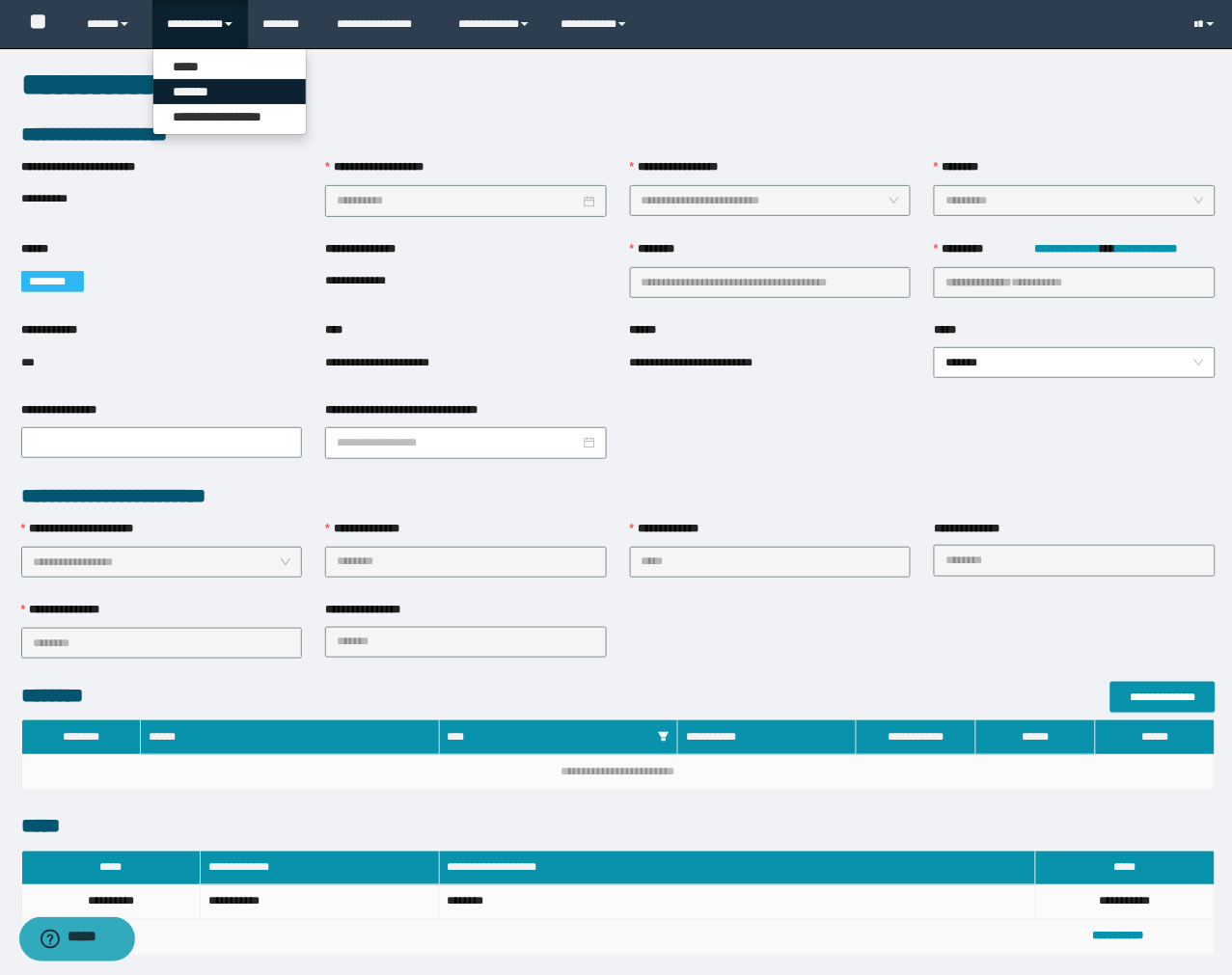 click on "*******" at bounding box center [230, 92] 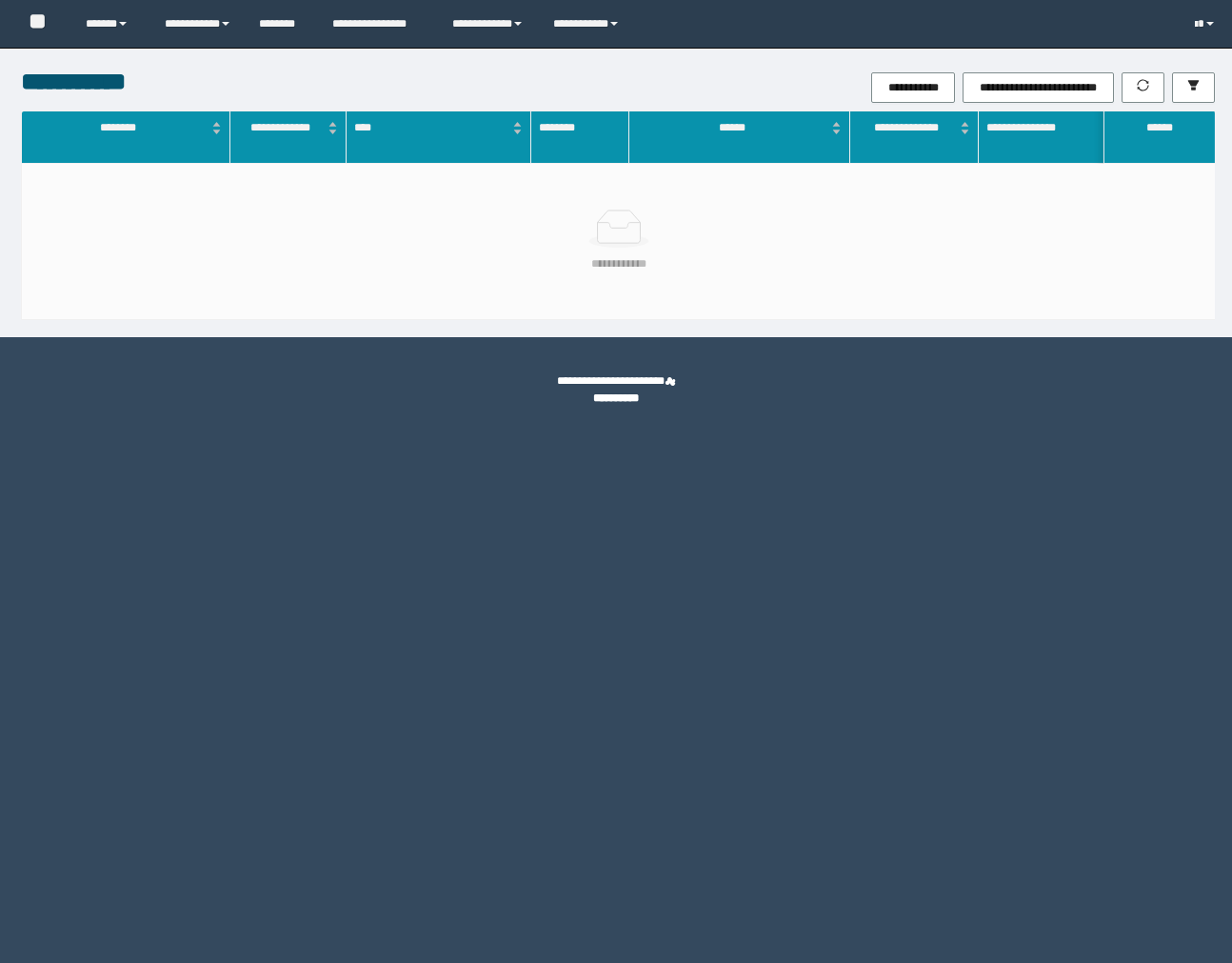 scroll, scrollTop: 0, scrollLeft: 0, axis: both 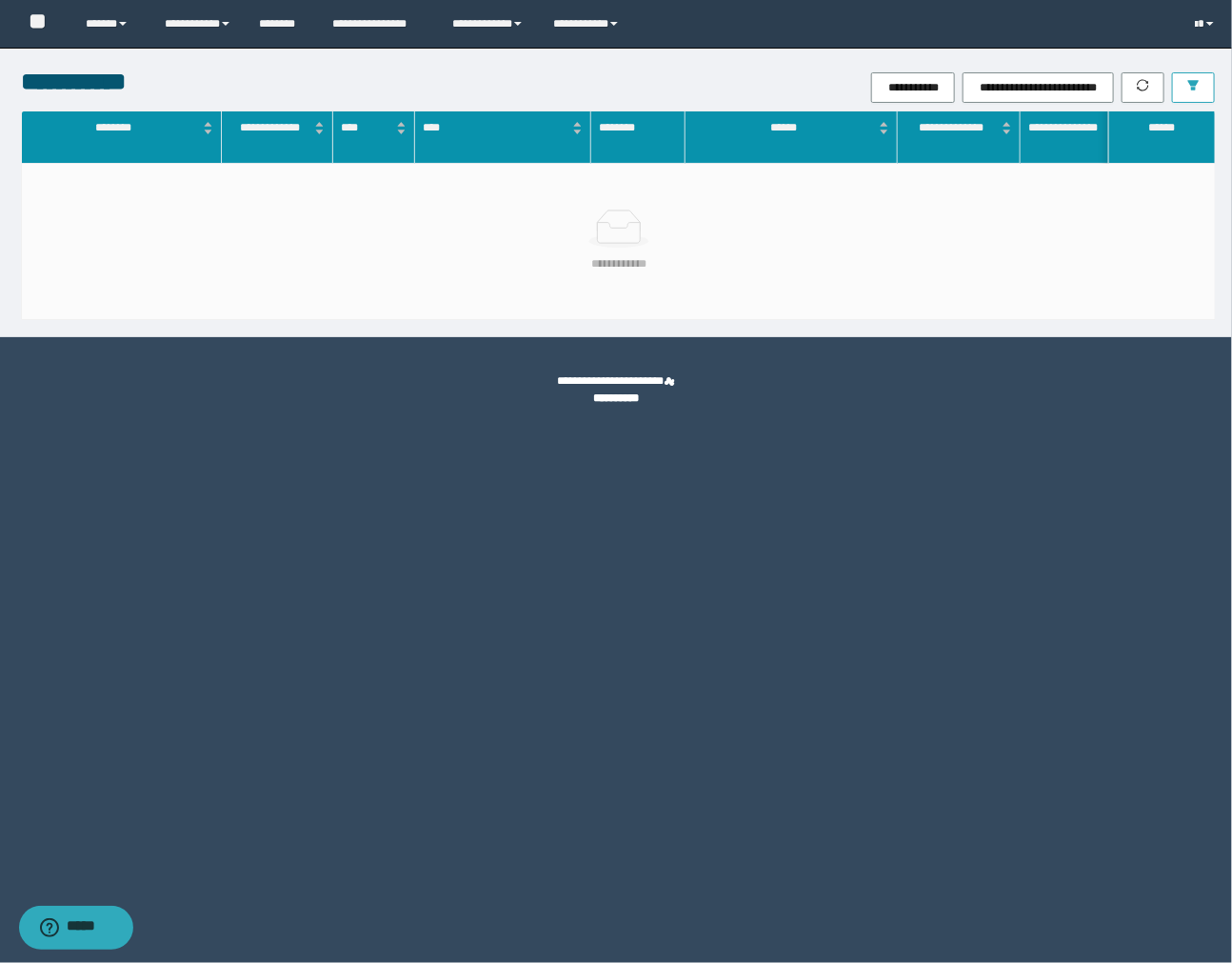 click at bounding box center [1193, 88] 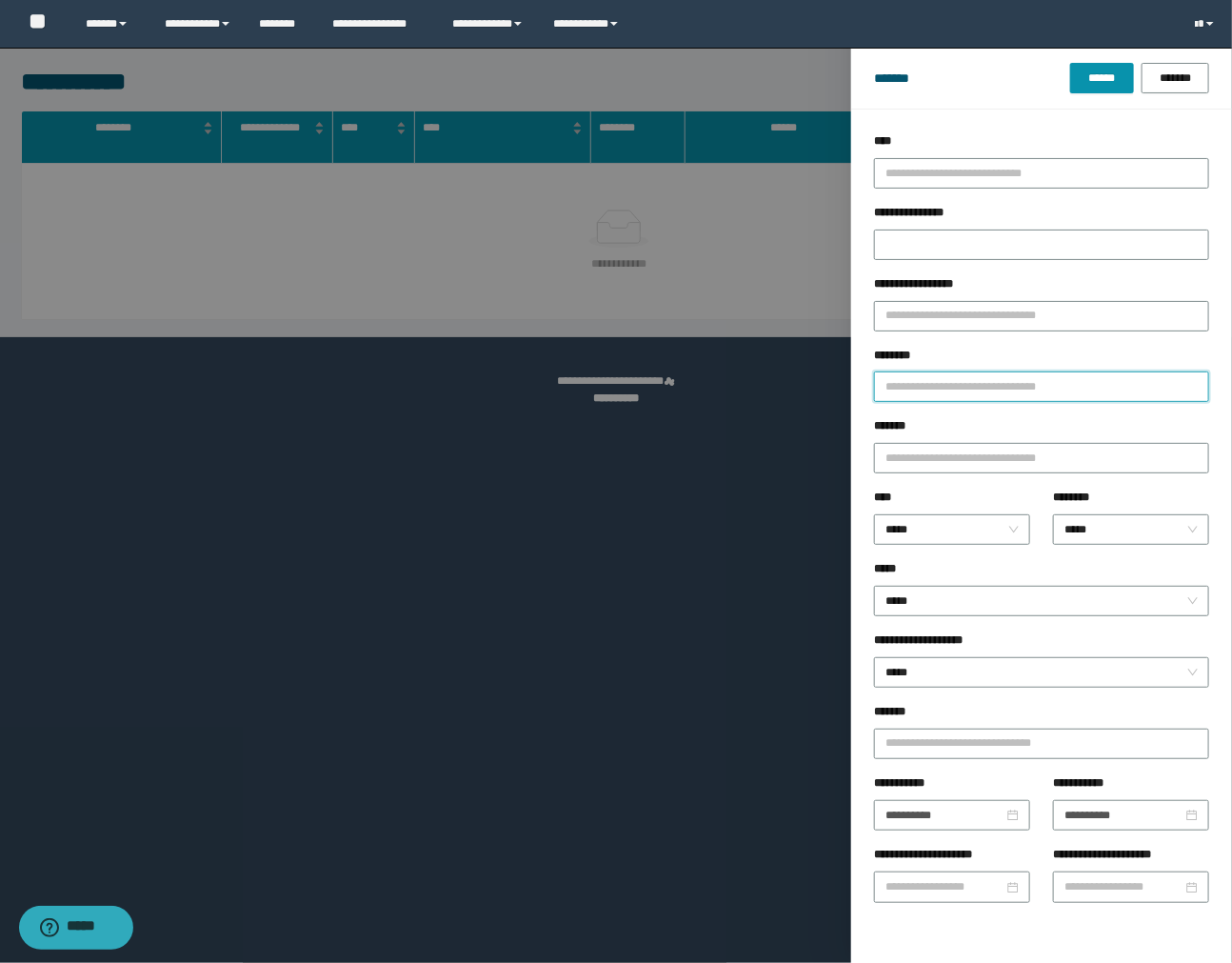 click on "********" at bounding box center [1042, 387] 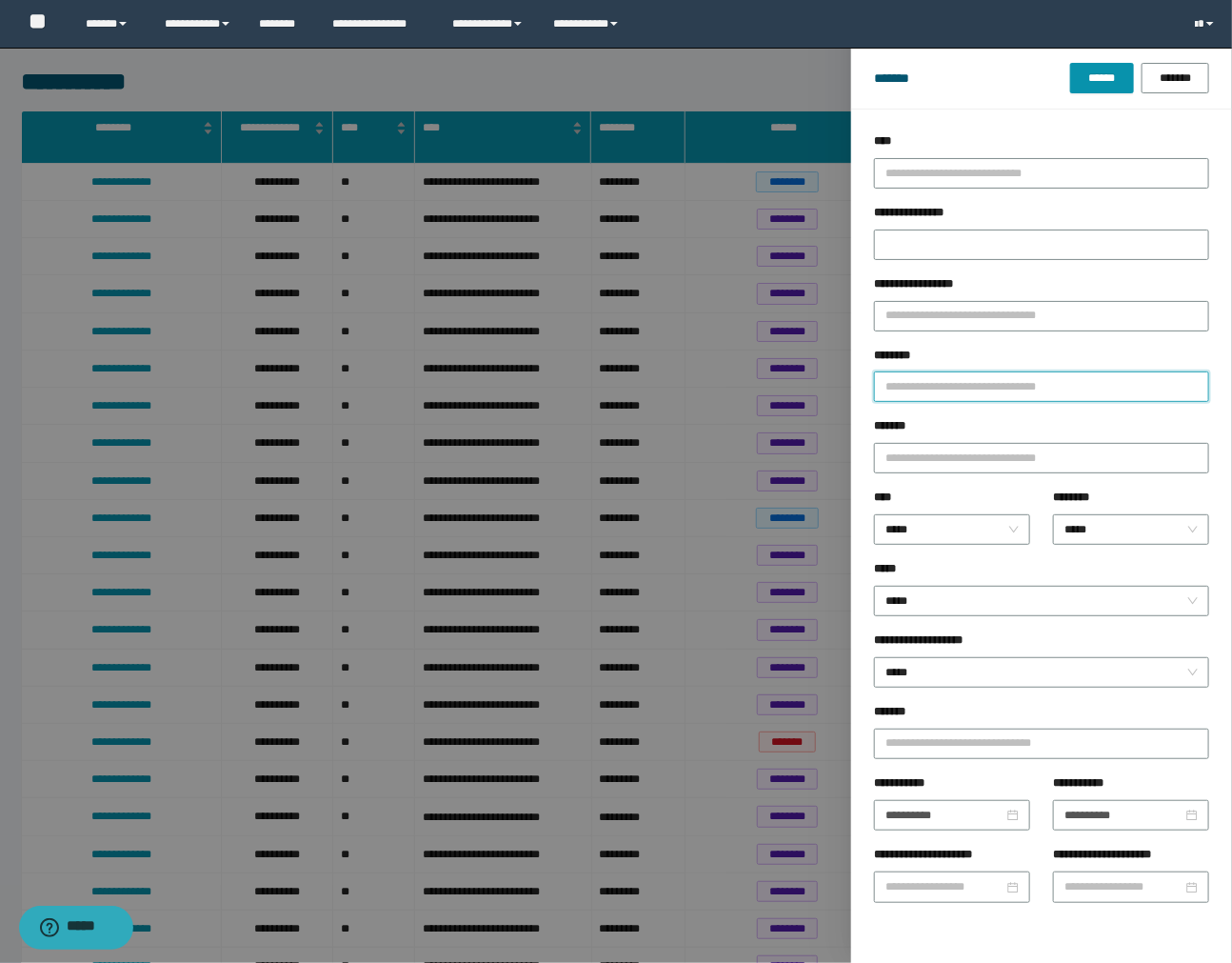paste on "**********" 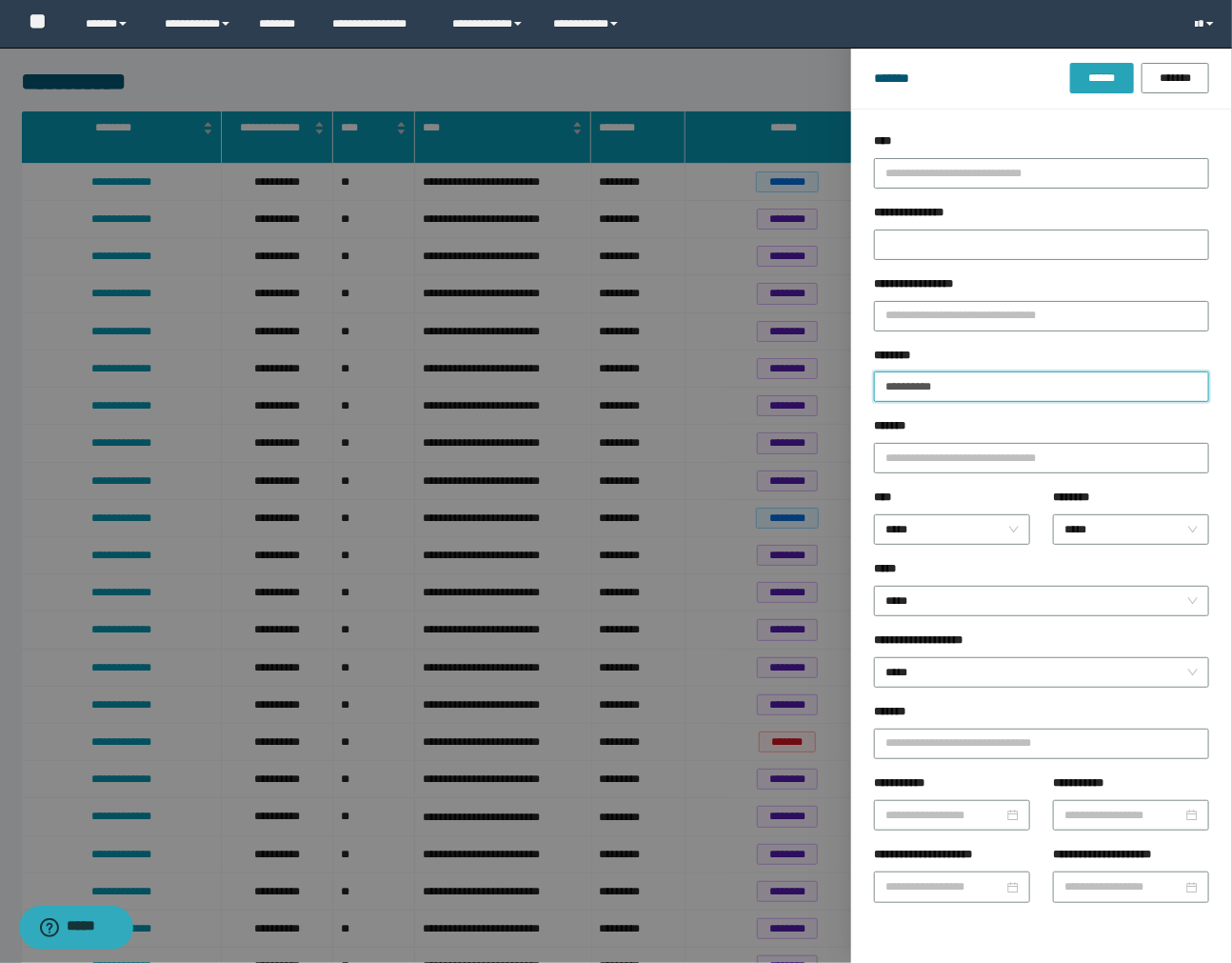 type on "**********" 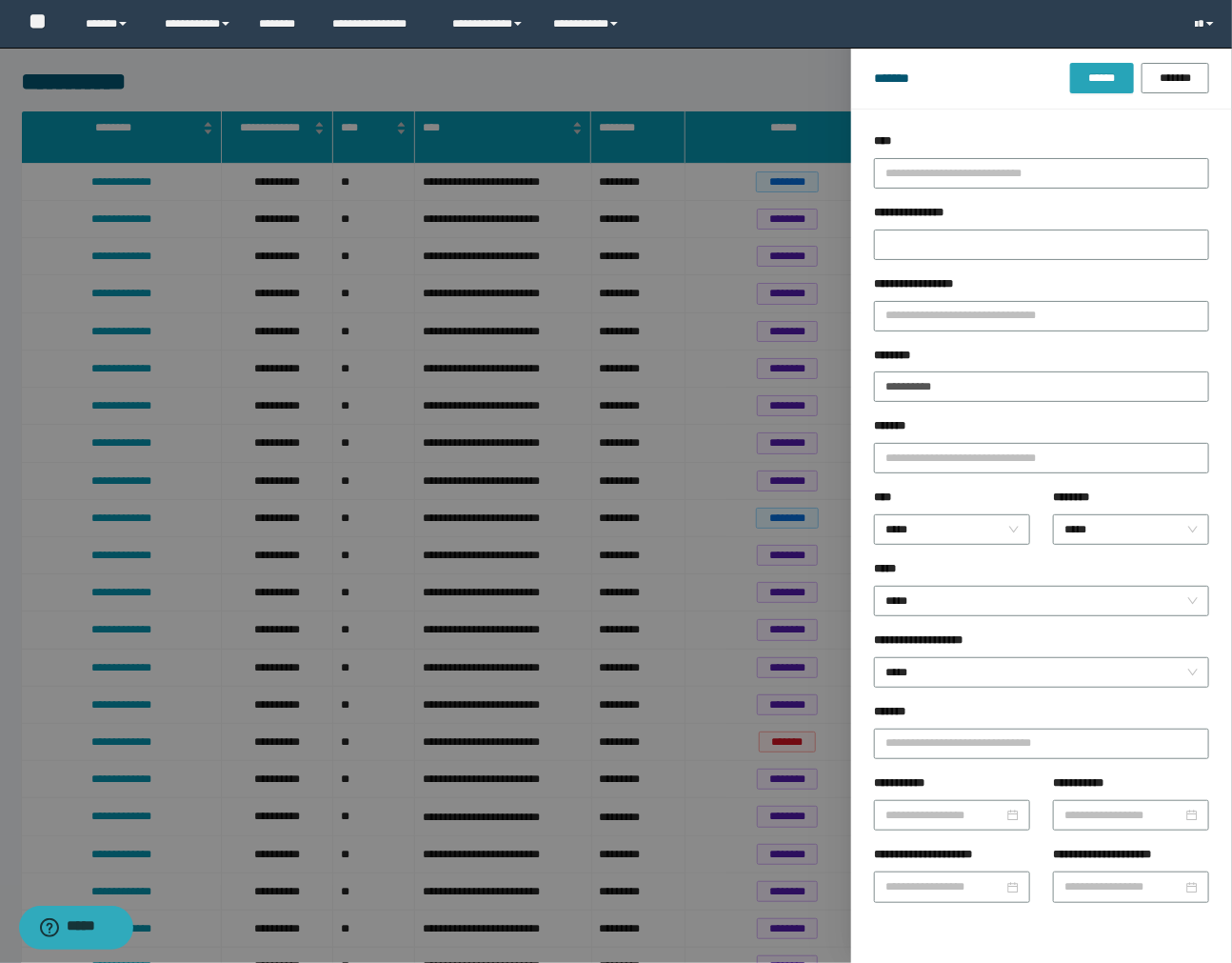 click on "******" at bounding box center [1102, 78] 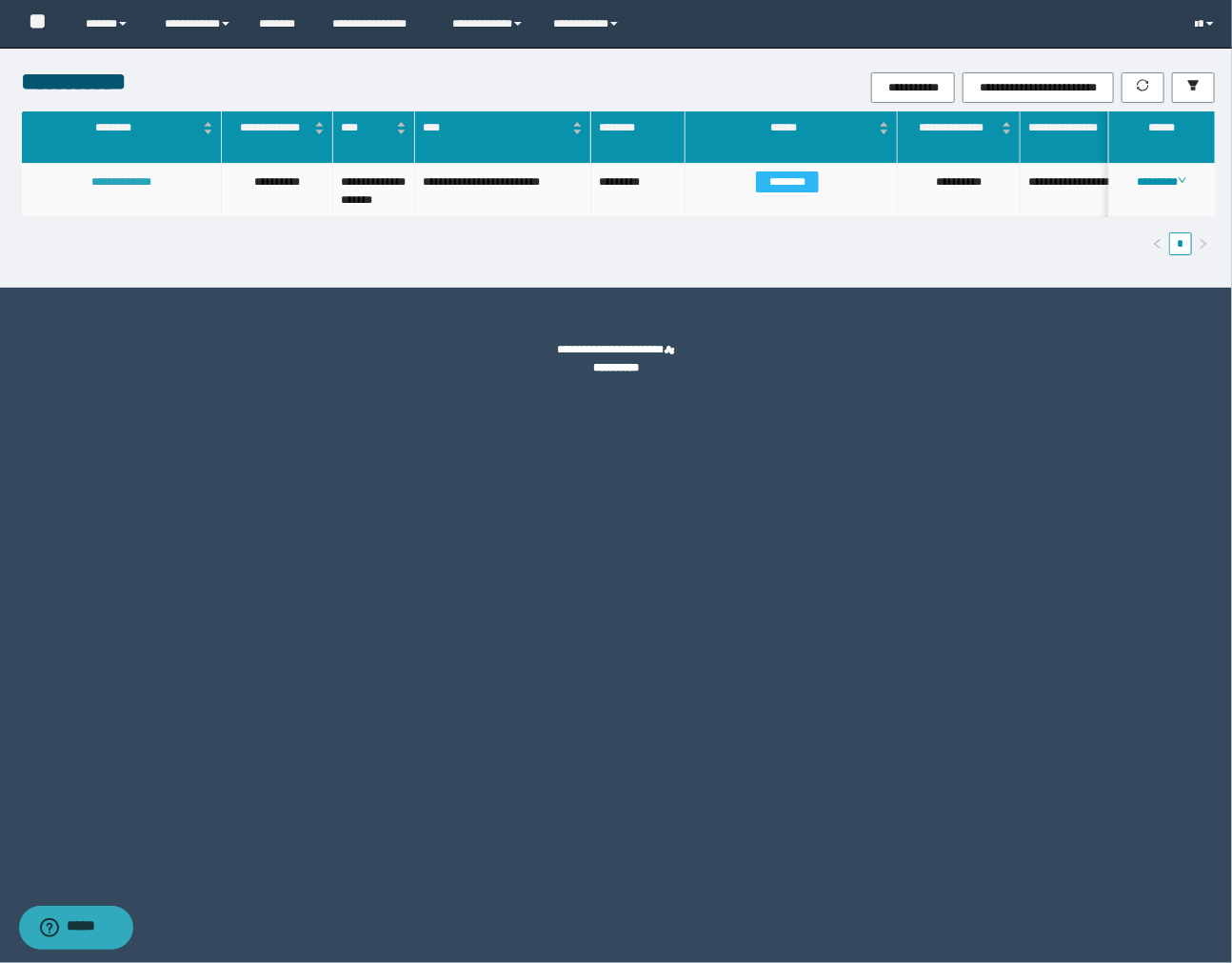 click on "**********" at bounding box center (121, 182) 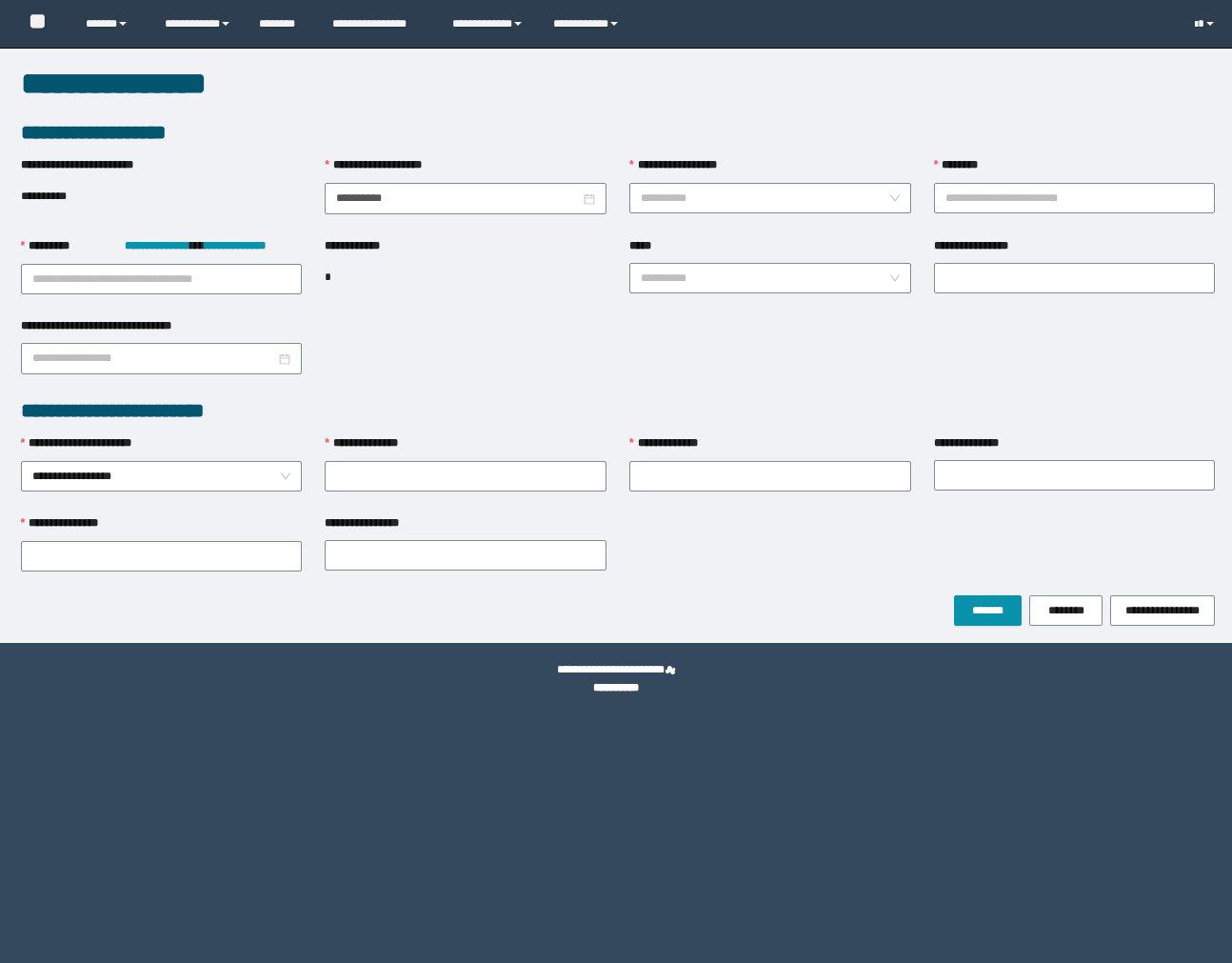 scroll, scrollTop: 0, scrollLeft: 0, axis: both 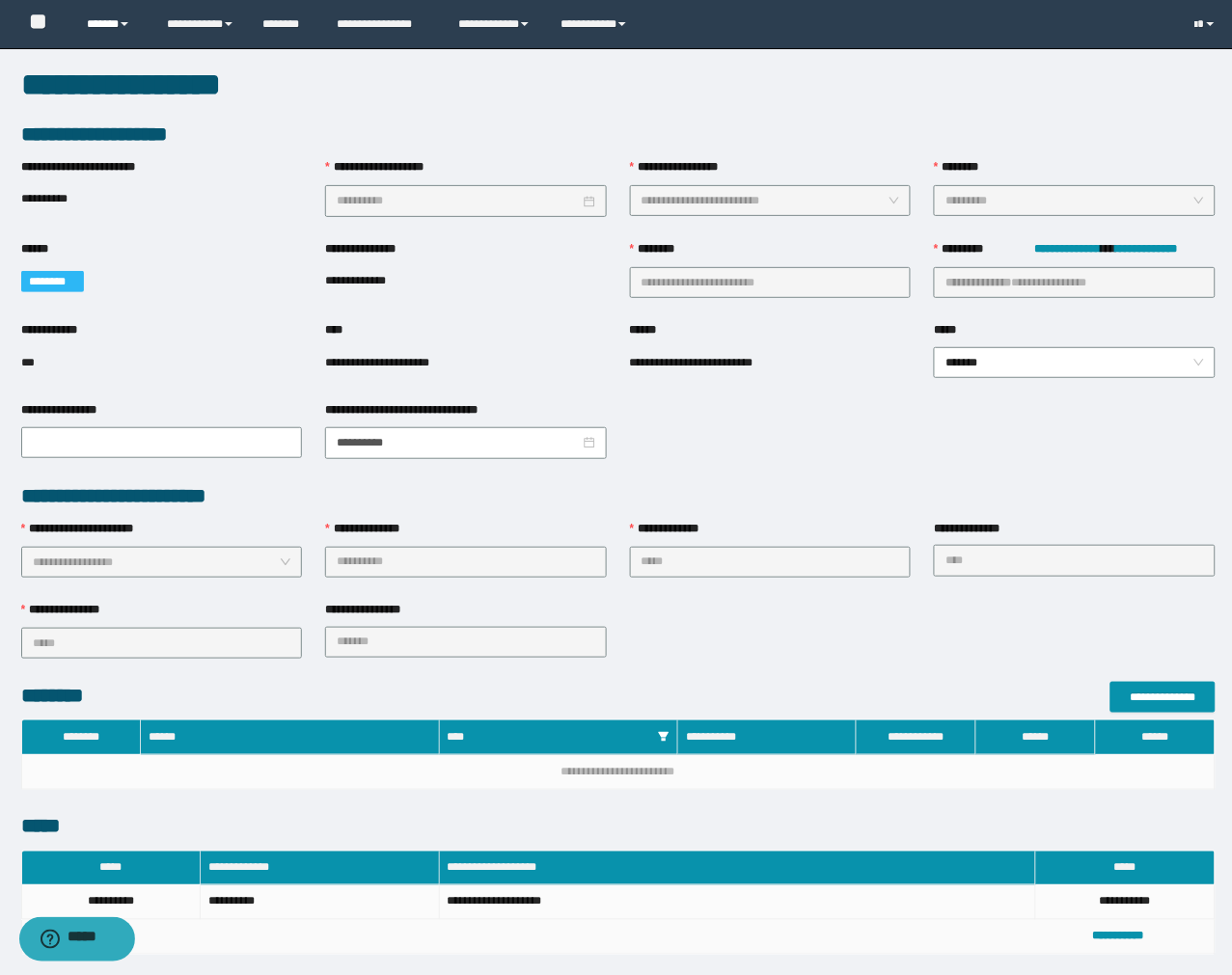 click on "******" at bounding box center (112, 24) 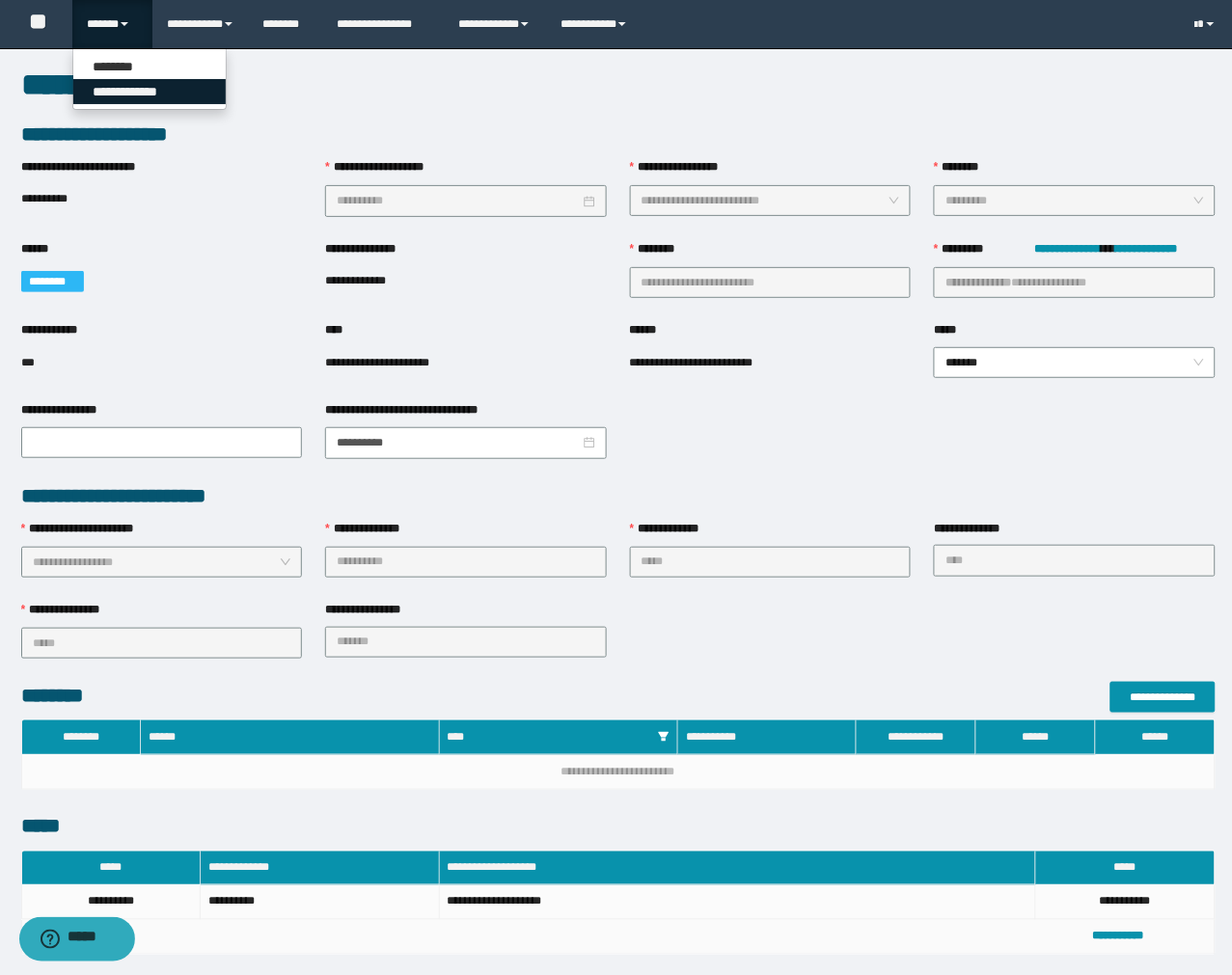 click on "**********" at bounding box center [150, 92] 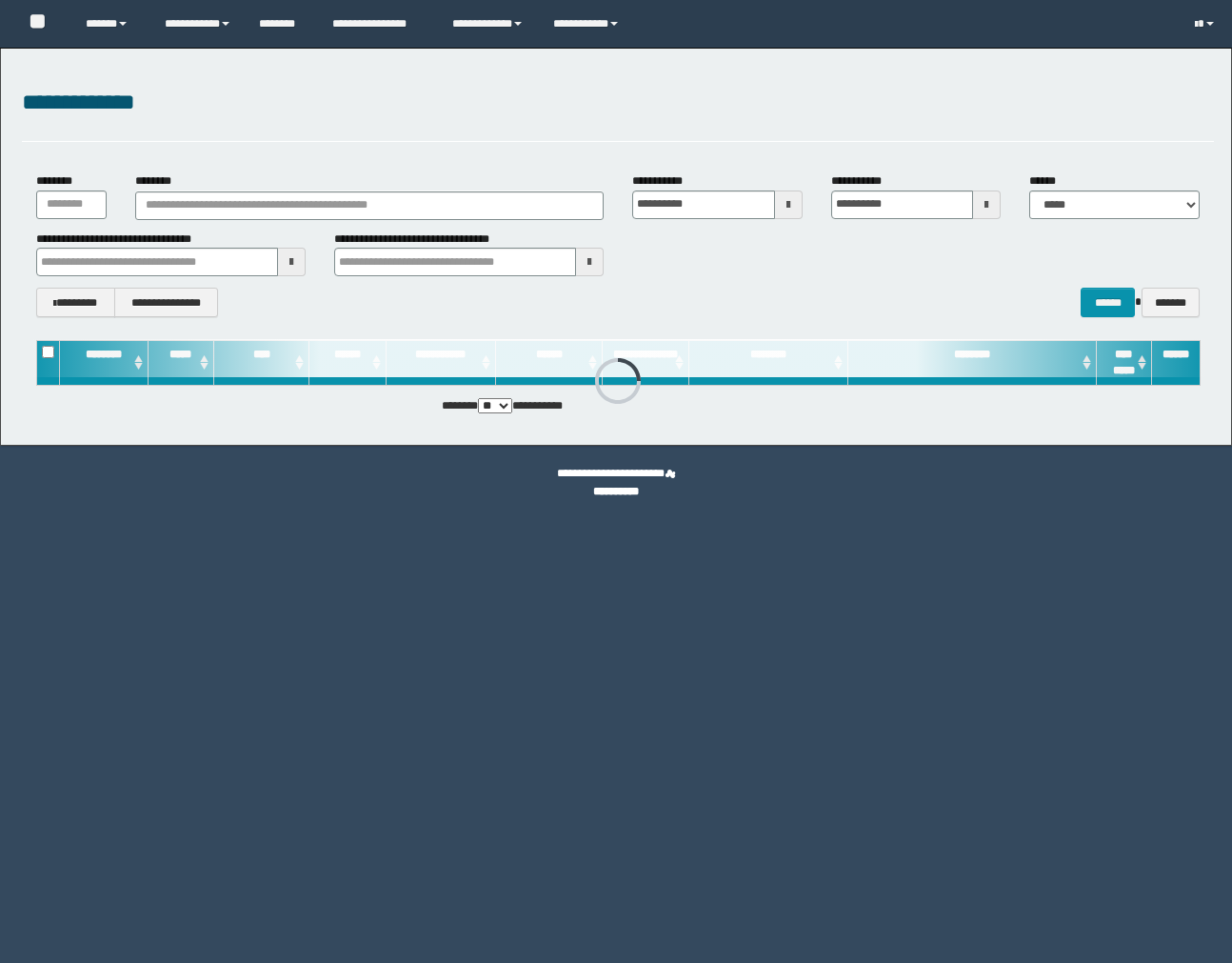 scroll, scrollTop: 0, scrollLeft: 0, axis: both 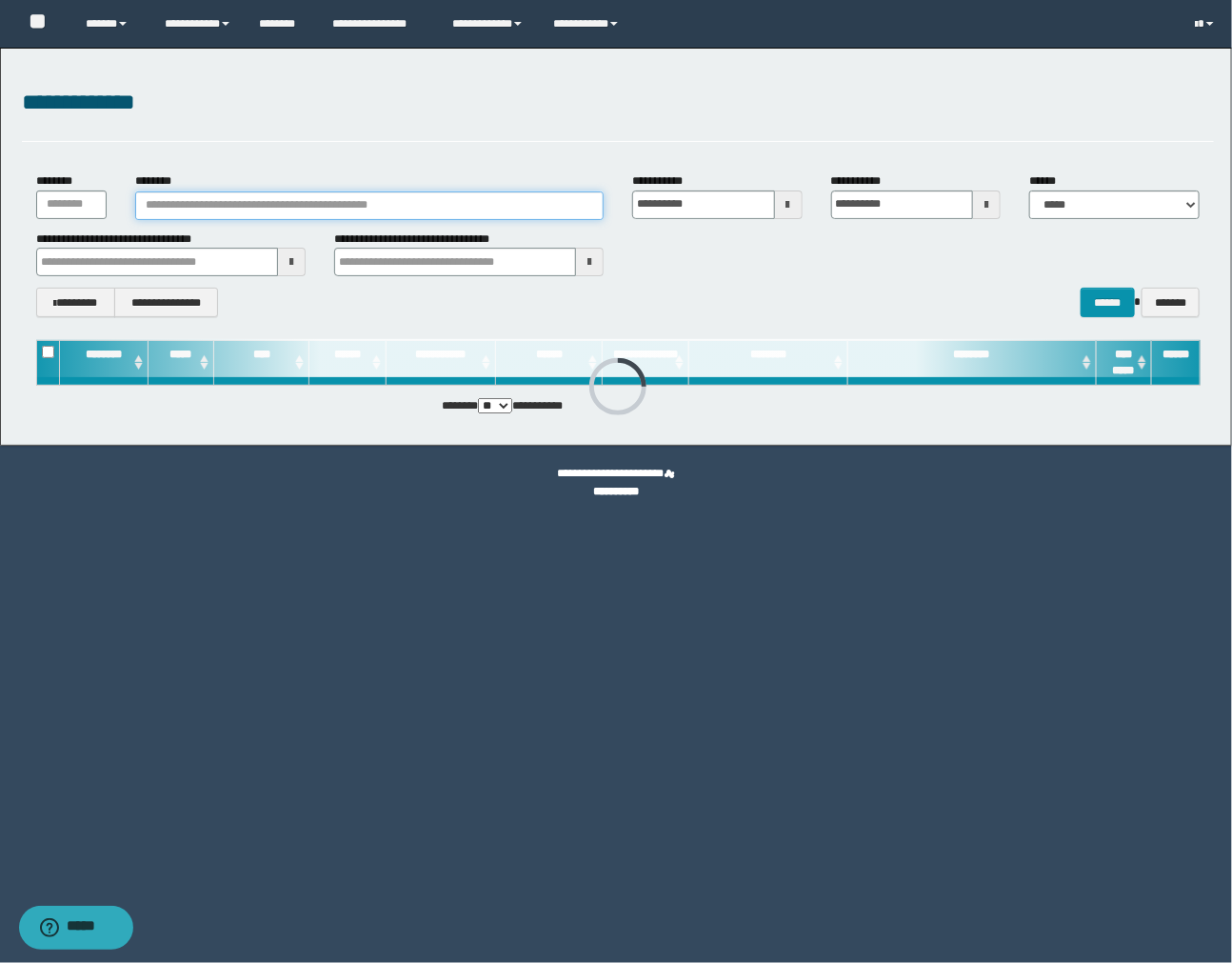 click on "********" at bounding box center (369, 206) 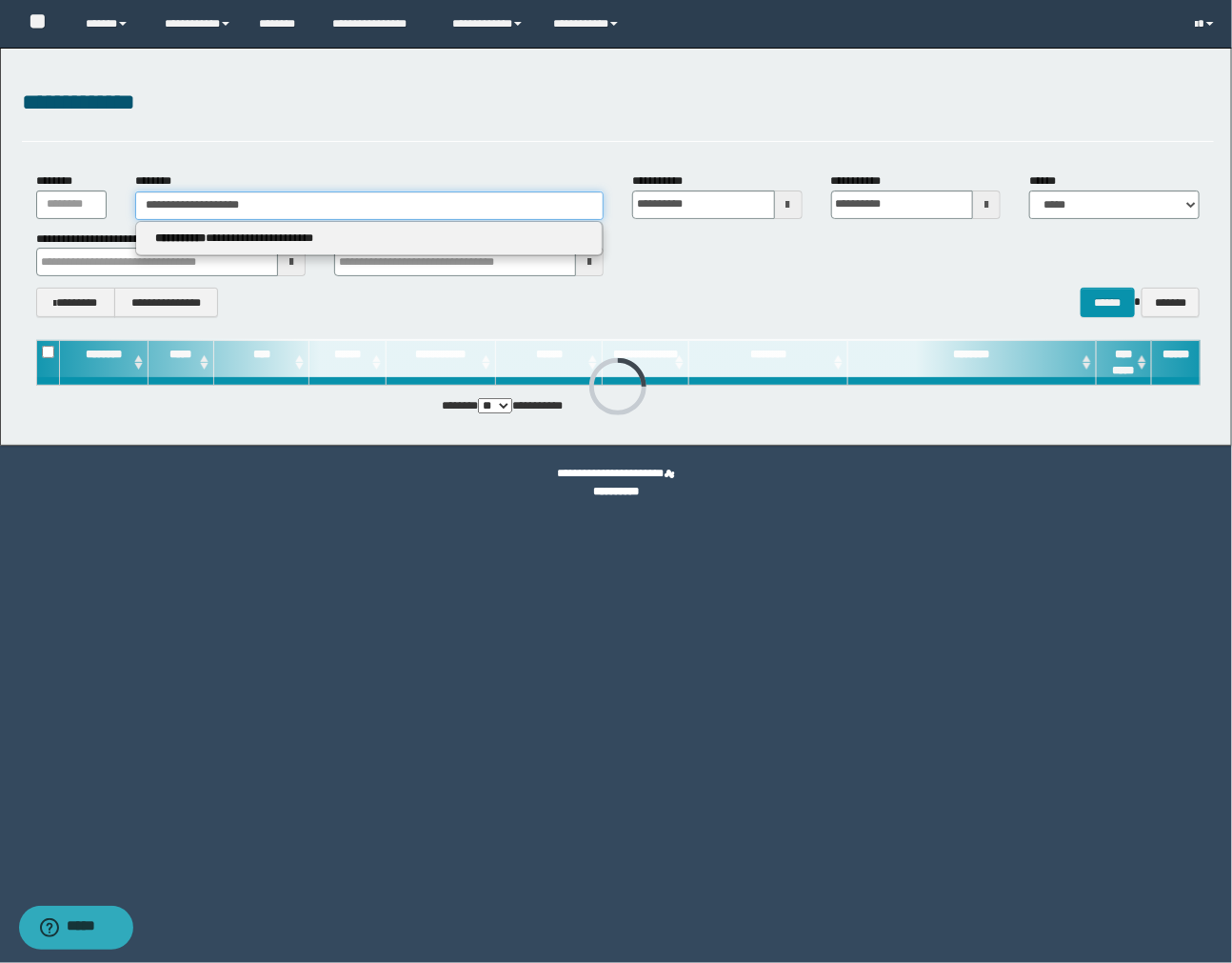 type on "**********" 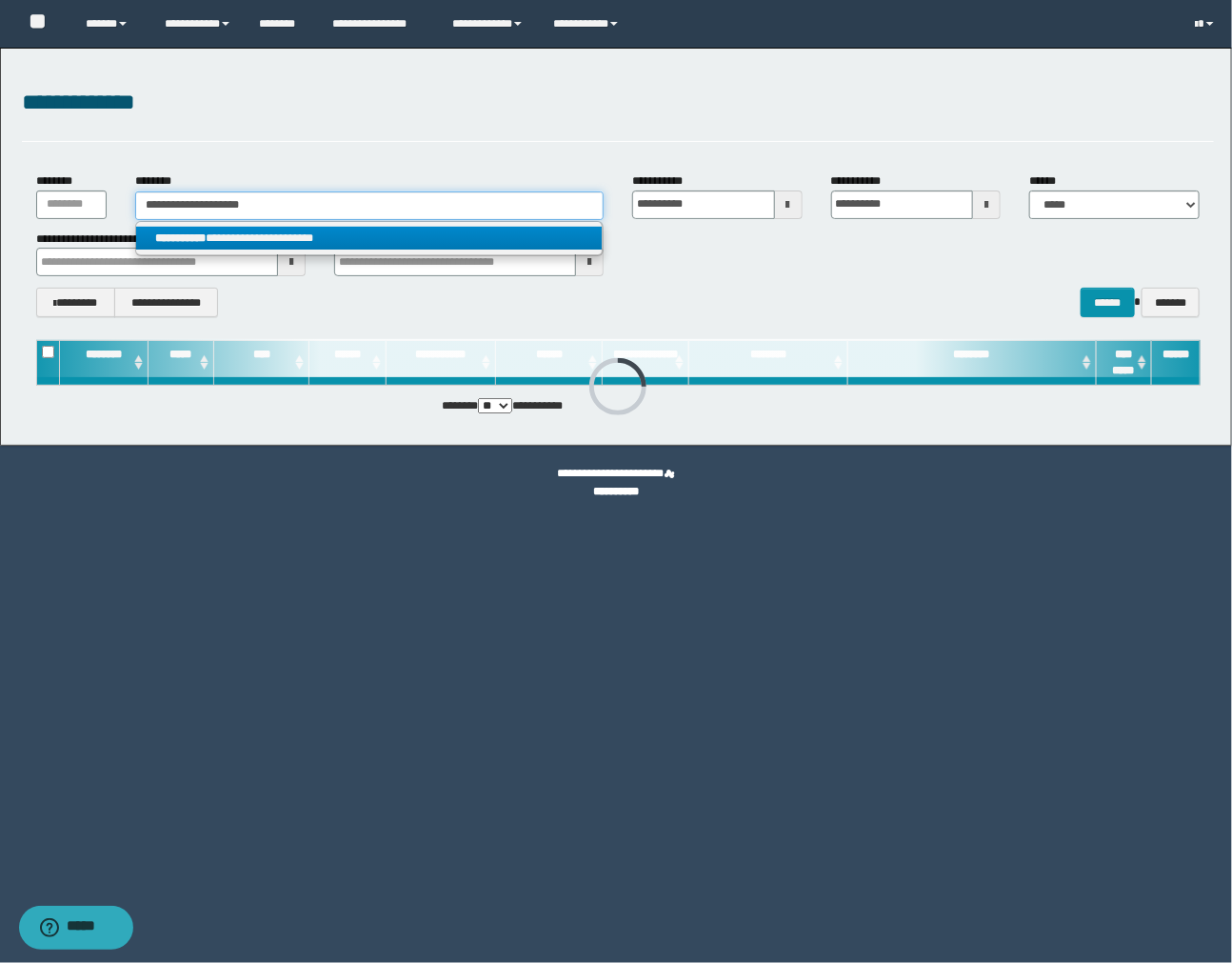 type on "**********" 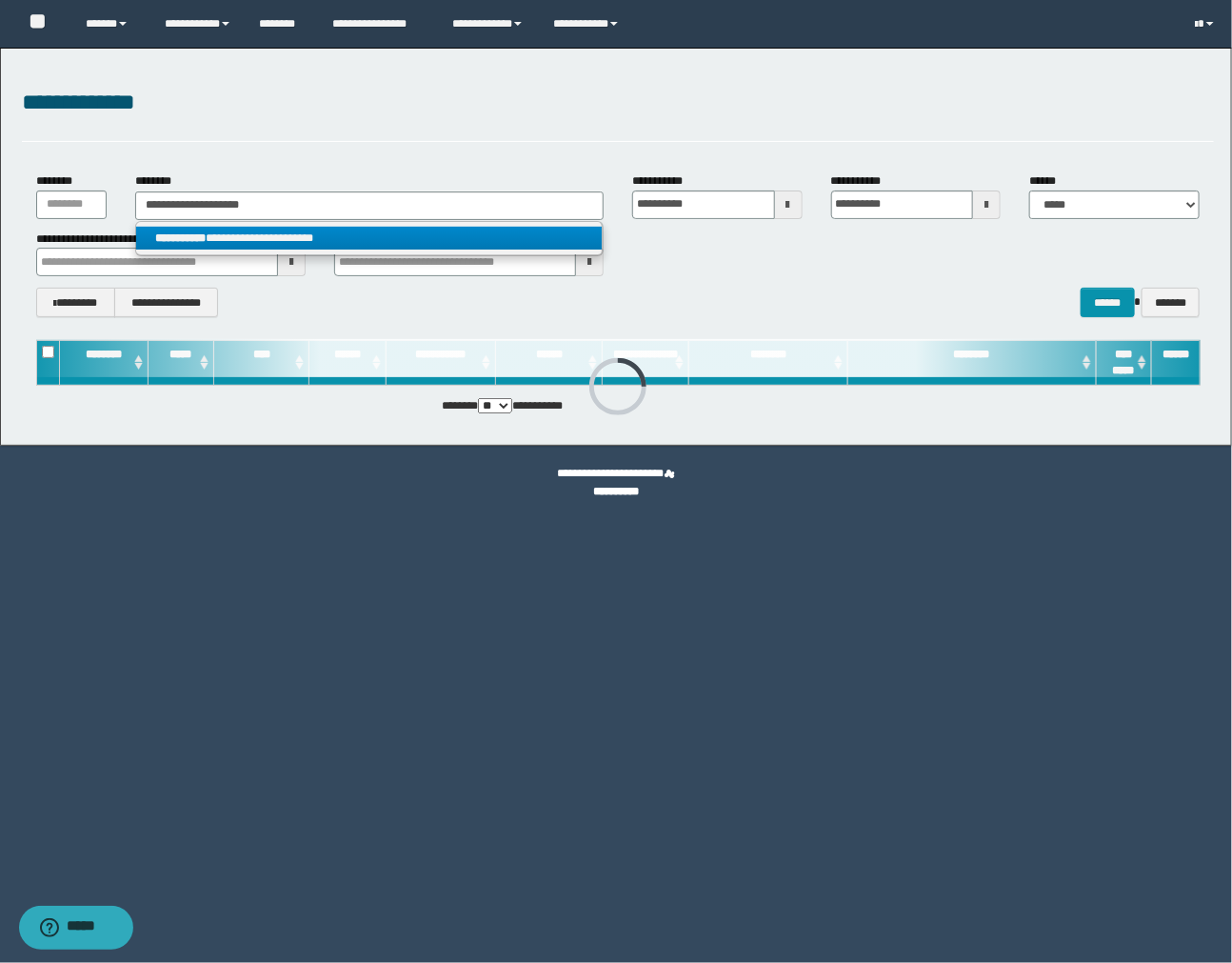click on "**********" at bounding box center [369, 238] 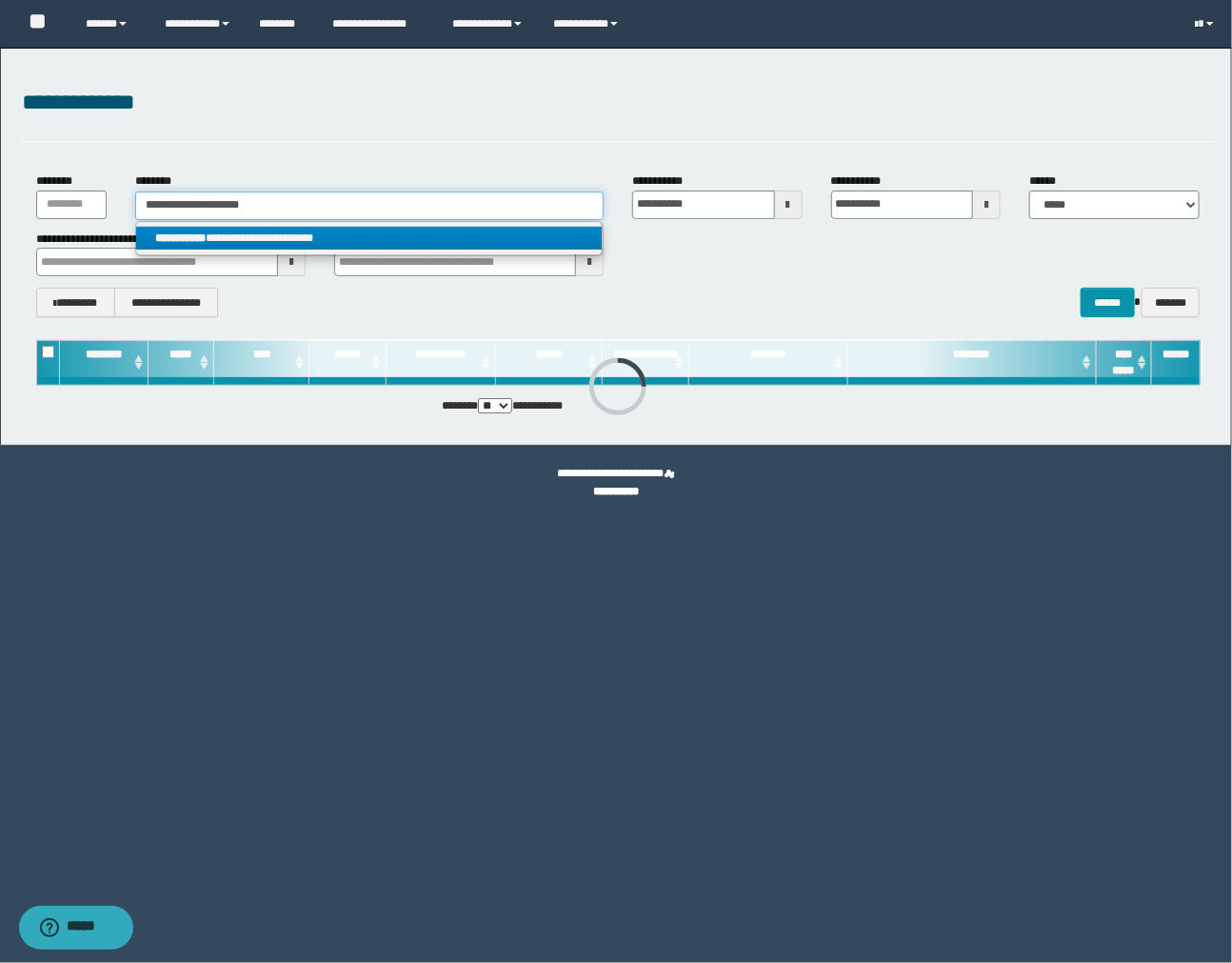 type 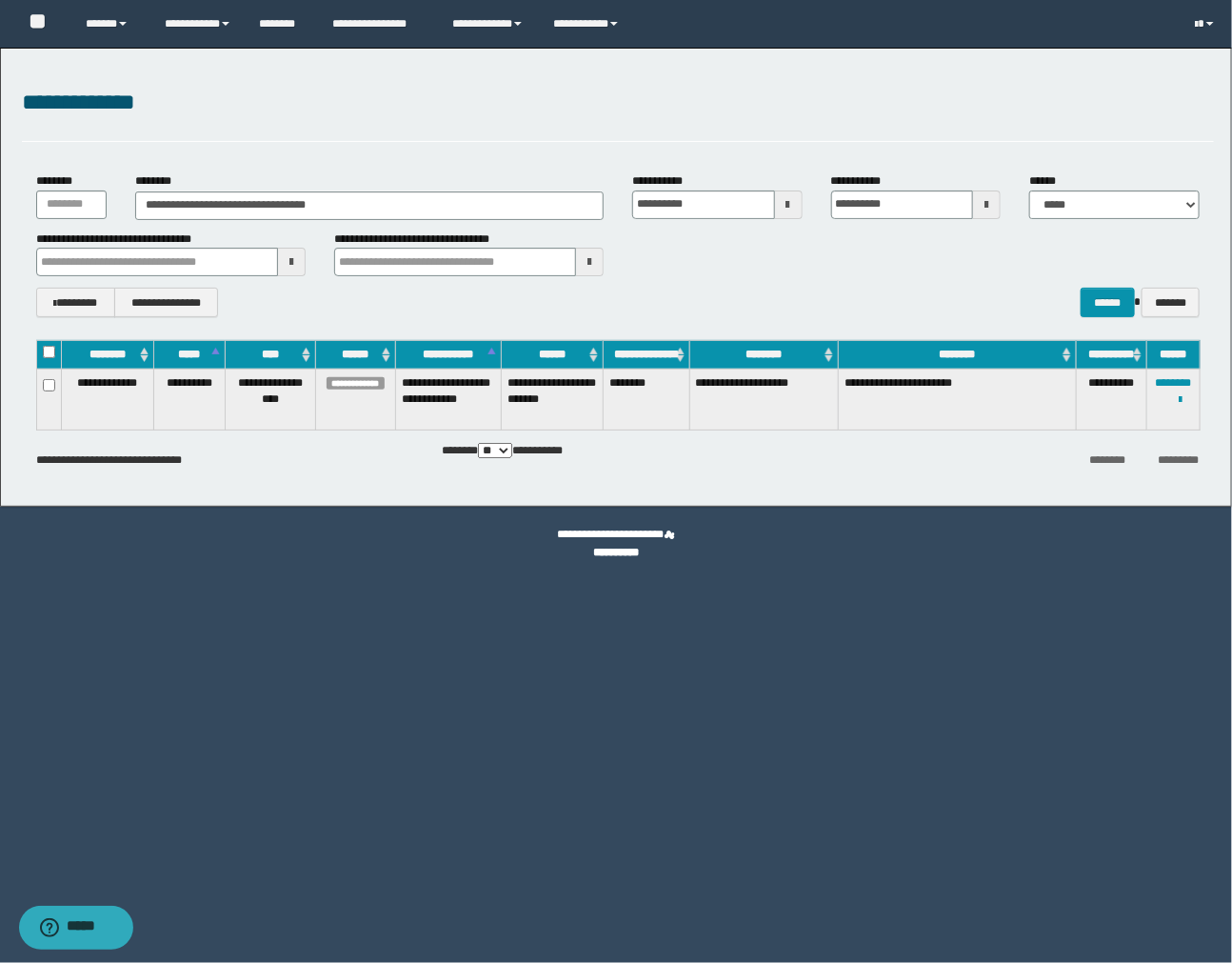 click on "**********" at bounding box center (616, 481) 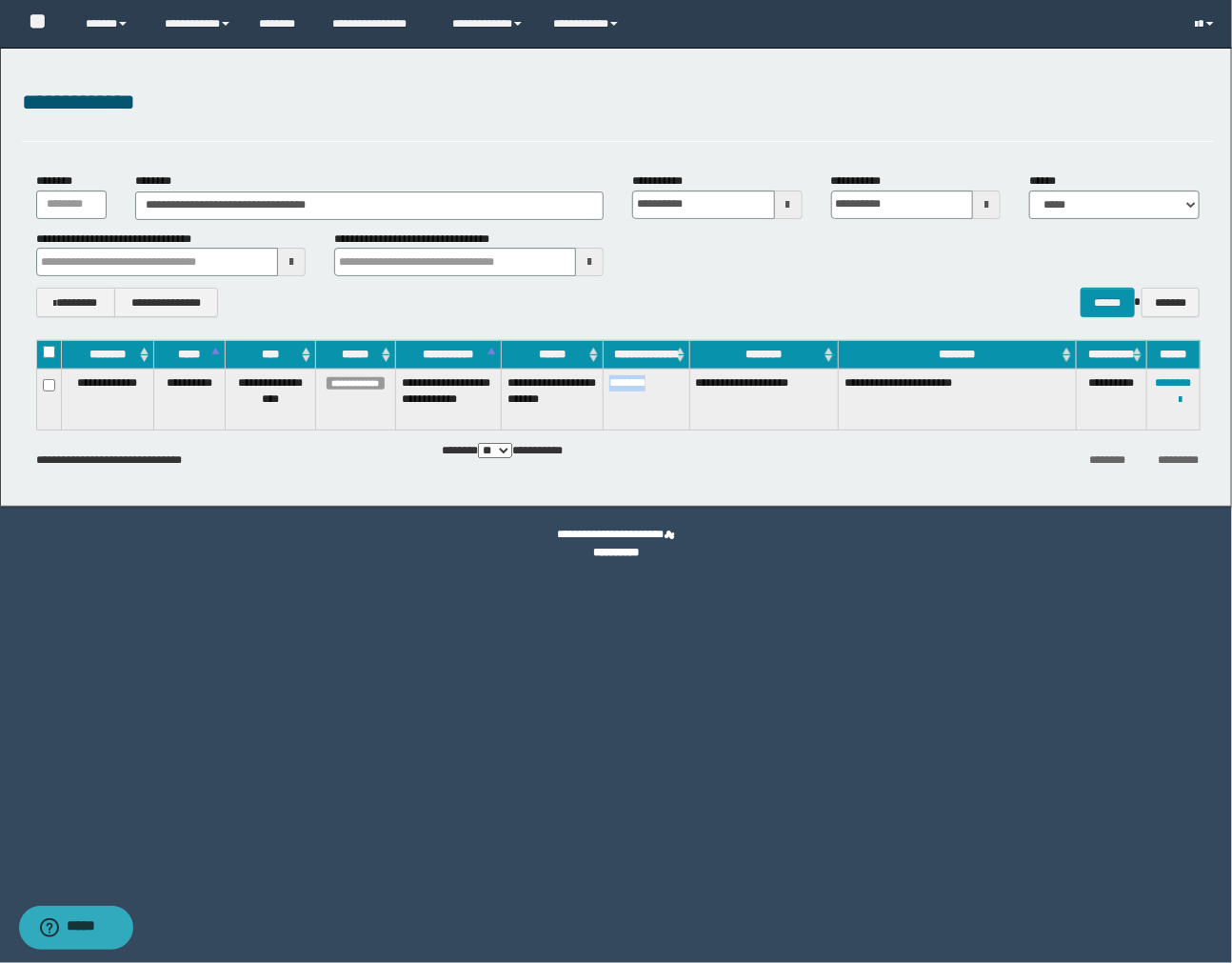 drag, startPoint x: 658, startPoint y: 389, endPoint x: 611, endPoint y: 387, distance: 47.0425 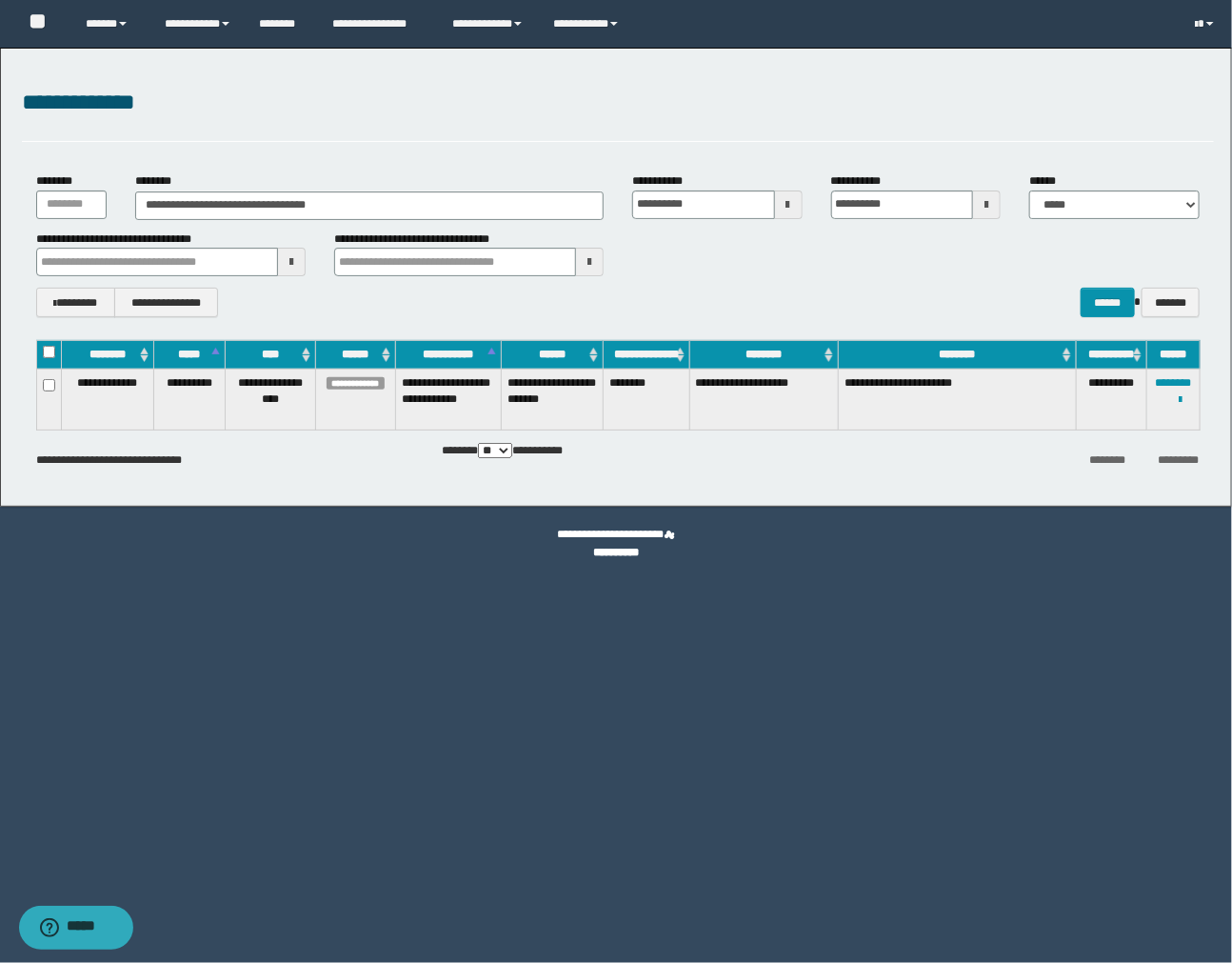 click on "**********" at bounding box center (616, 481) 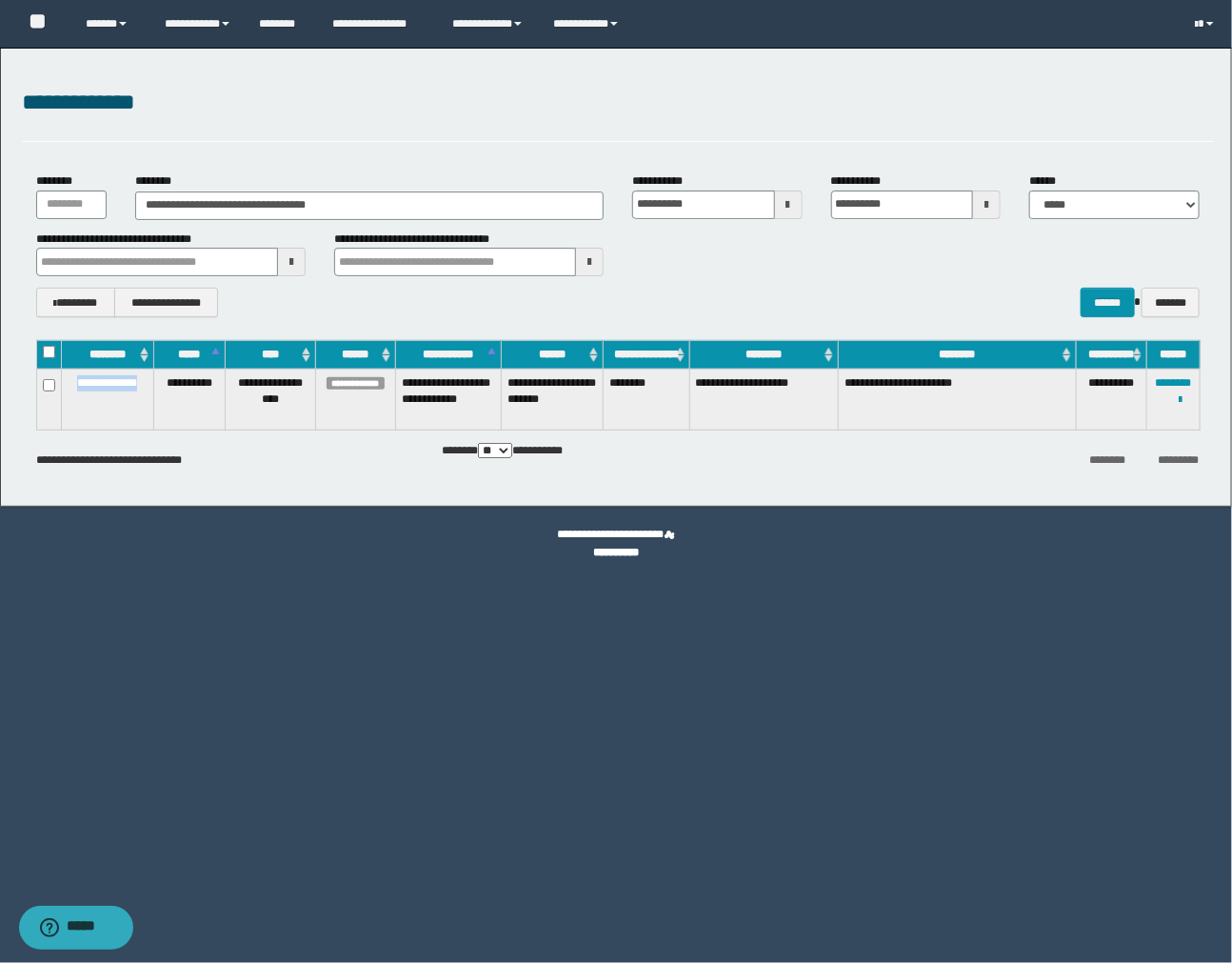 drag, startPoint x: 71, startPoint y: 385, endPoint x: 140, endPoint y: 392, distance: 69.354164 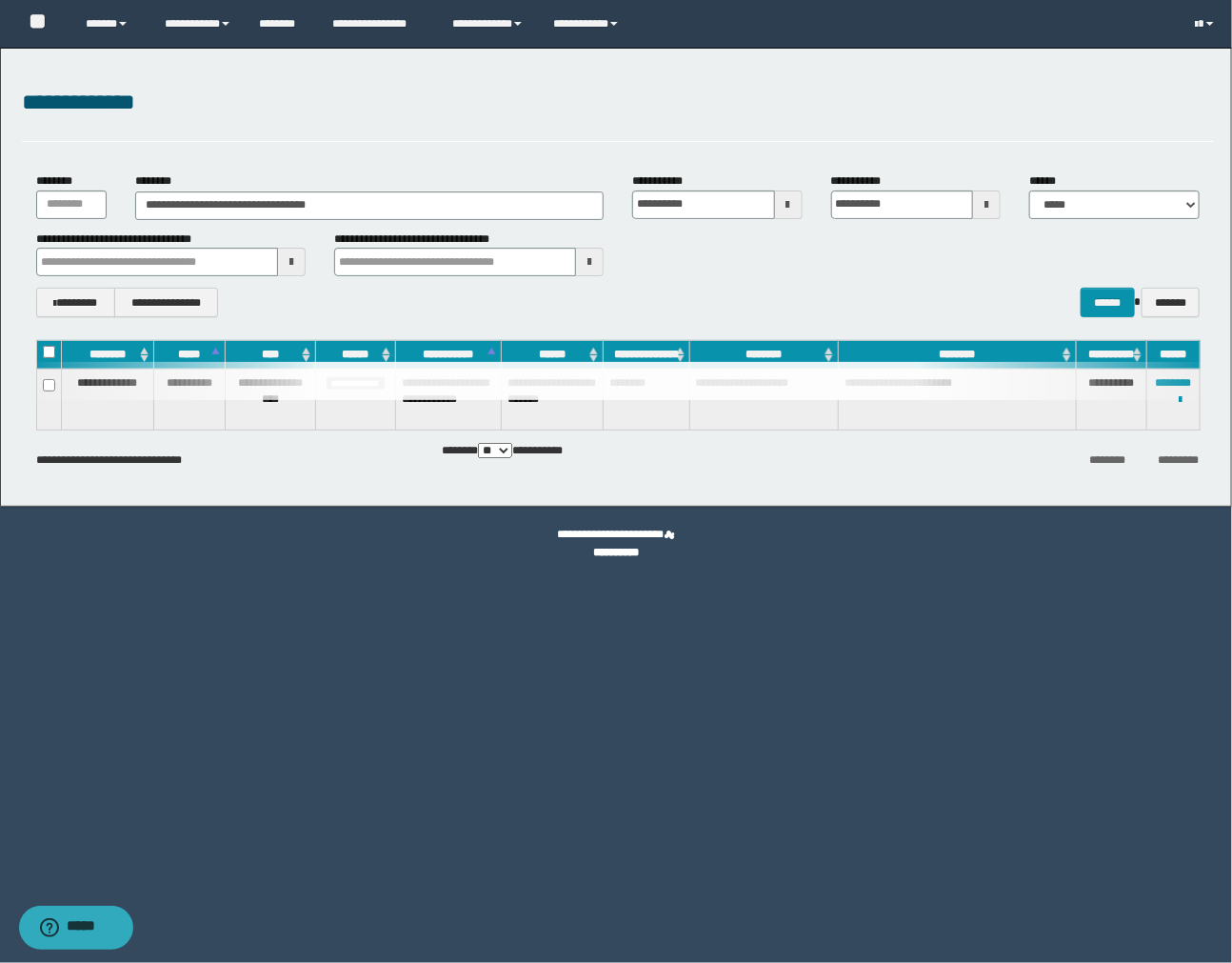 click on "**********" at bounding box center (616, 481) 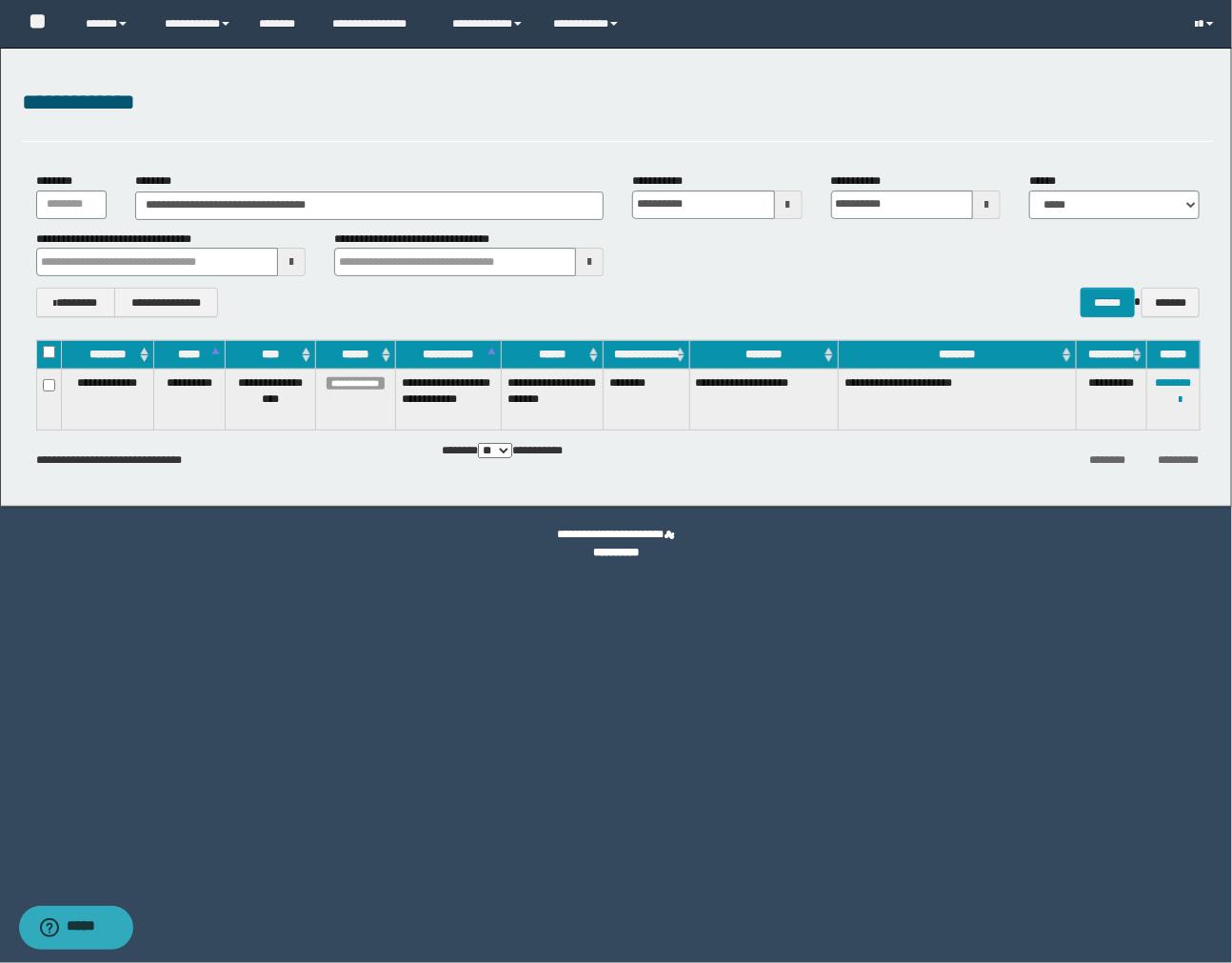 click on "**********" at bounding box center (616, 481) 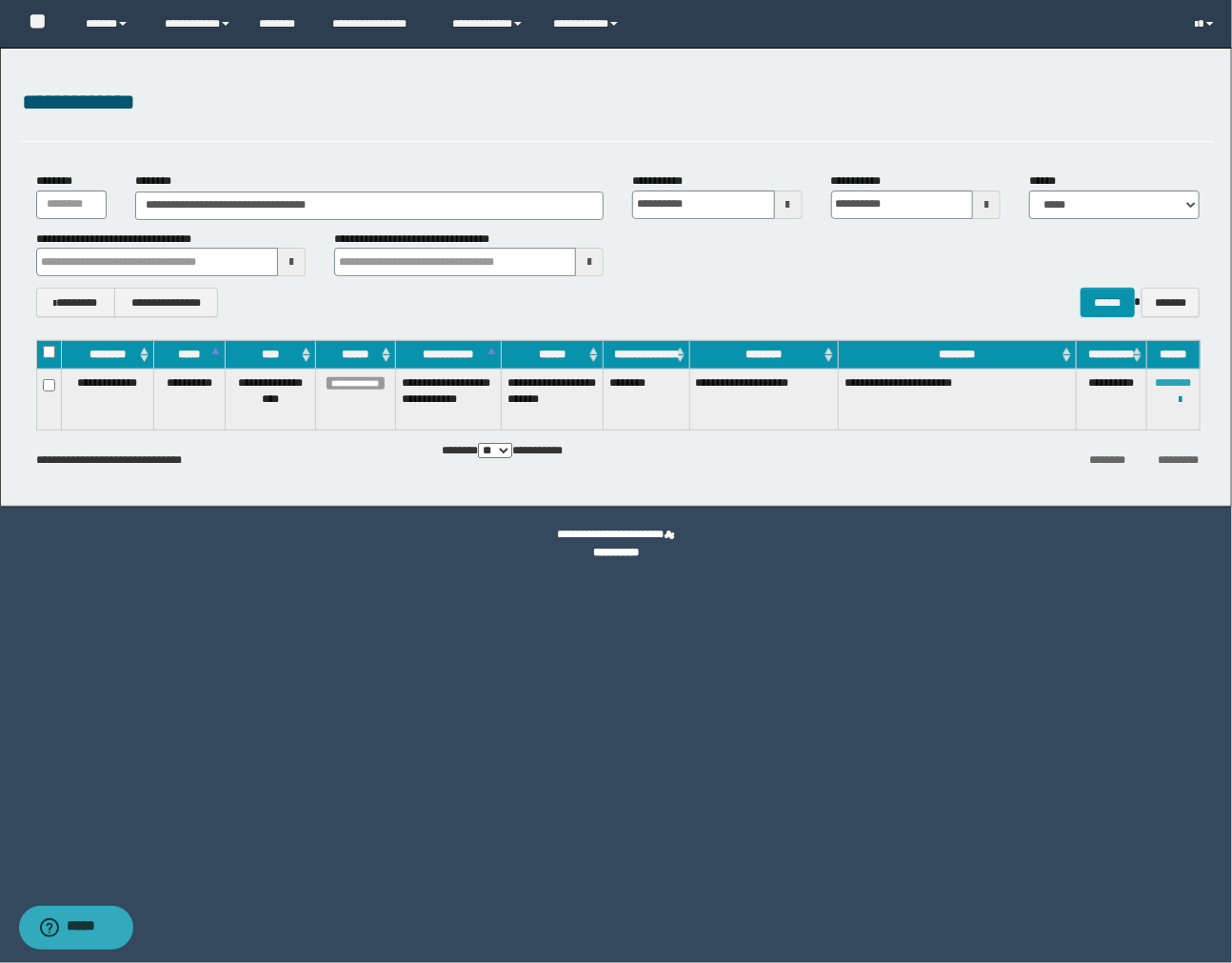 click on "********" at bounding box center [1174, 383] 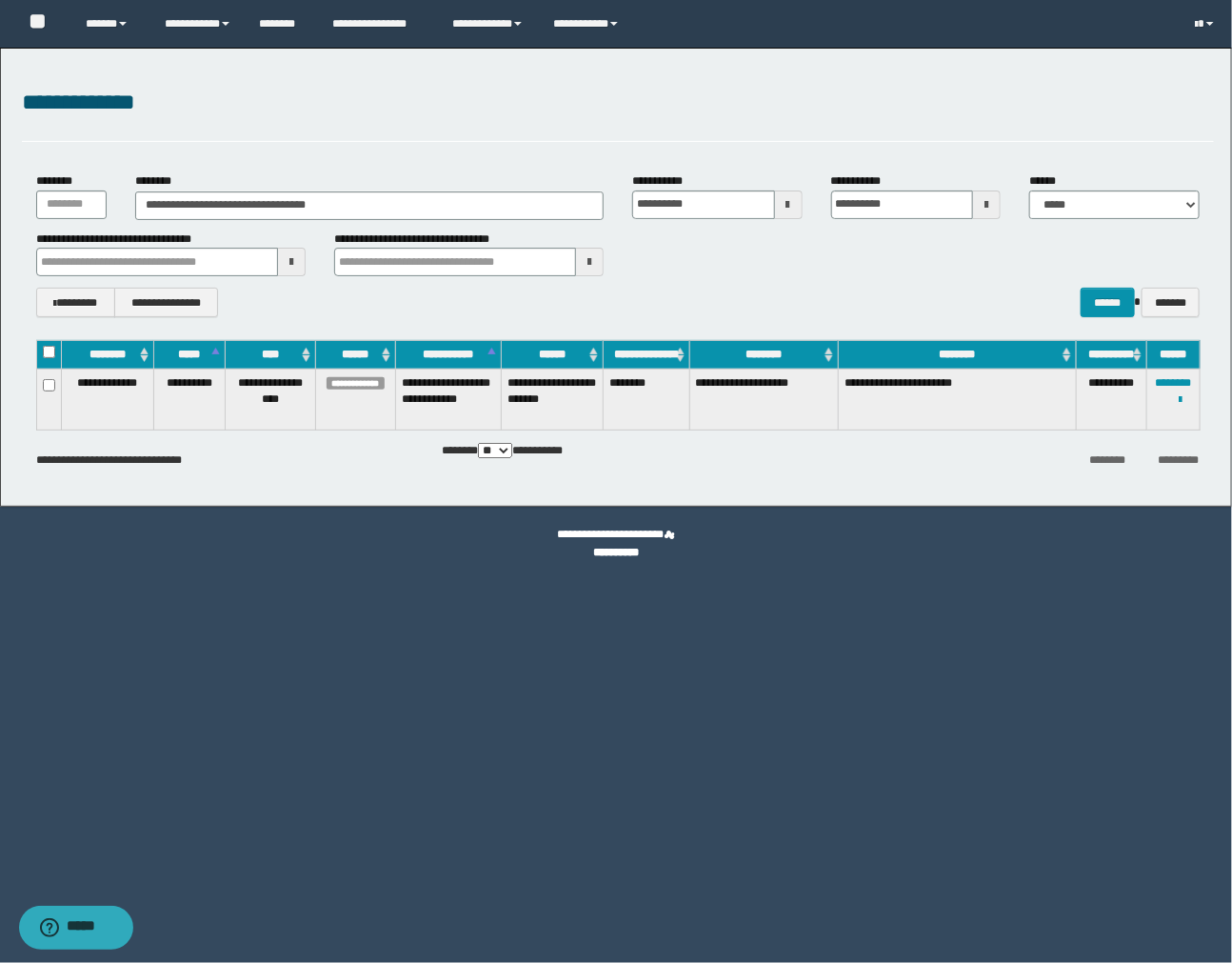 click on "******** *********" at bounding box center [1016, 459] 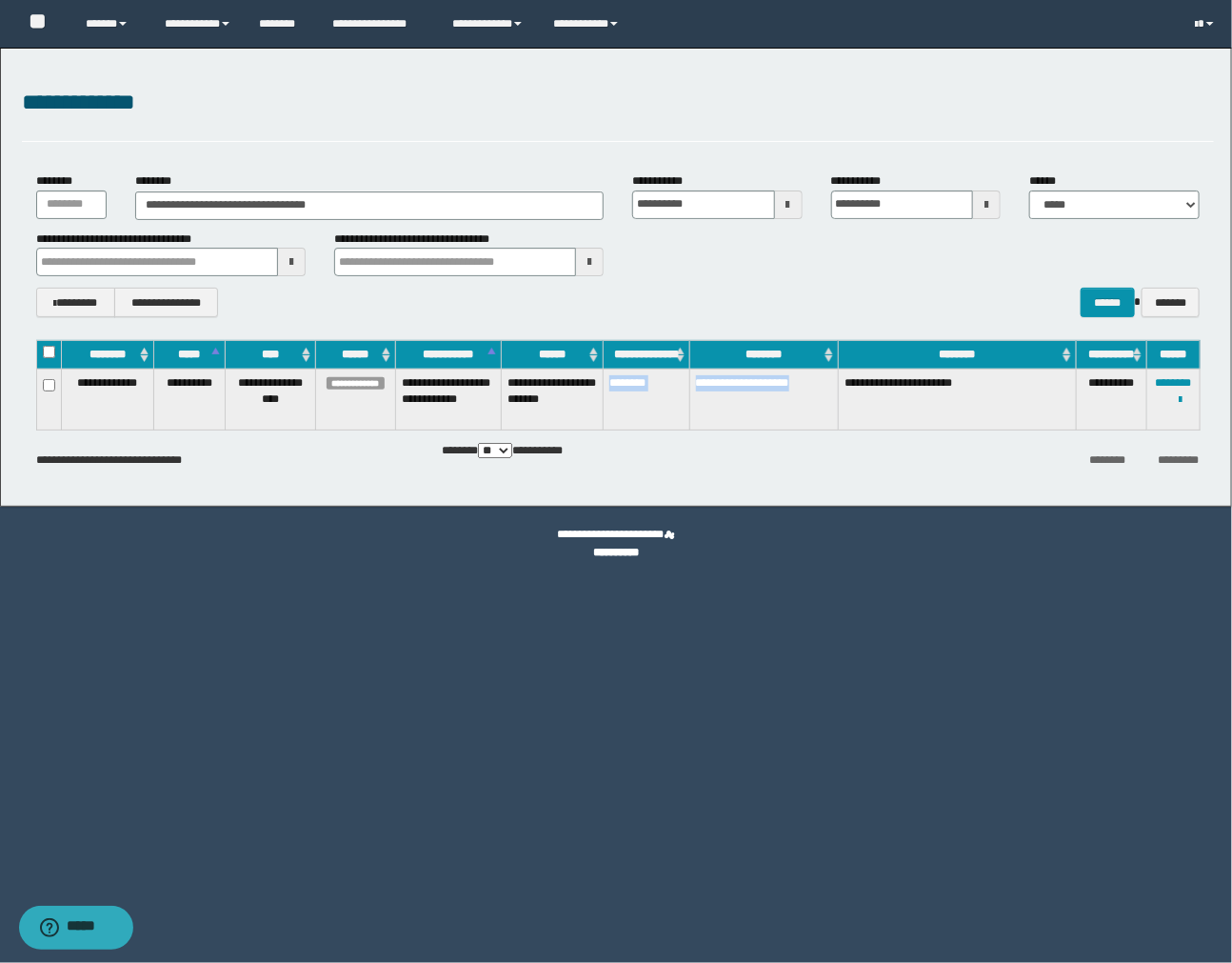 drag, startPoint x: 607, startPoint y: 384, endPoint x: 826, endPoint y: 391, distance: 219.11184 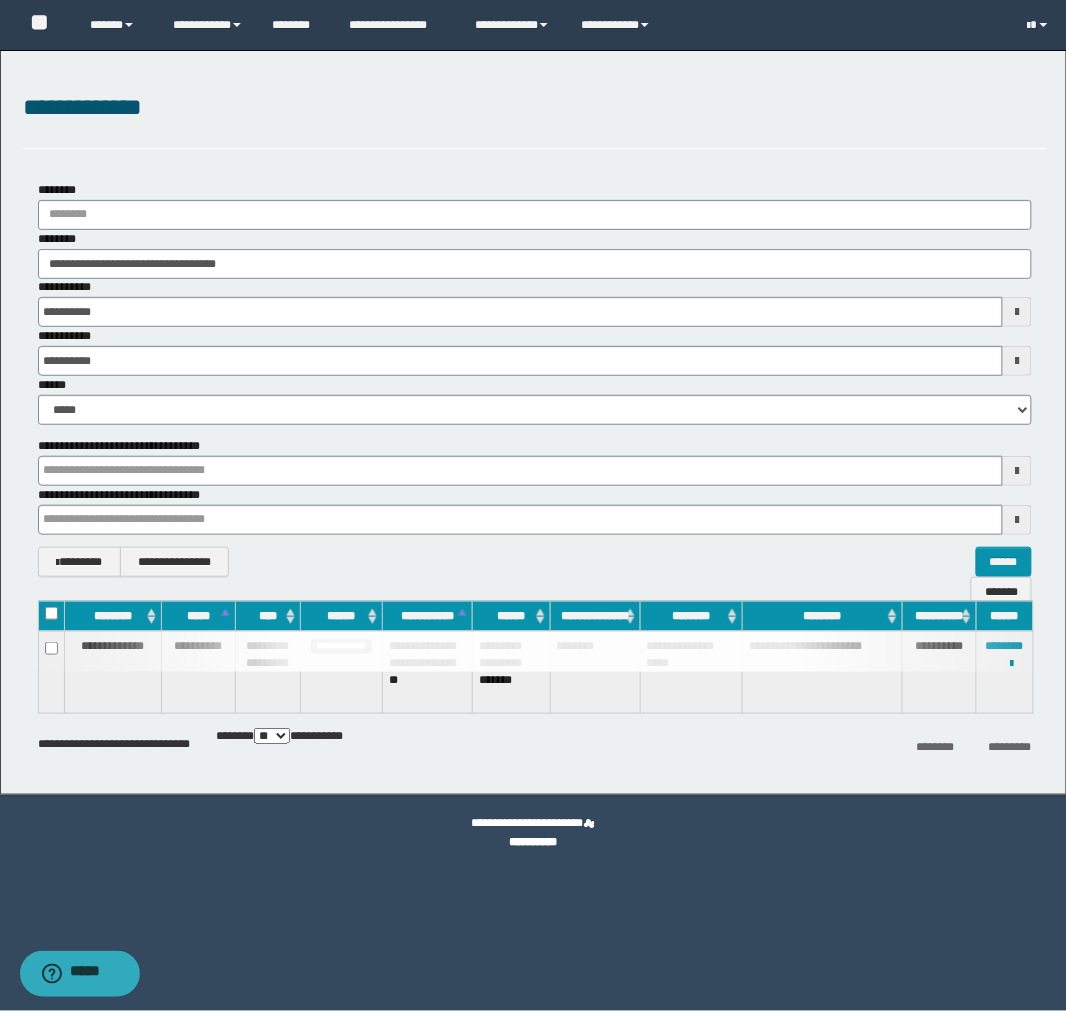 click at bounding box center [535, 652] 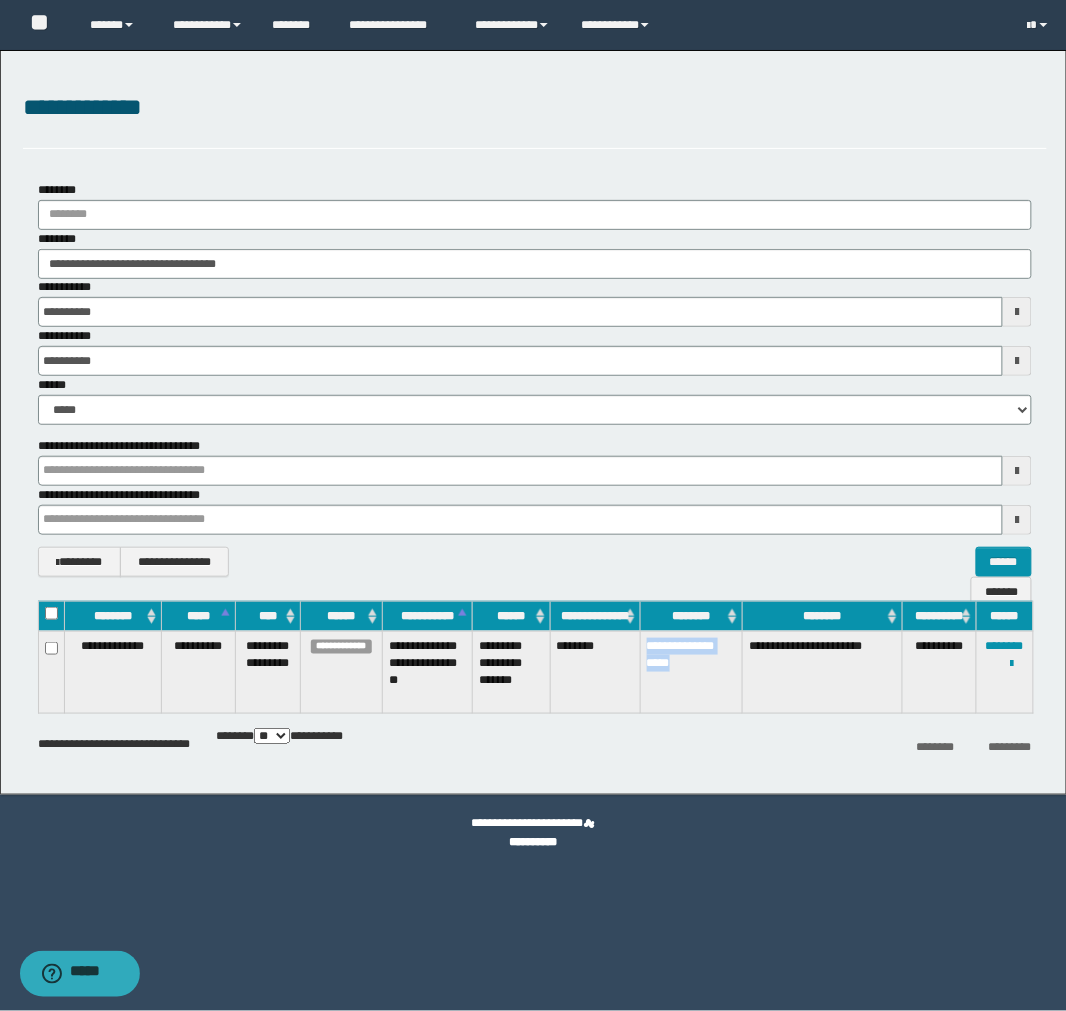 drag, startPoint x: 687, startPoint y: 686, endPoint x: 647, endPoint y: 650, distance: 53.814495 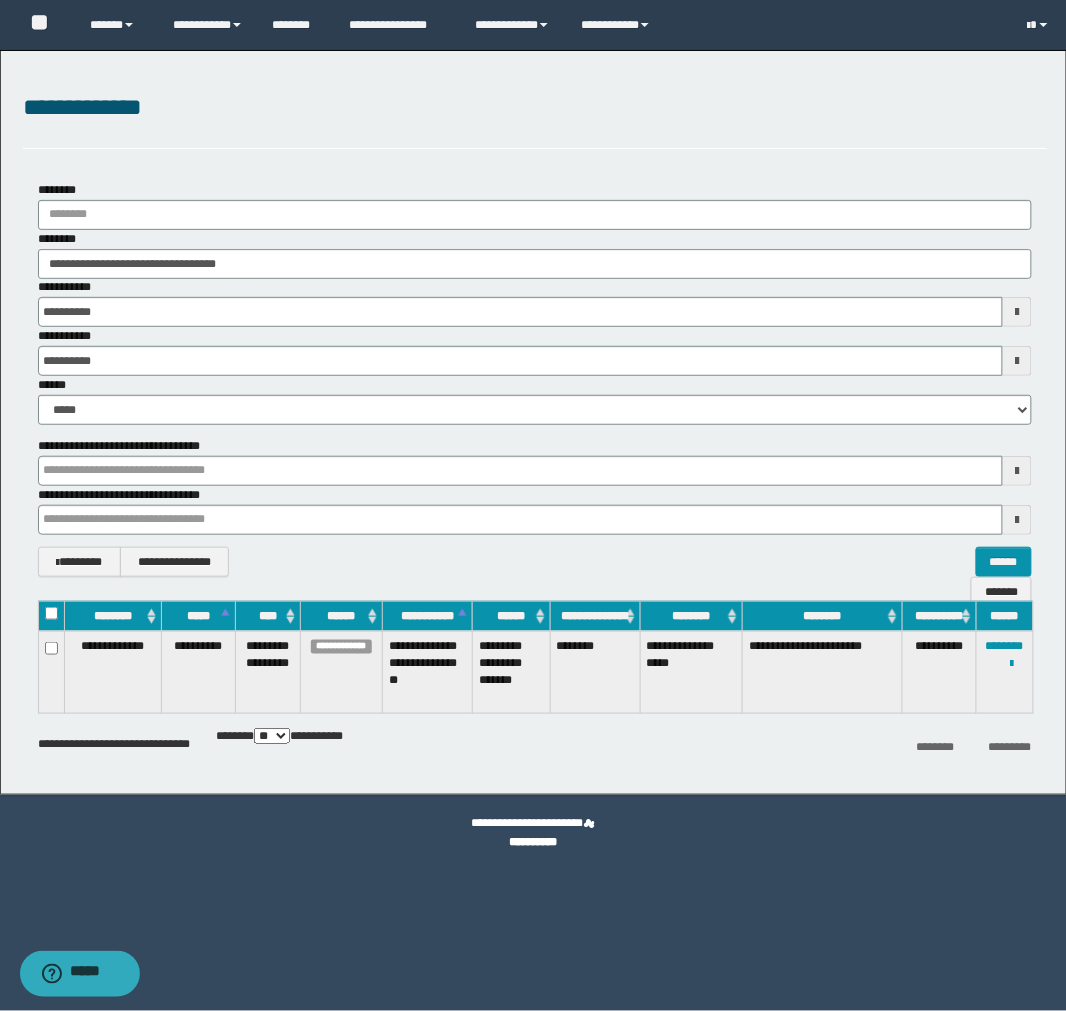 drag, startPoint x: 784, startPoint y: 815, endPoint x: 814, endPoint y: 796, distance: 35.510563 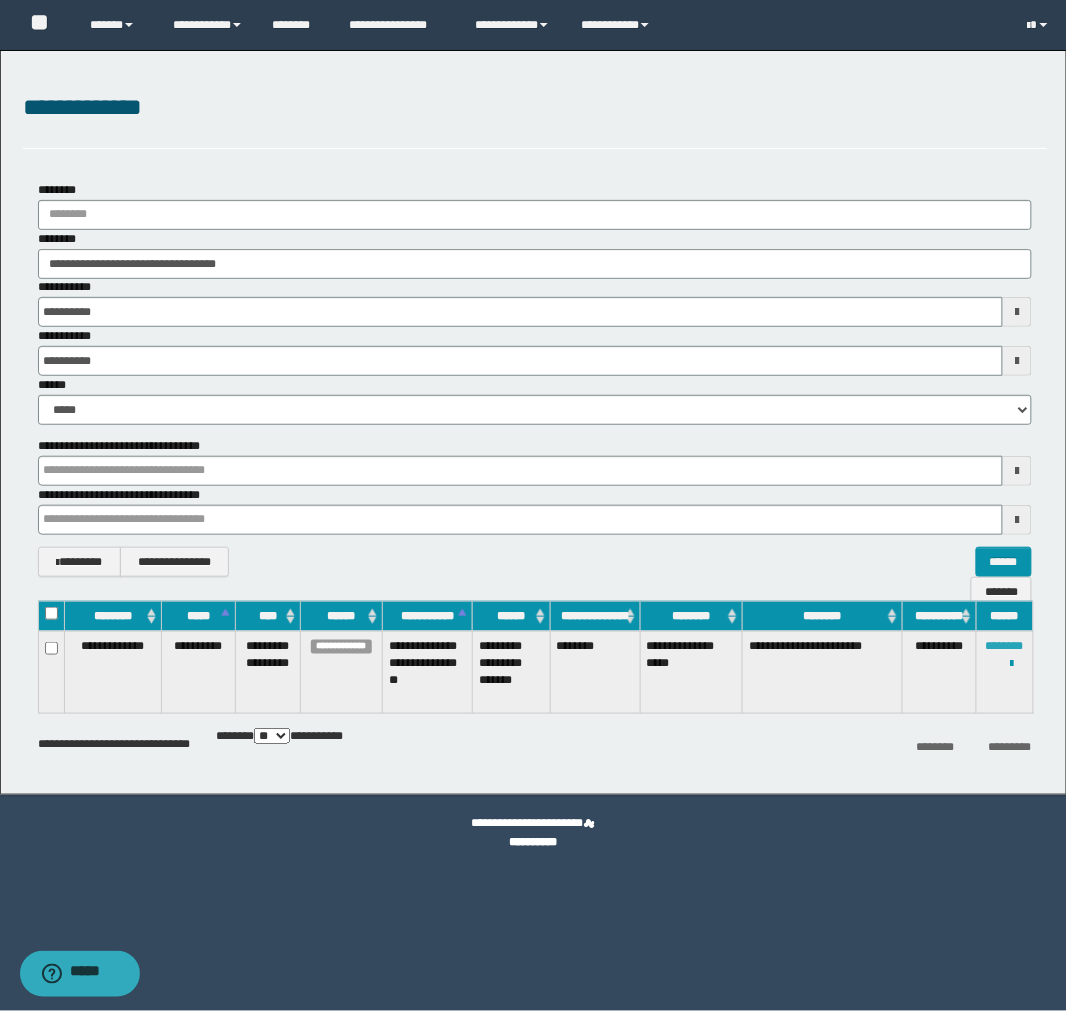 click on "********" at bounding box center [1005, 646] 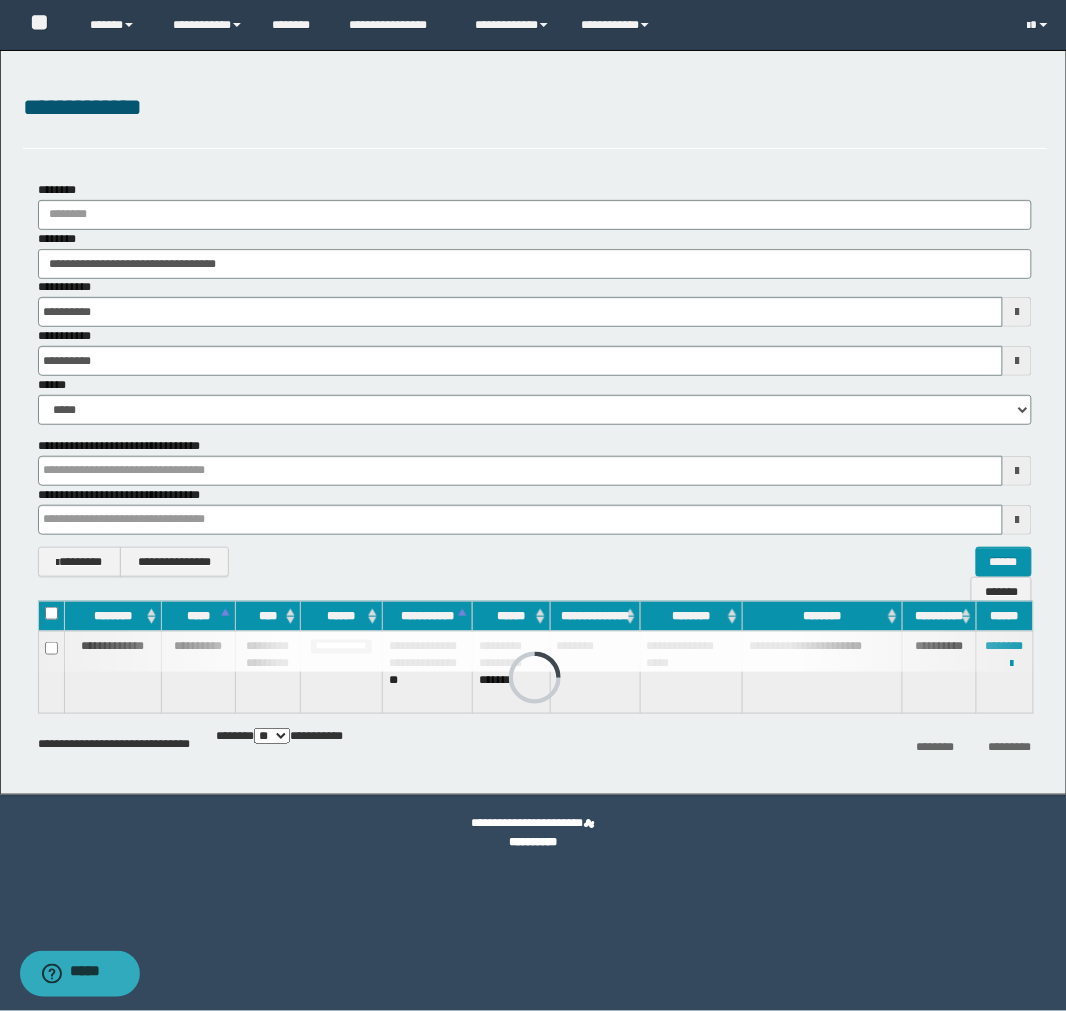 click on "**********" at bounding box center [535, 657] 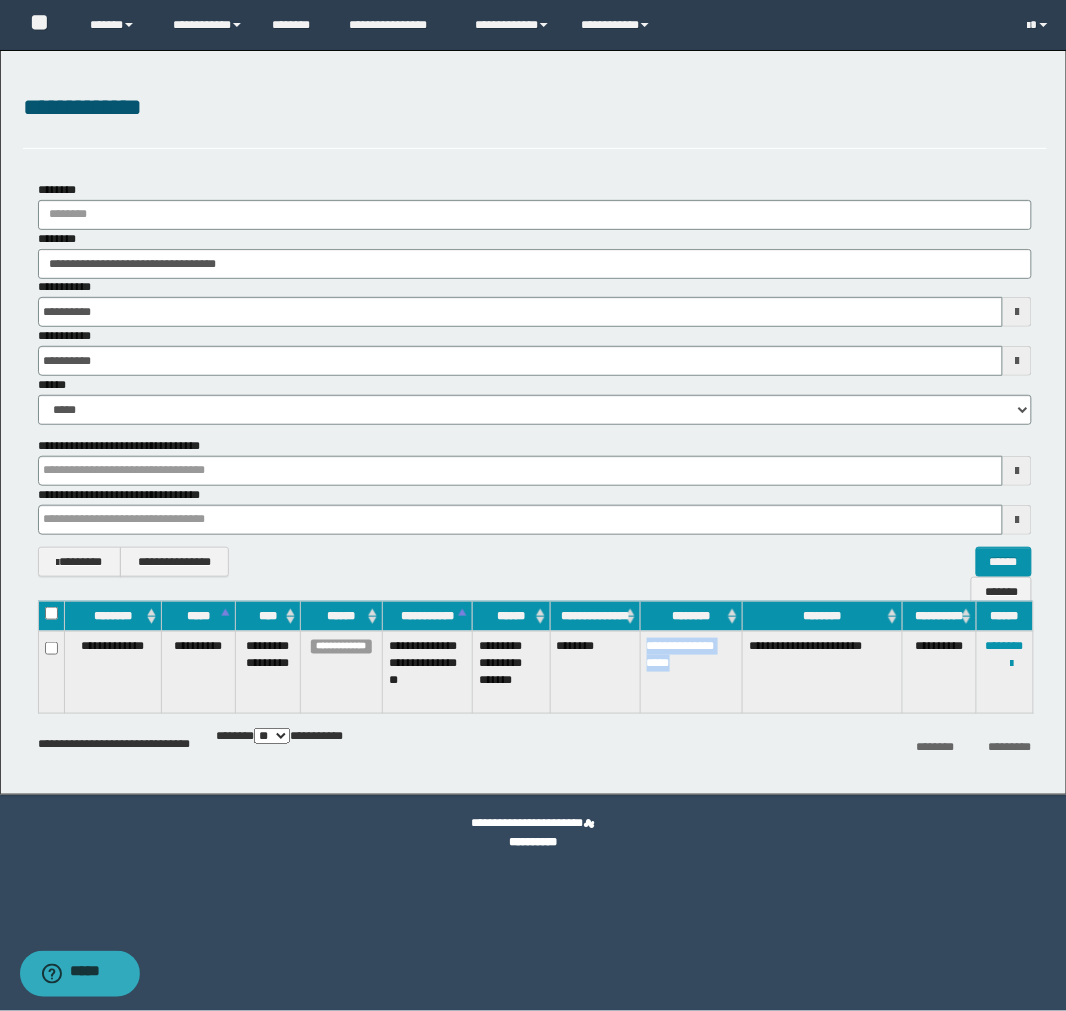 drag, startPoint x: 685, startPoint y: 688, endPoint x: 651, endPoint y: 652, distance: 49.517673 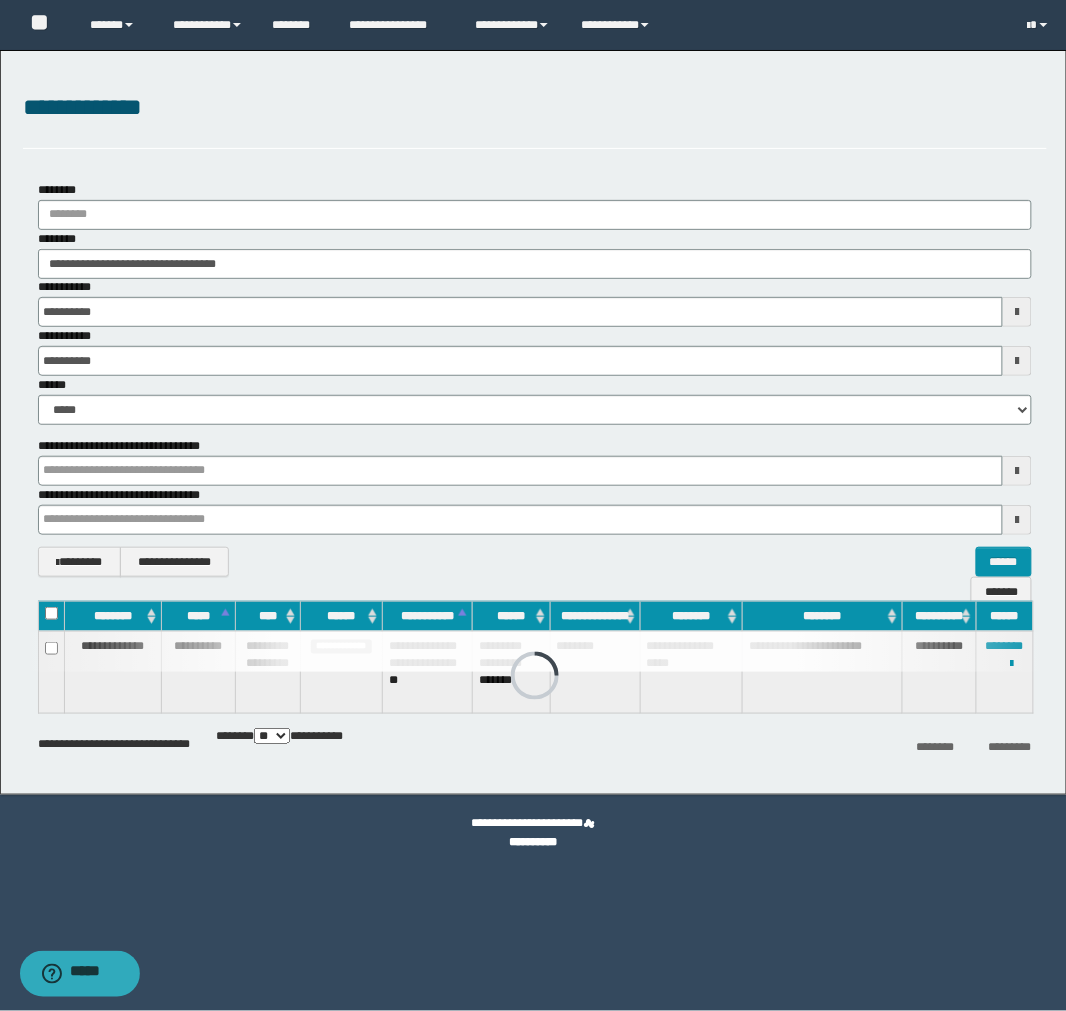 click at bounding box center (535, 652) 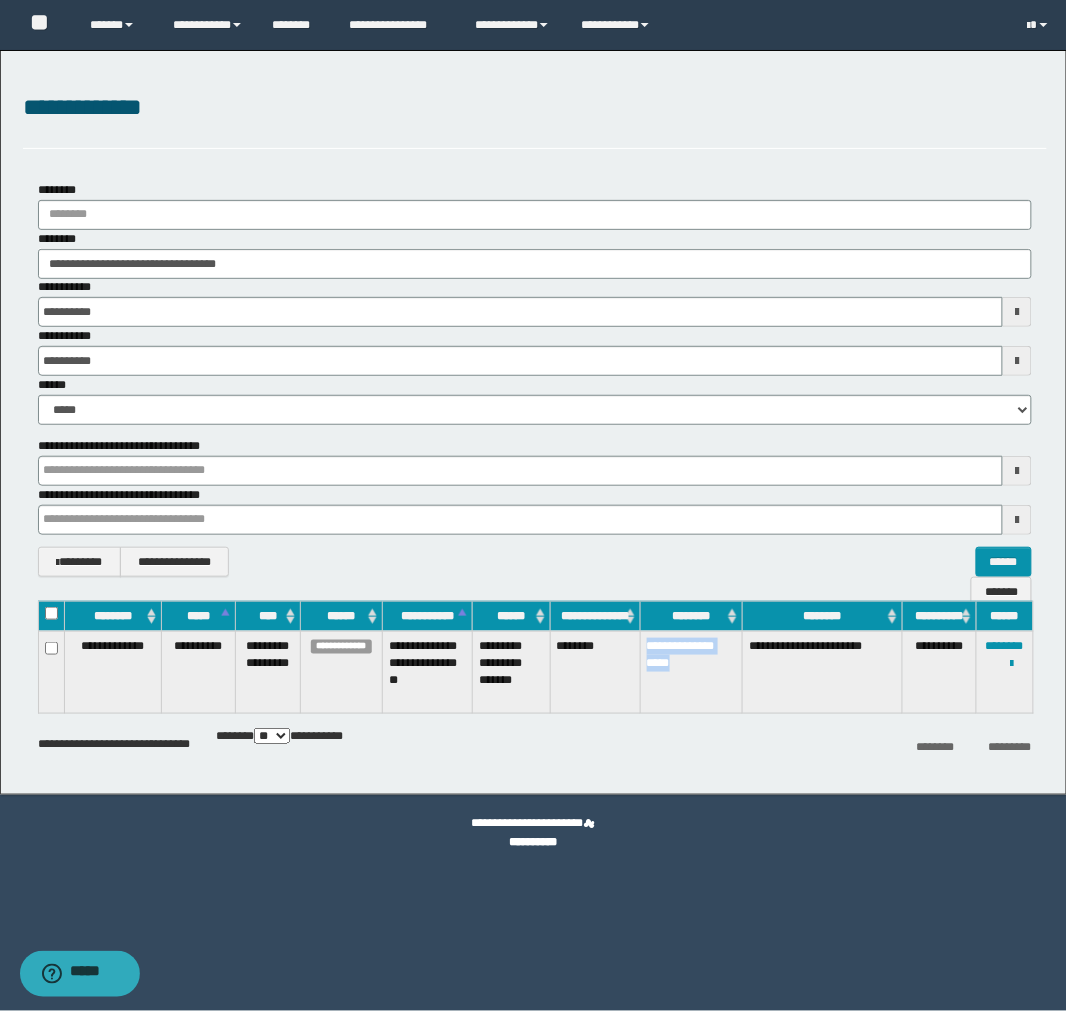 drag, startPoint x: 687, startPoint y: 686, endPoint x: 647, endPoint y: 647, distance: 55.86591 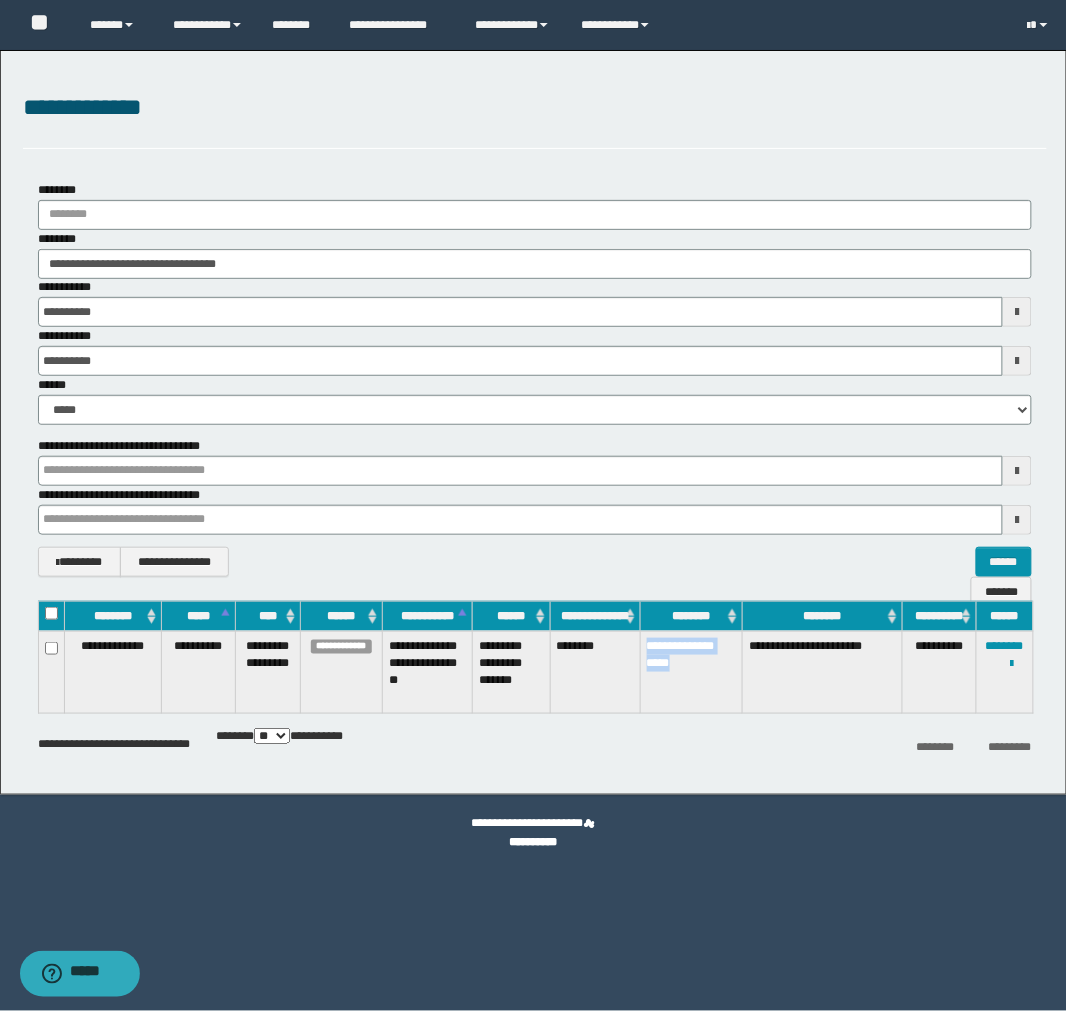 drag, startPoint x: 686, startPoint y: 688, endPoint x: 645, endPoint y: 647, distance: 57.982758 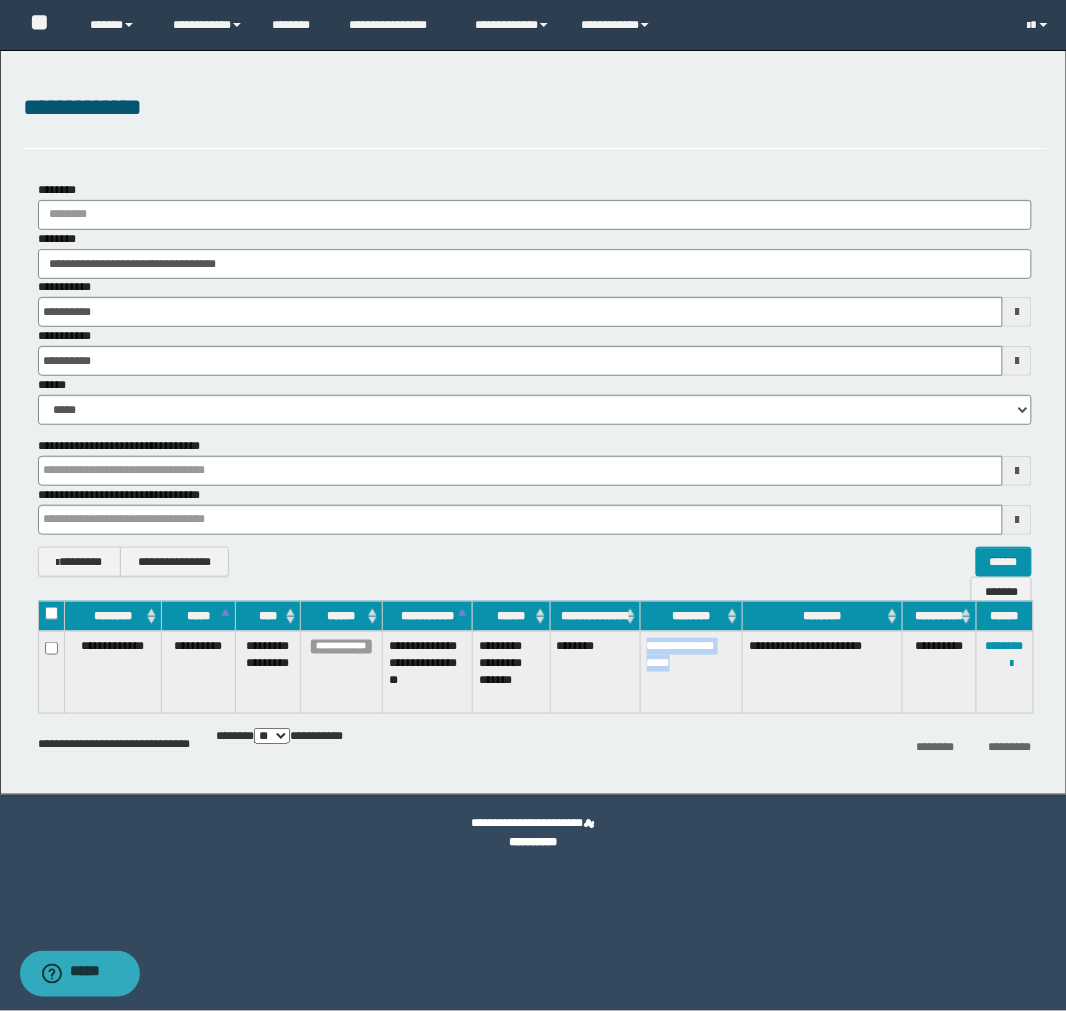 click on "**********" at bounding box center [691, 672] 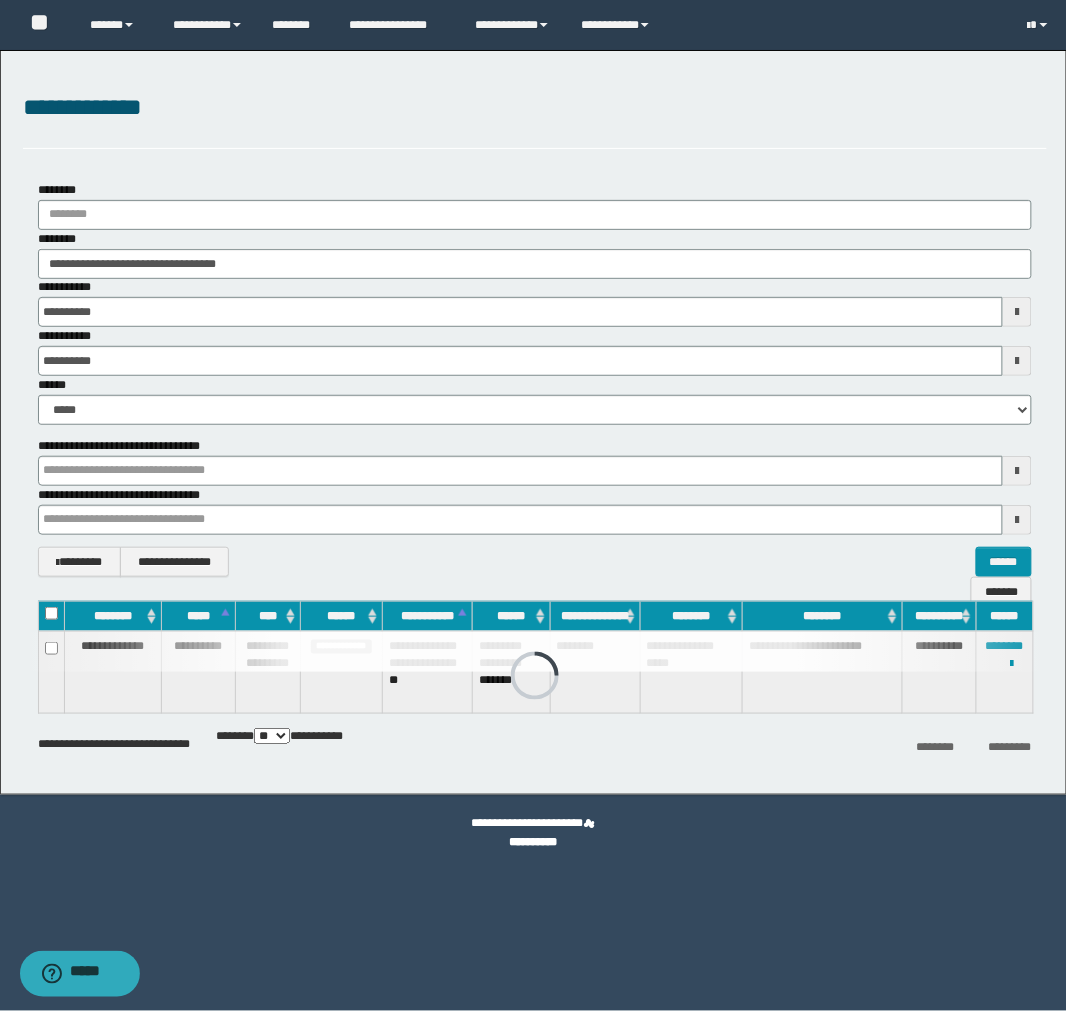drag, startPoint x: 605, startPoint y: 648, endPoint x: 577, endPoint y: 653, distance: 28.442924 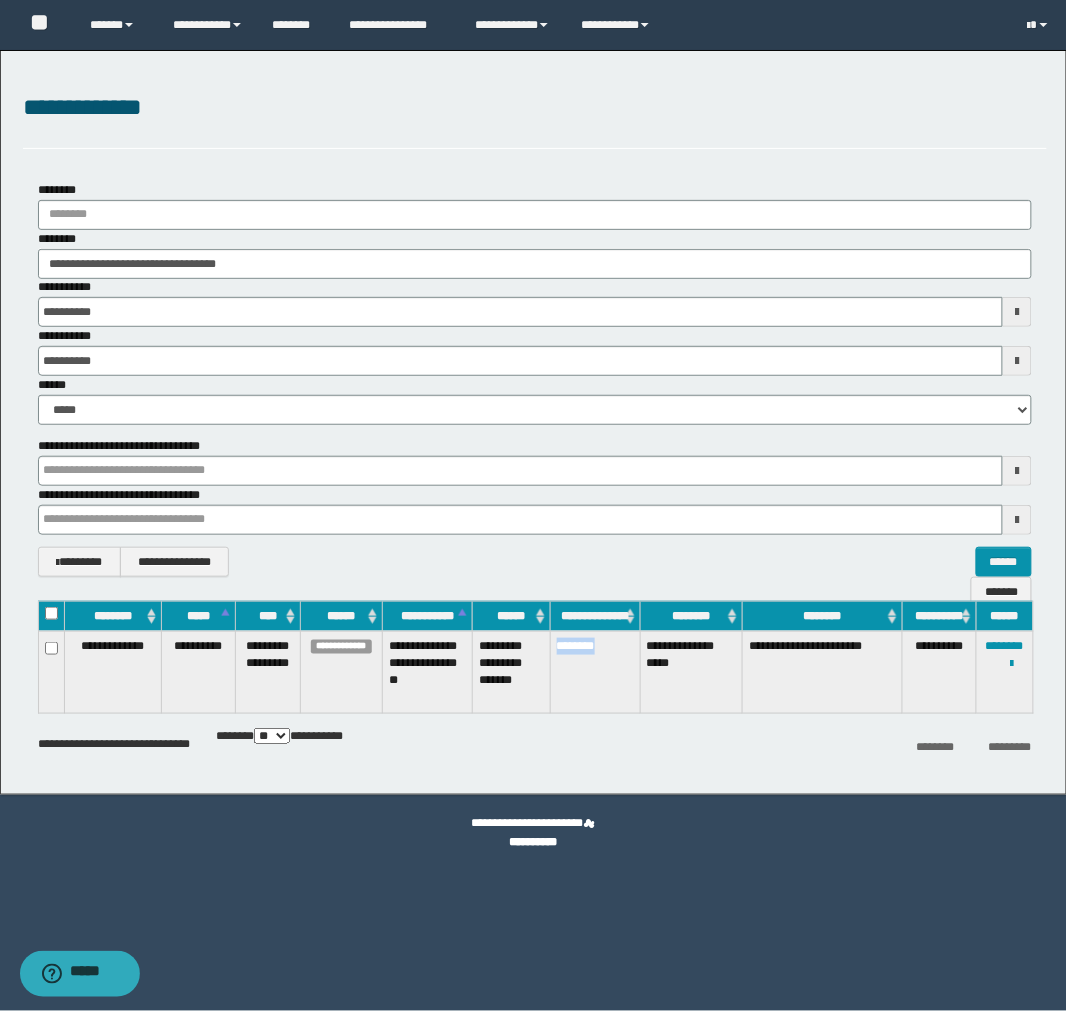 drag, startPoint x: 606, startPoint y: 650, endPoint x: 558, endPoint y: 648, distance: 48.04165 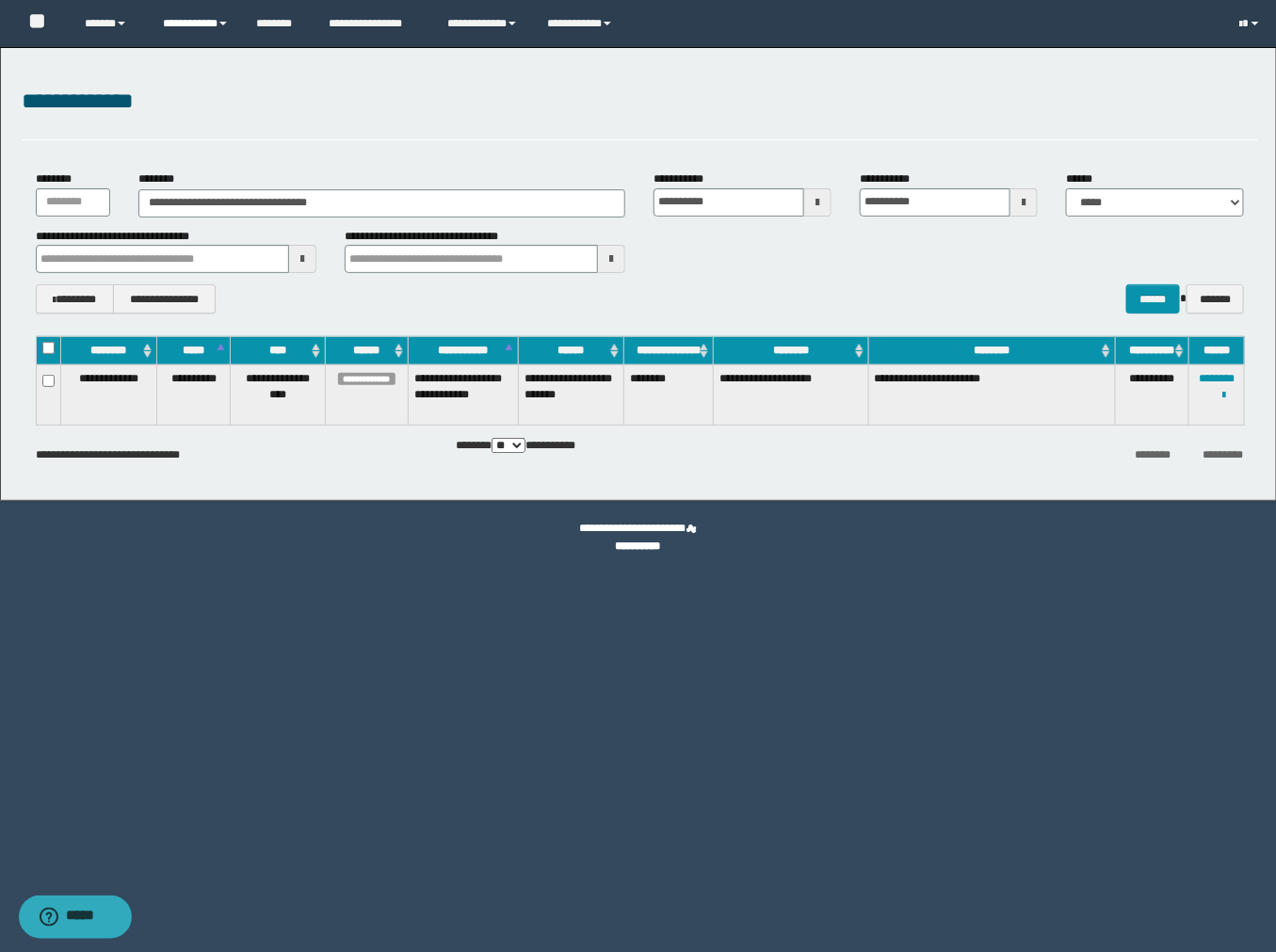 click on "**********" at bounding box center (195, 24) 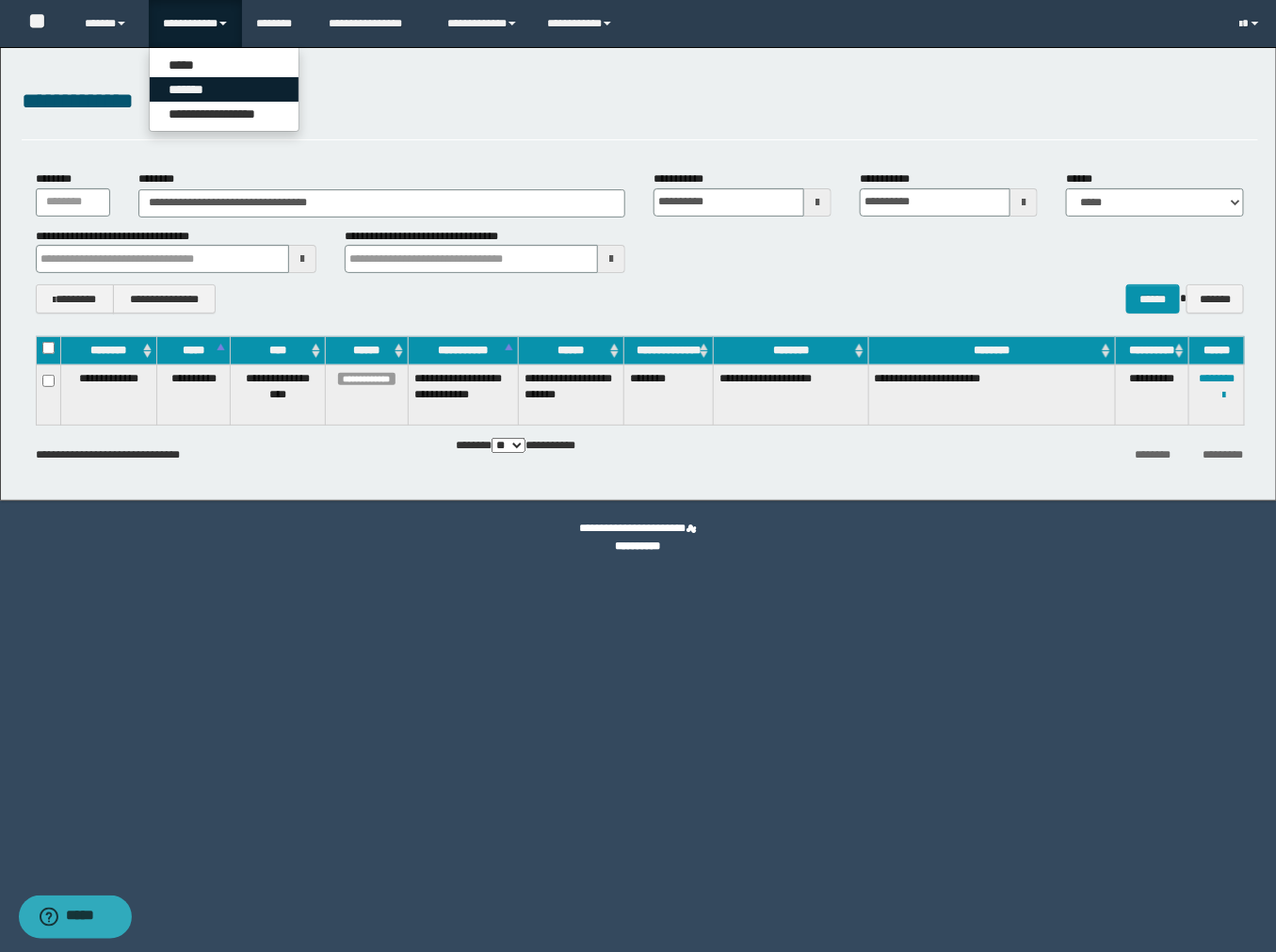 click on "*******" at bounding box center (224, 89) 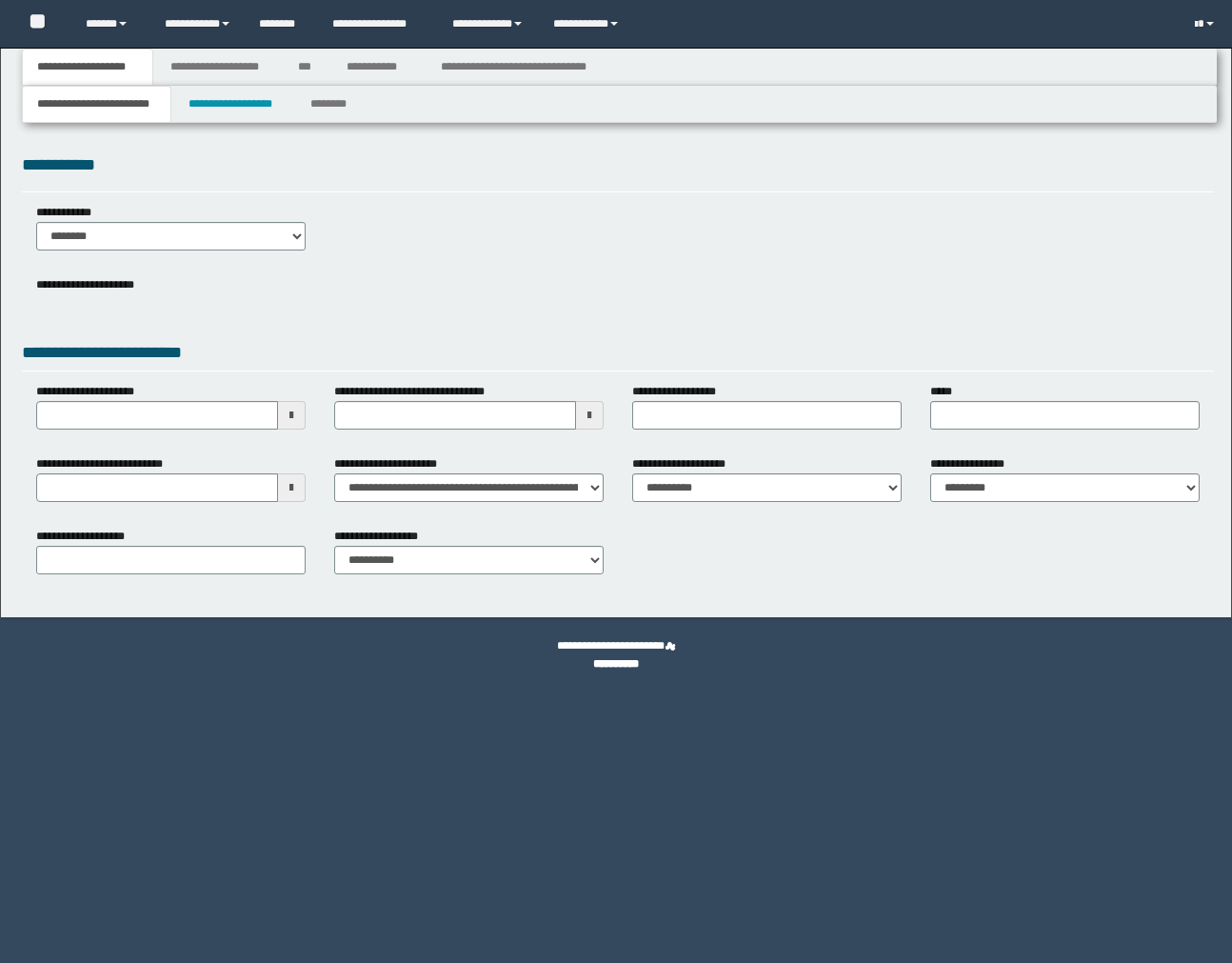 scroll, scrollTop: 0, scrollLeft: 0, axis: both 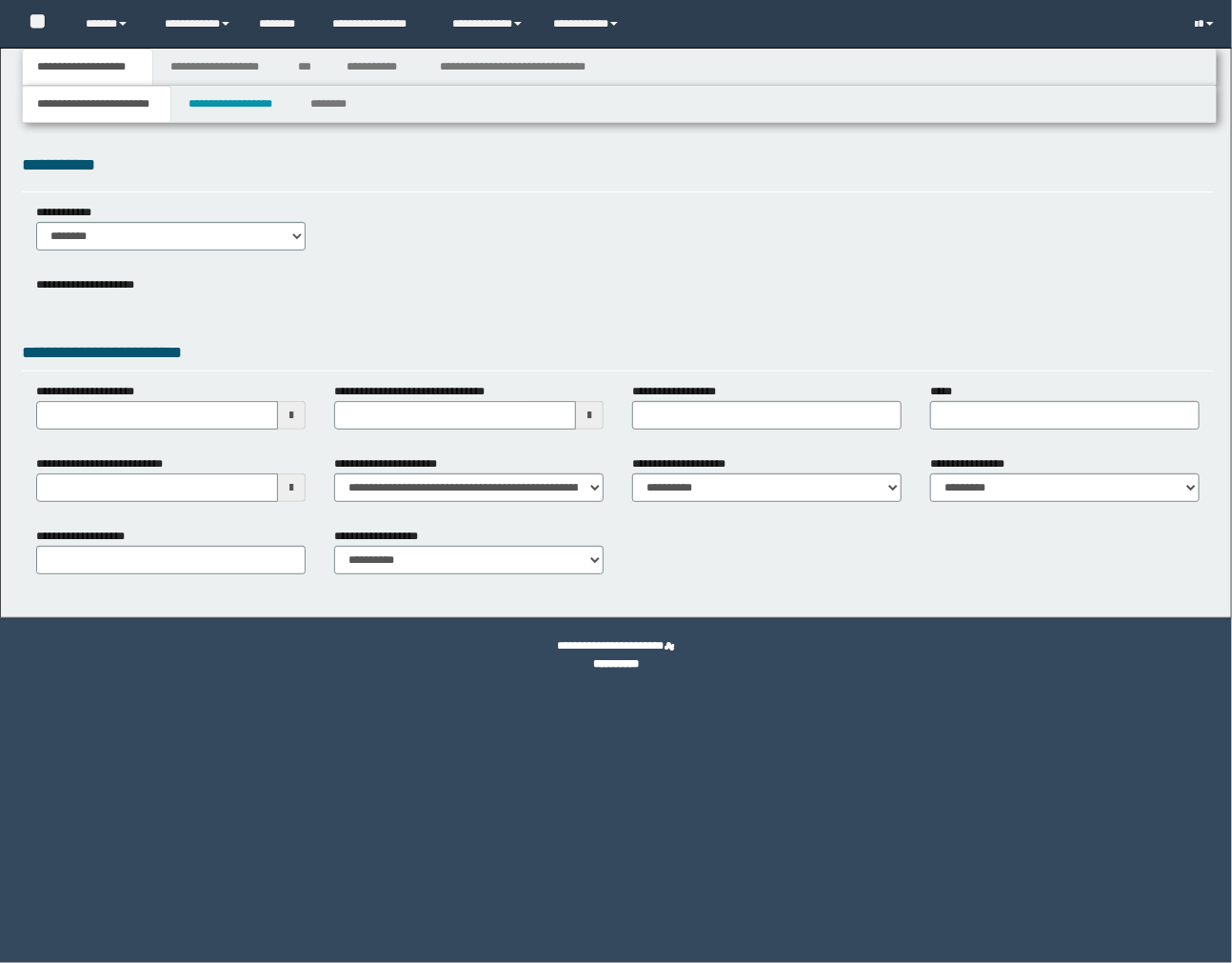 select on "*" 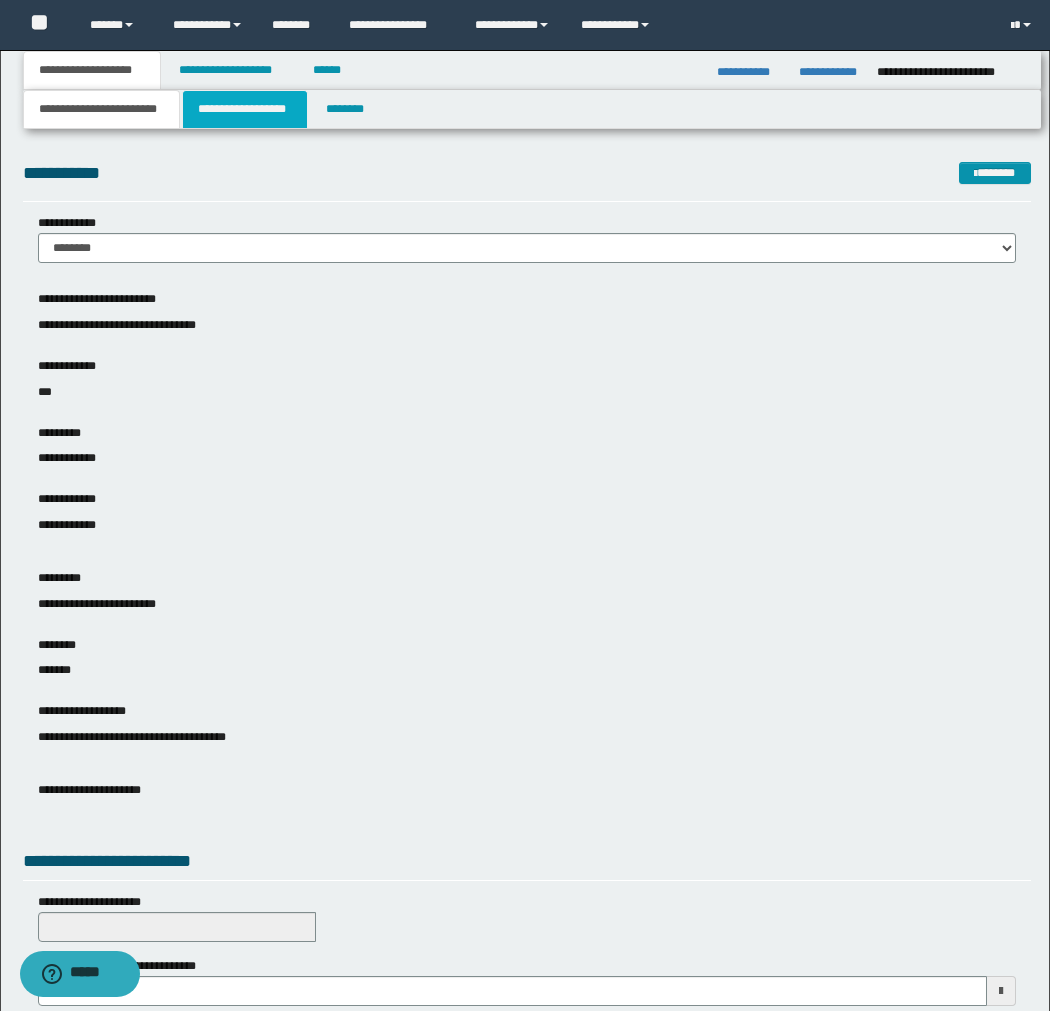 click on "**********" at bounding box center [245, 109] 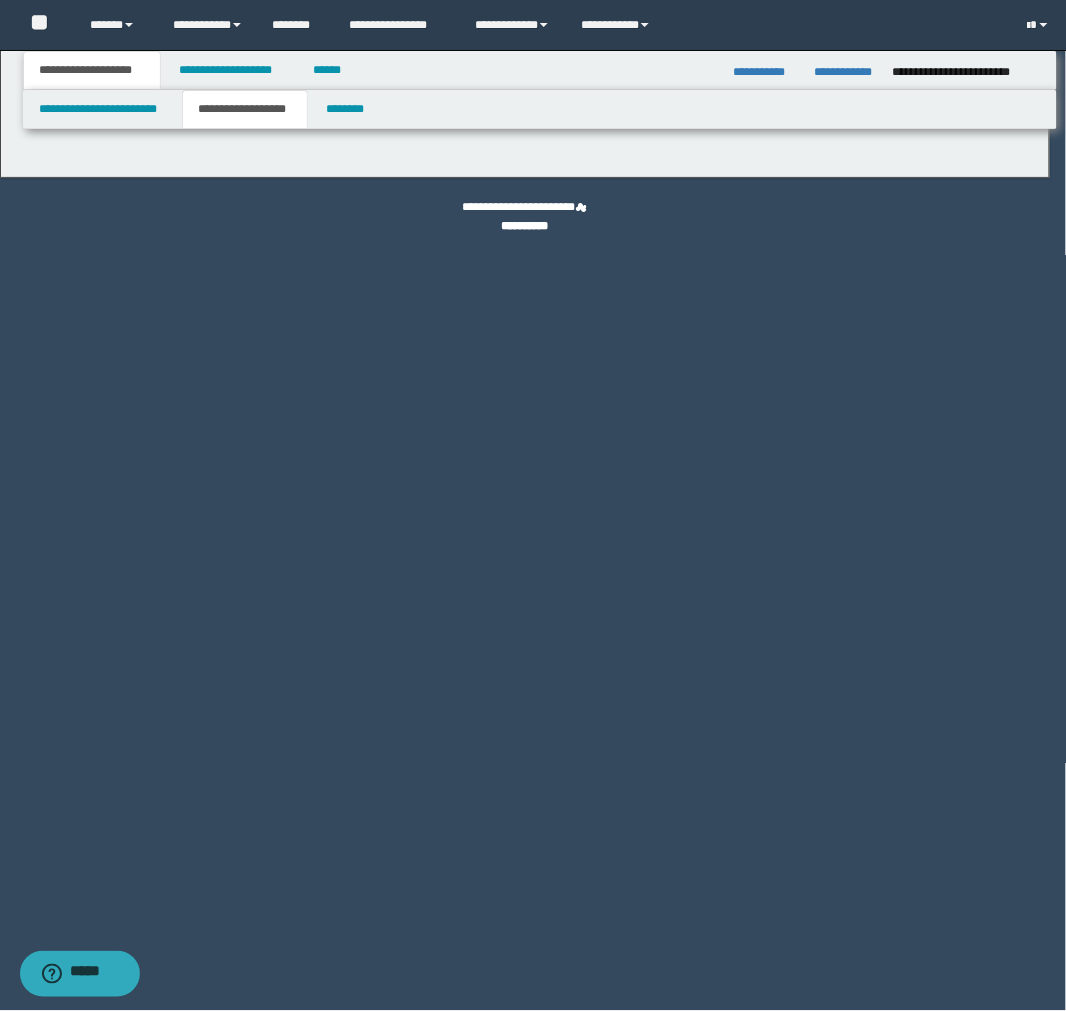 type on "********" 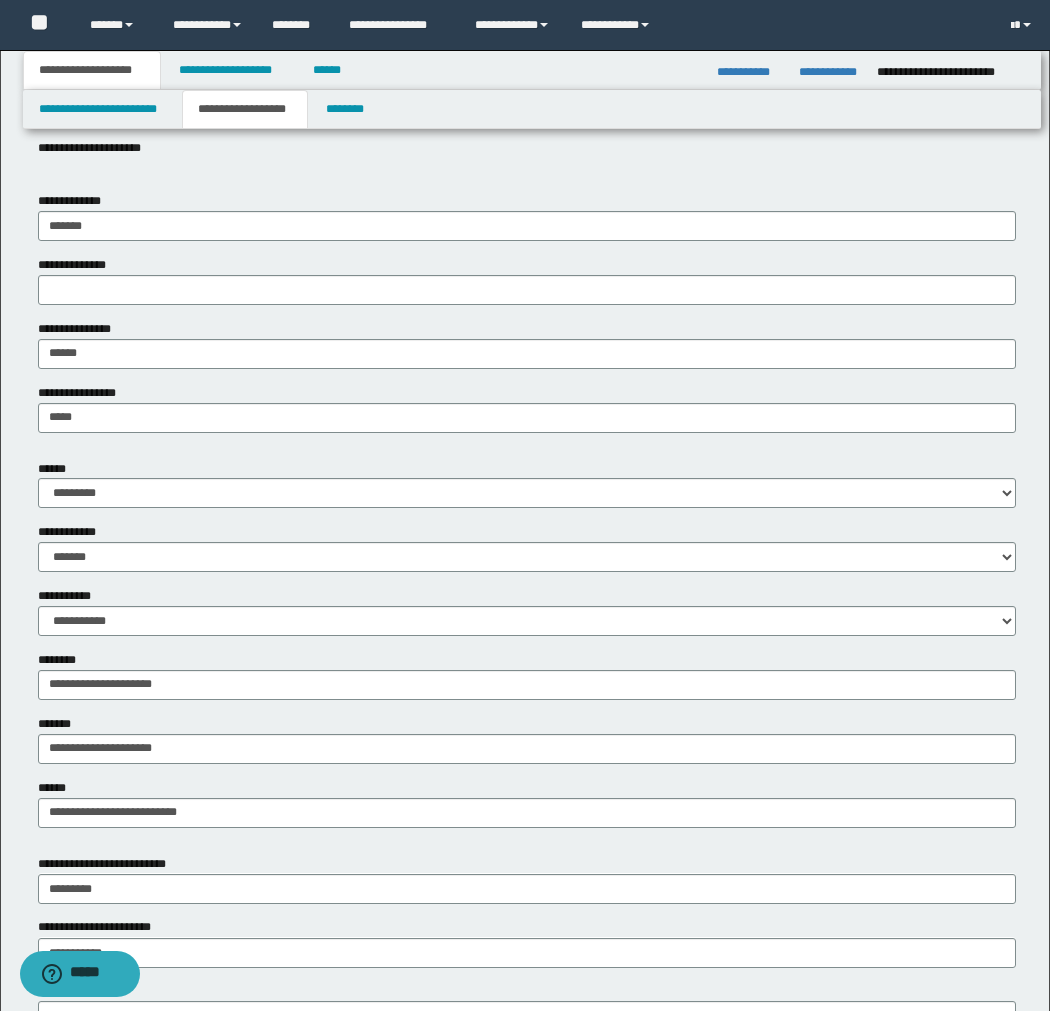 scroll, scrollTop: 444, scrollLeft: 0, axis: vertical 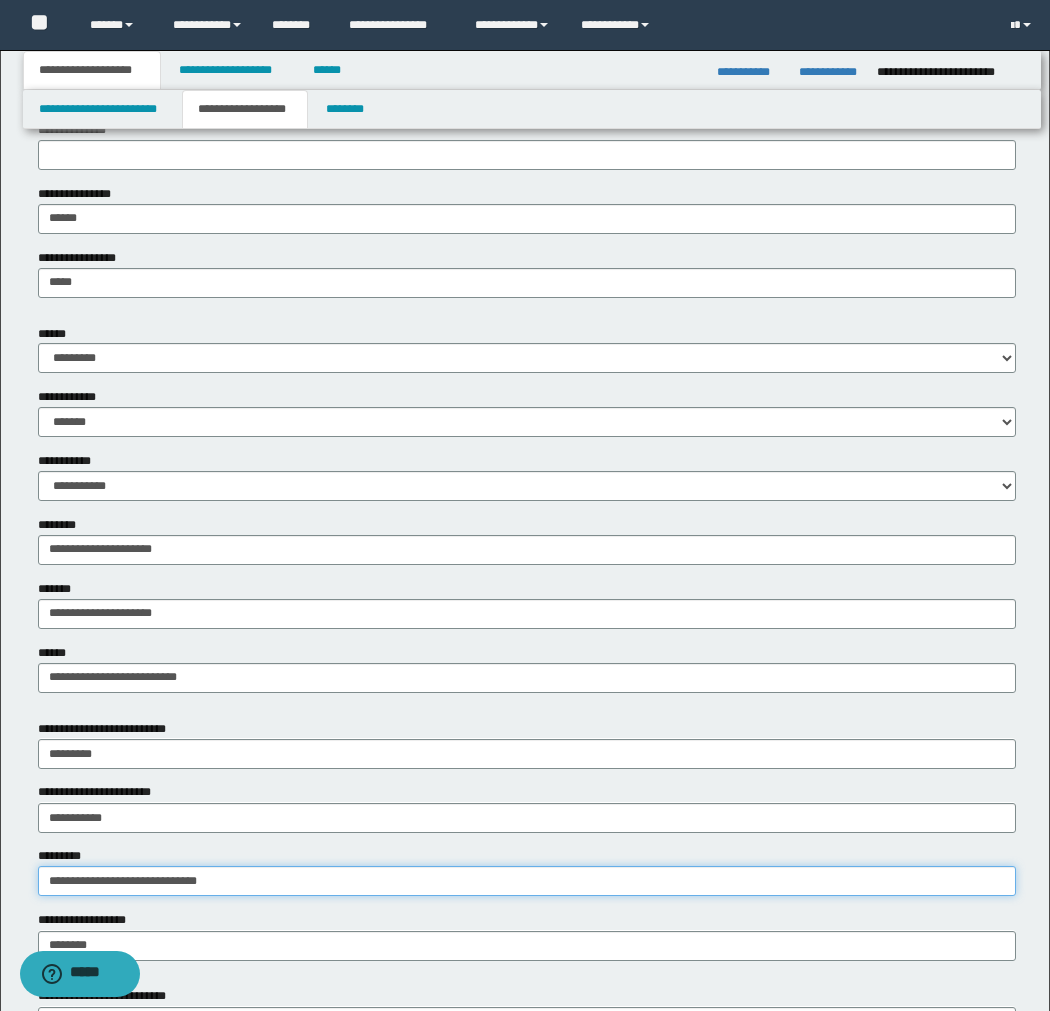 drag, startPoint x: 260, startPoint y: 885, endPoint x: 41, endPoint y: 877, distance: 219.14607 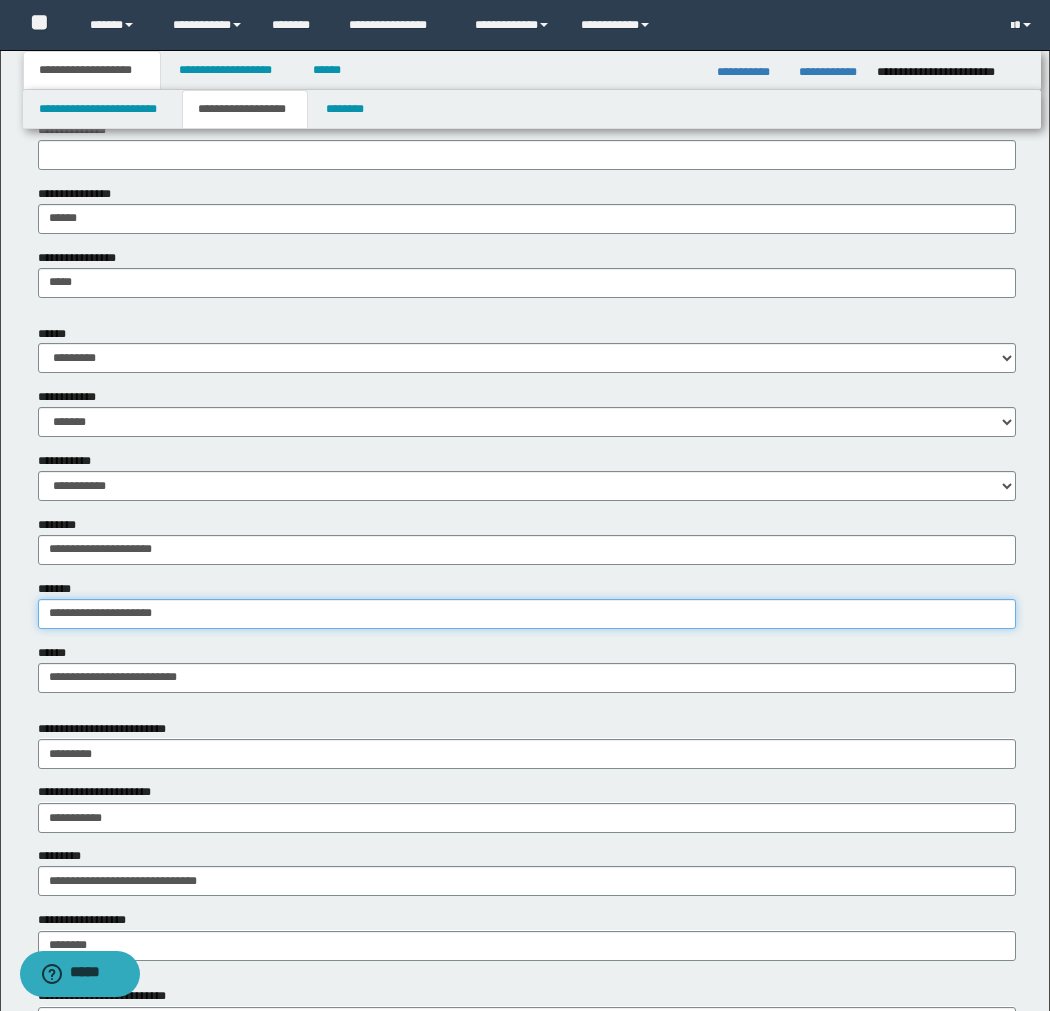 drag, startPoint x: 203, startPoint y: 606, endPoint x: 33, endPoint y: 614, distance: 170.18813 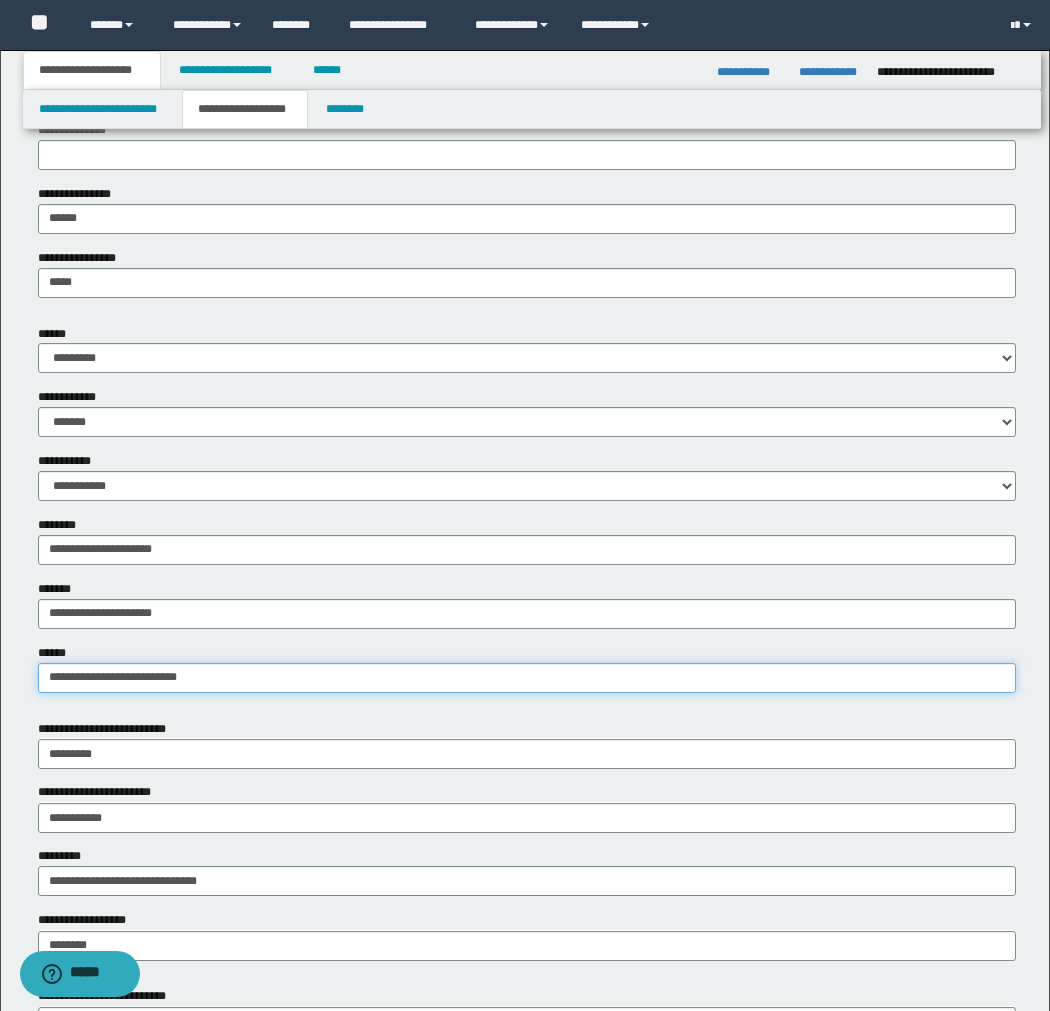 drag, startPoint x: 207, startPoint y: 681, endPoint x: 31, endPoint y: 685, distance: 176.04546 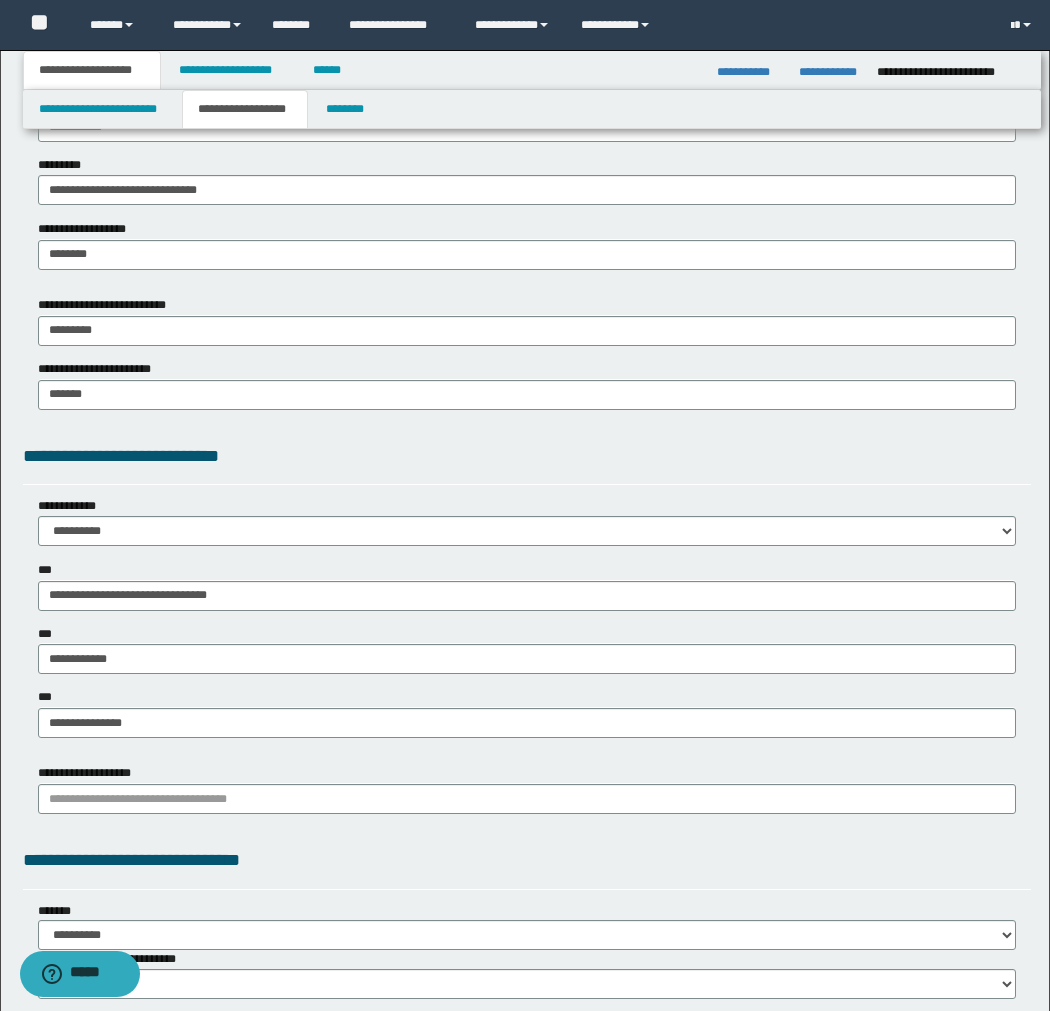 scroll, scrollTop: 1333, scrollLeft: 0, axis: vertical 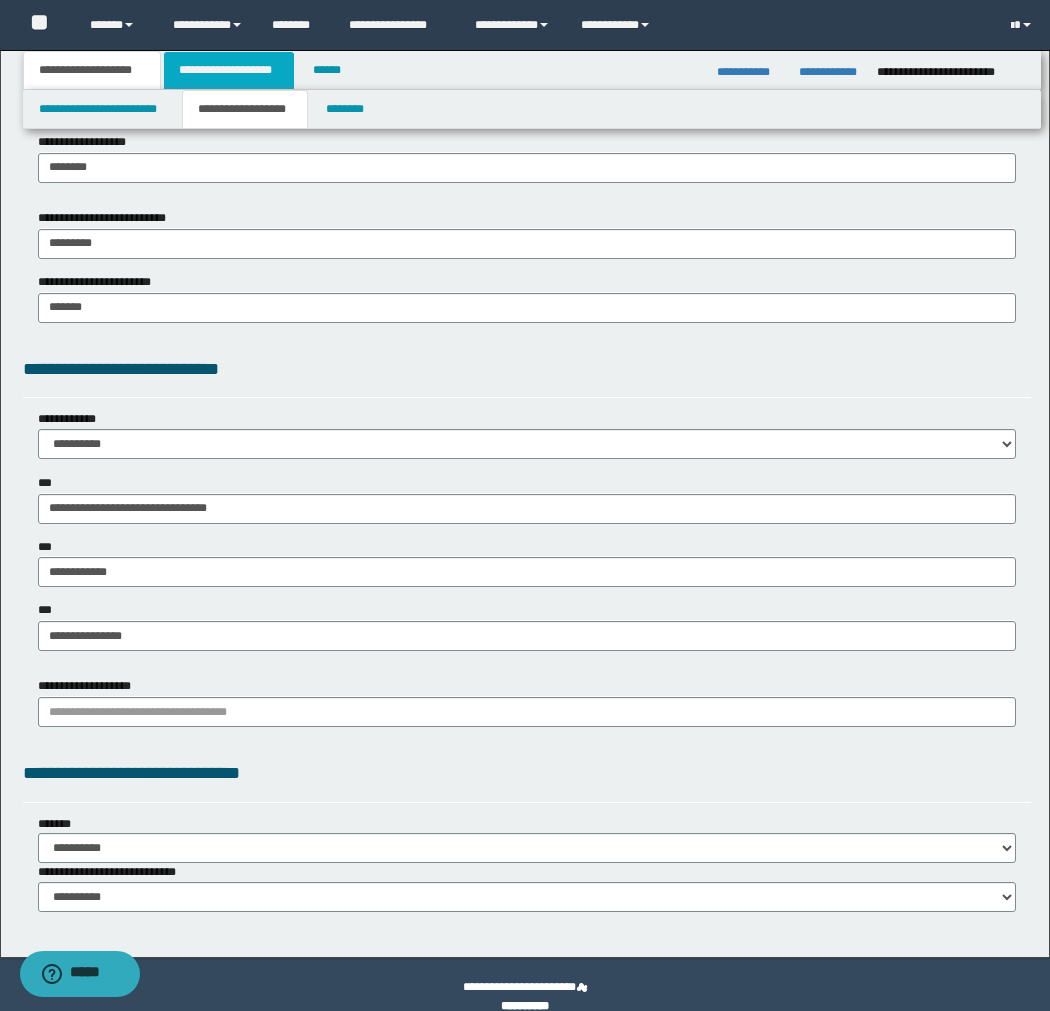 click on "**********" at bounding box center [229, 70] 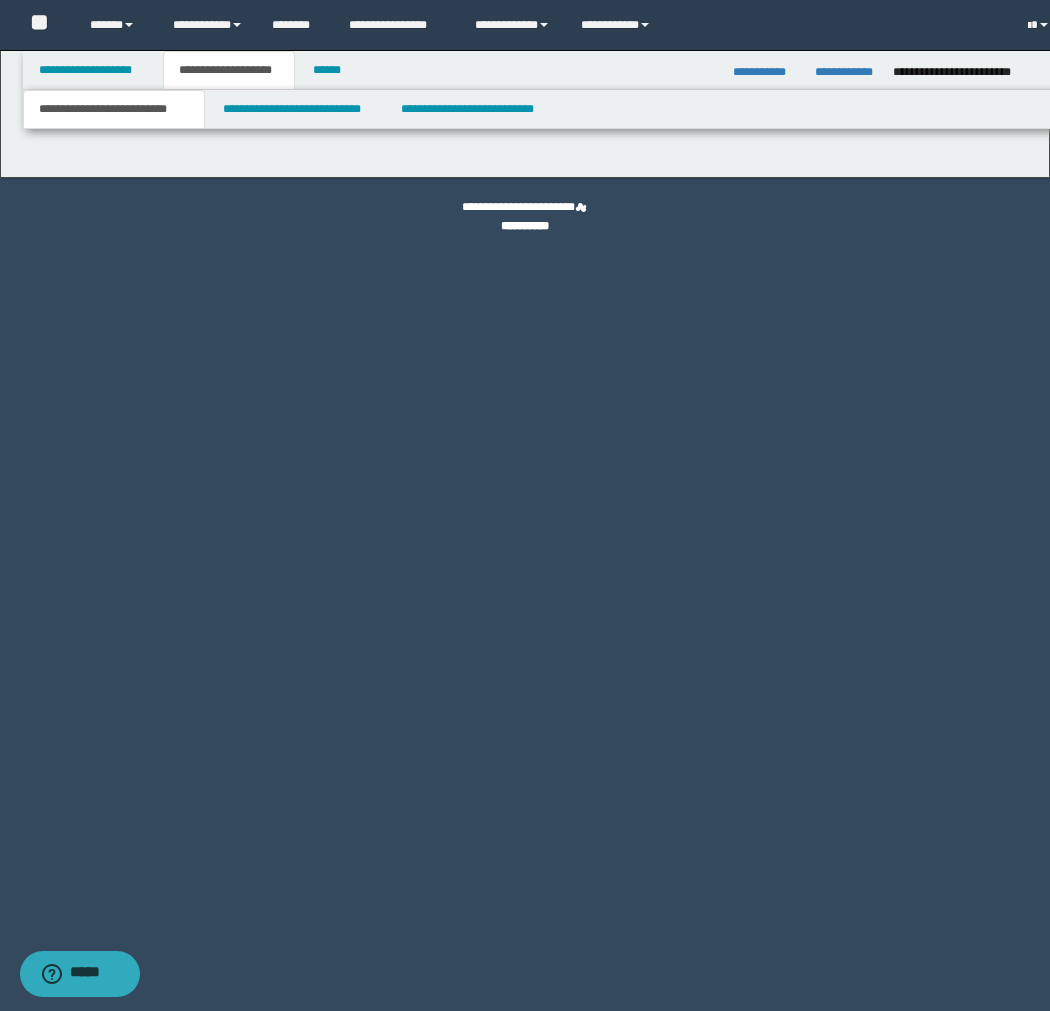 scroll, scrollTop: 0, scrollLeft: 0, axis: both 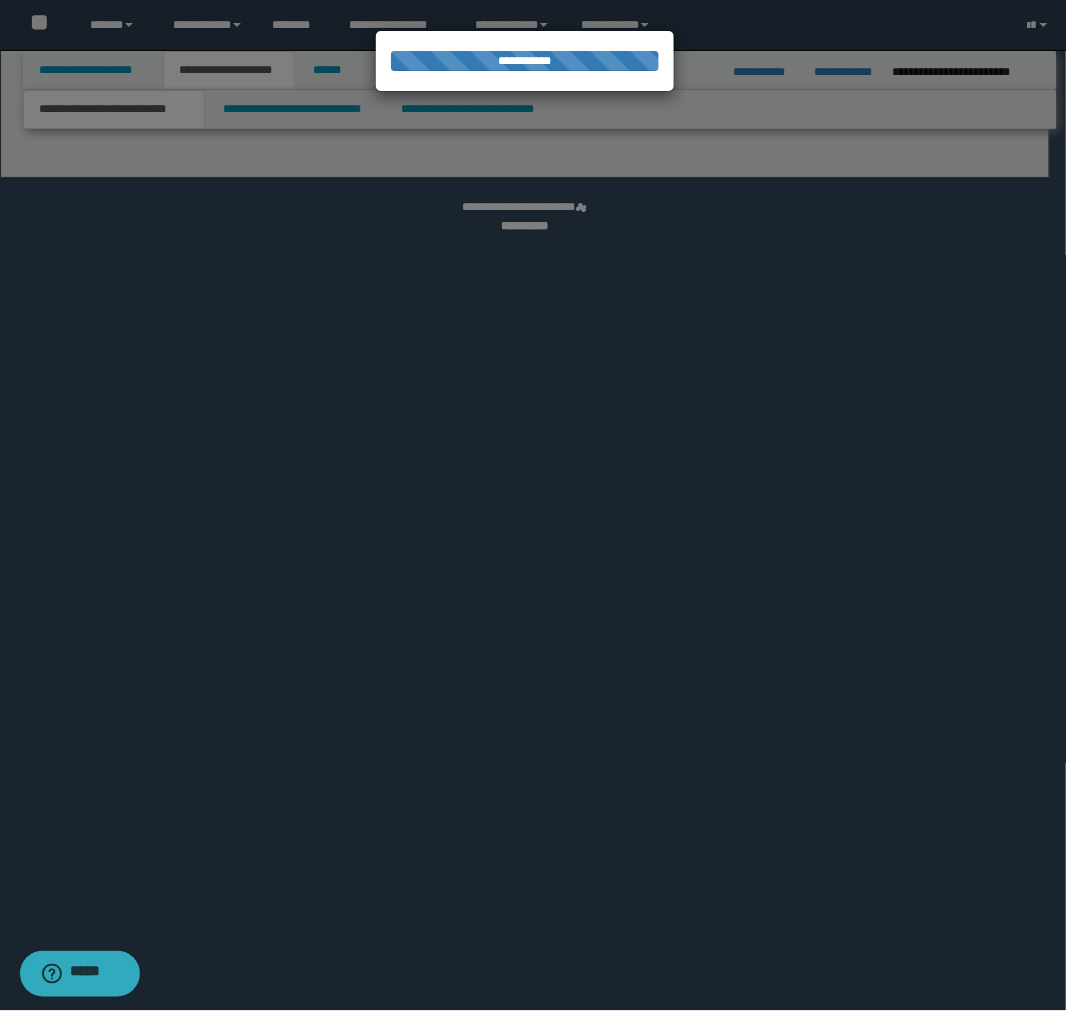 select on "*" 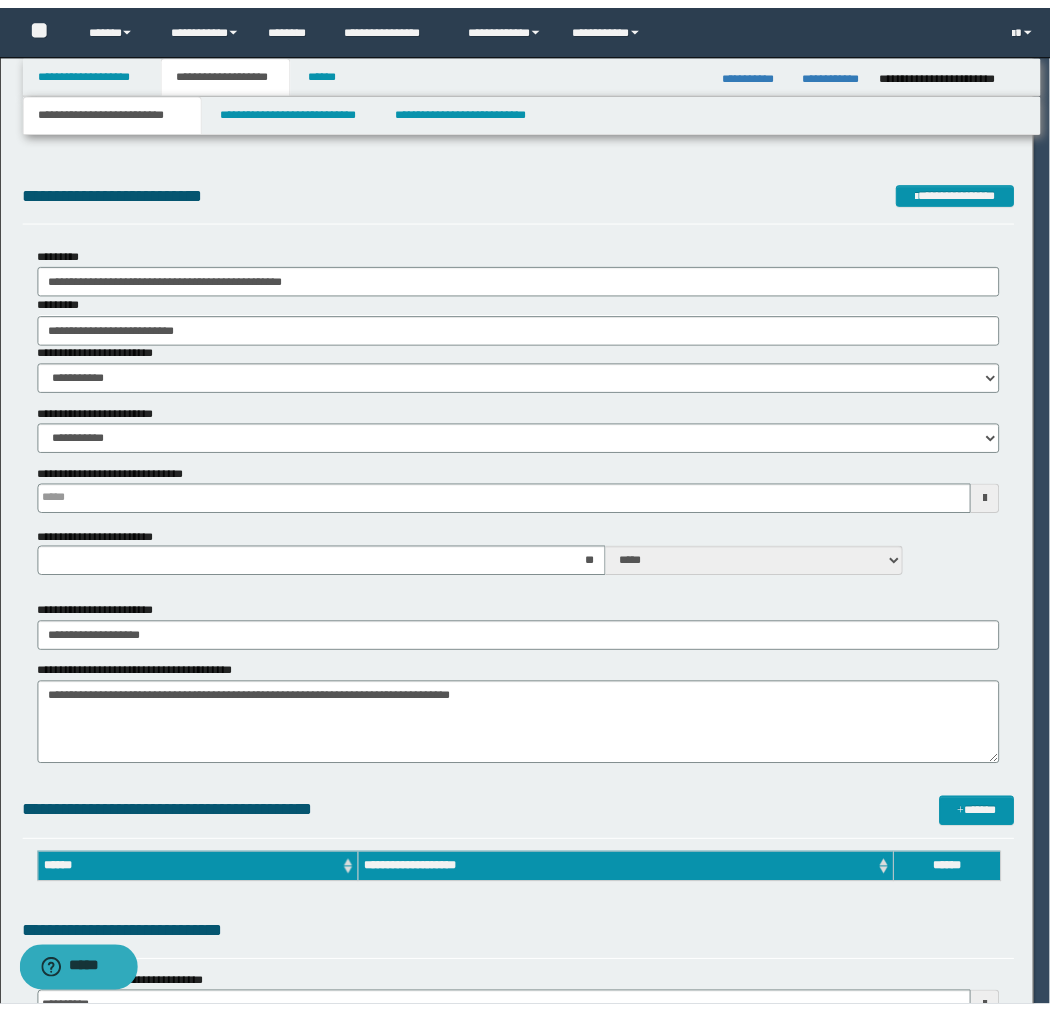scroll, scrollTop: 0, scrollLeft: 0, axis: both 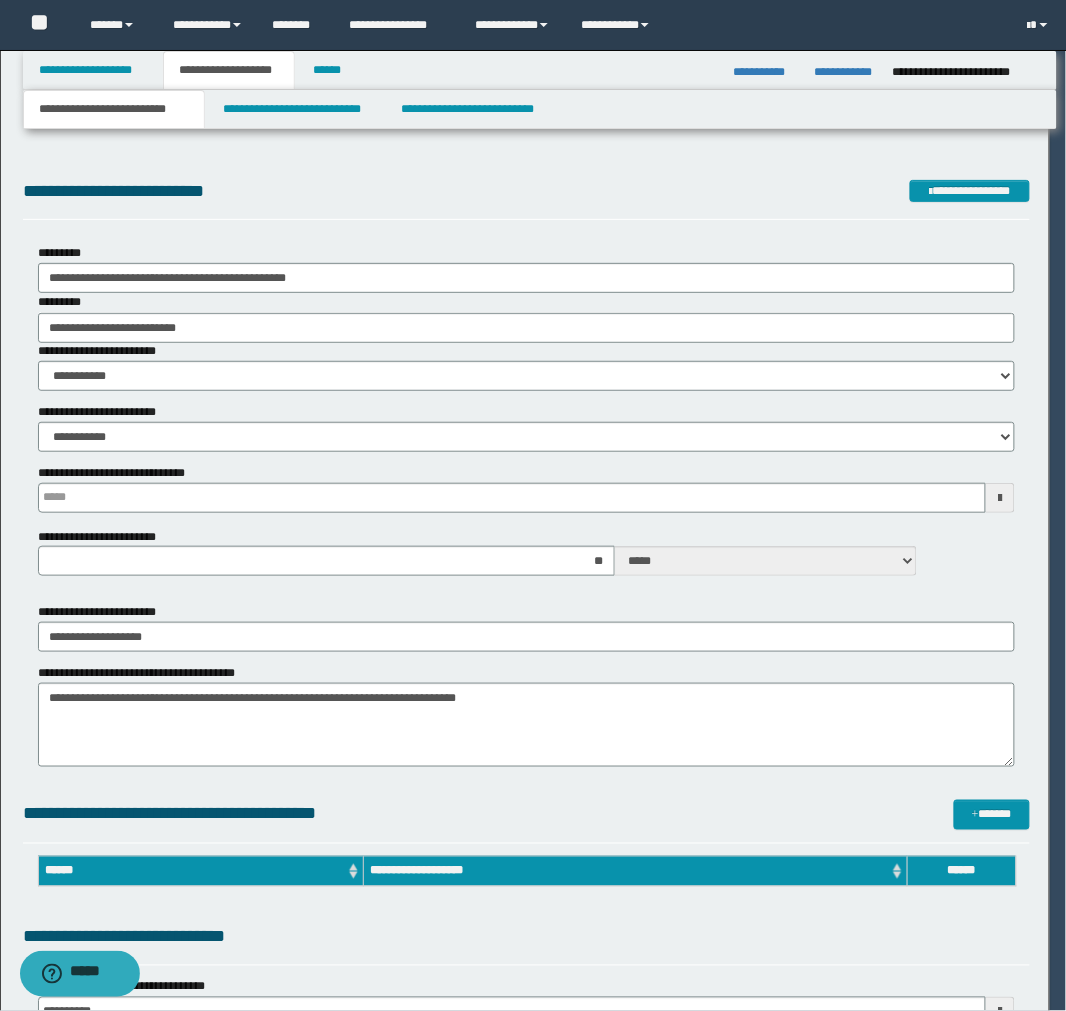 type 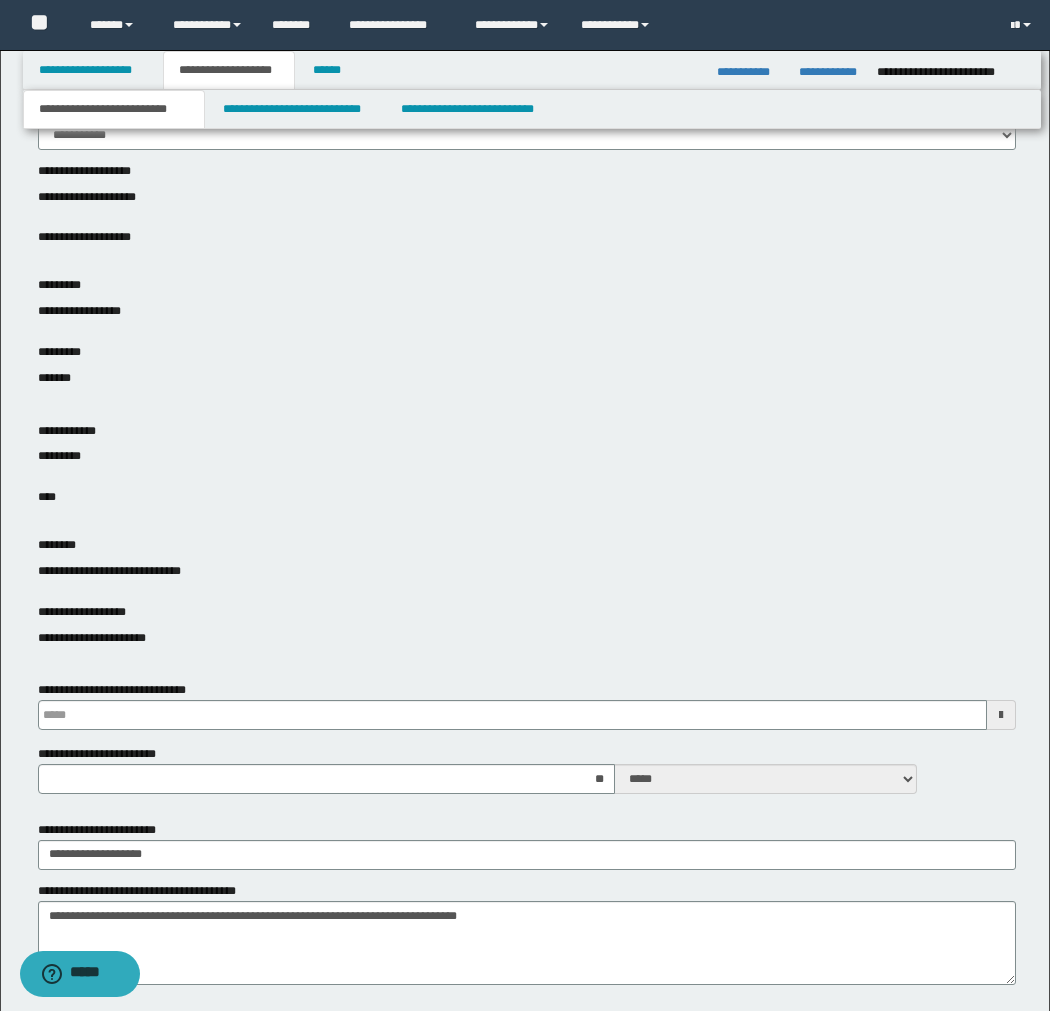scroll, scrollTop: 333, scrollLeft: 0, axis: vertical 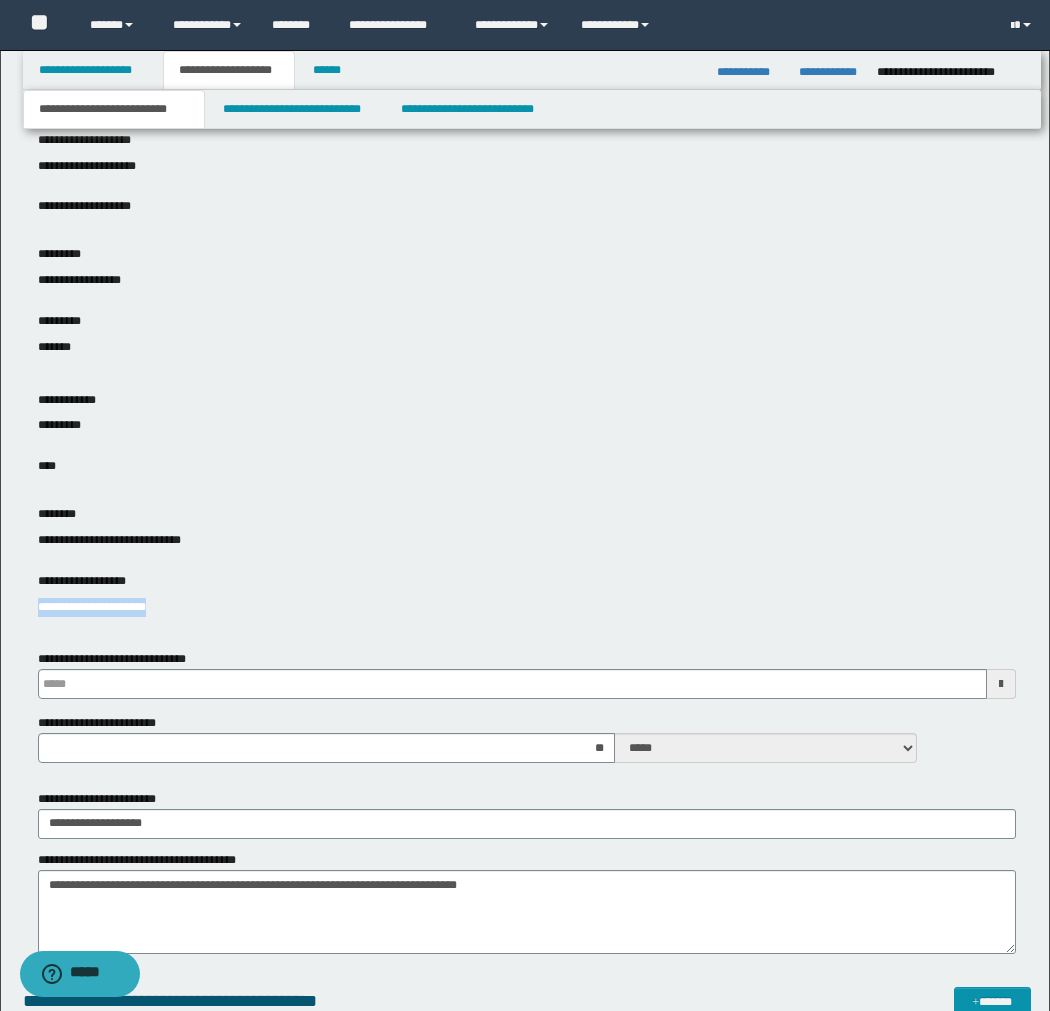 drag, startPoint x: 40, startPoint y: 605, endPoint x: 178, endPoint y: 606, distance: 138.00362 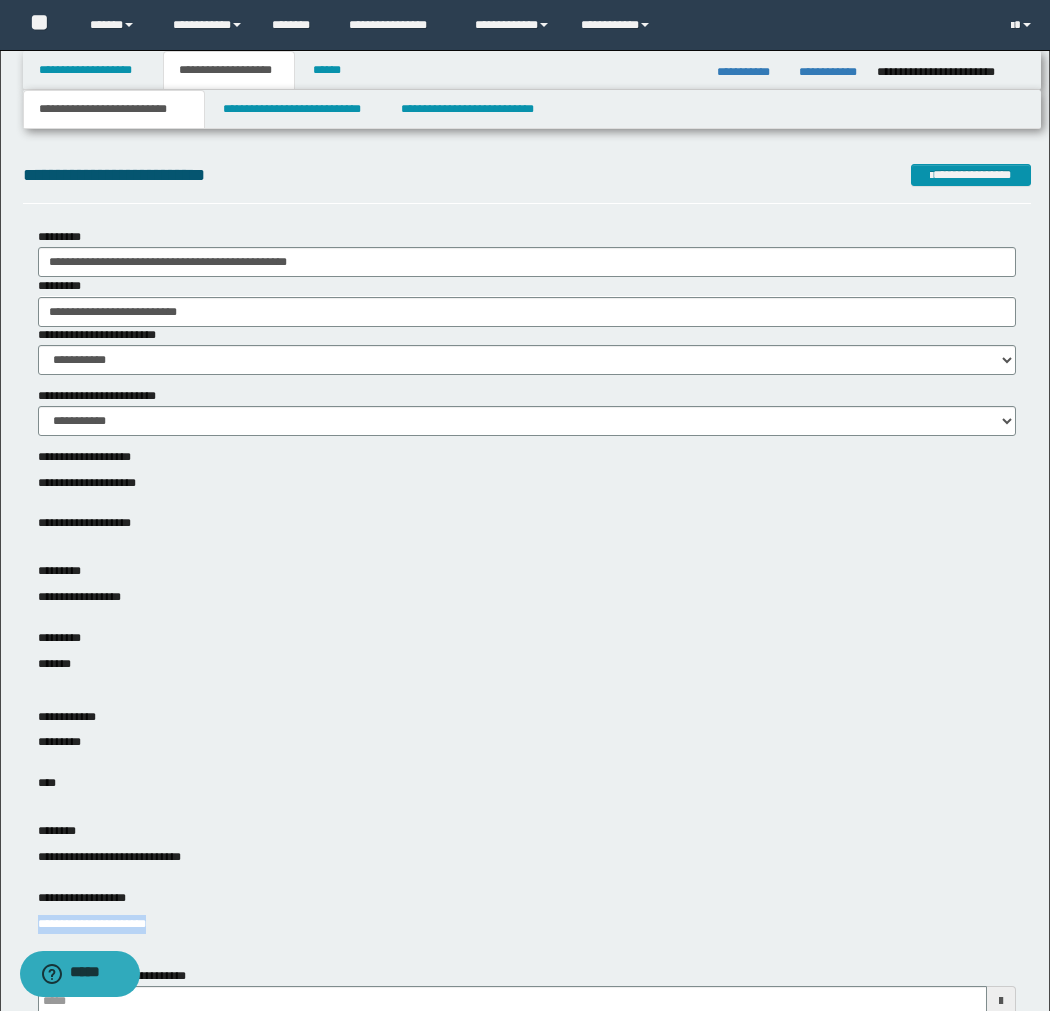 scroll, scrollTop: 0, scrollLeft: 0, axis: both 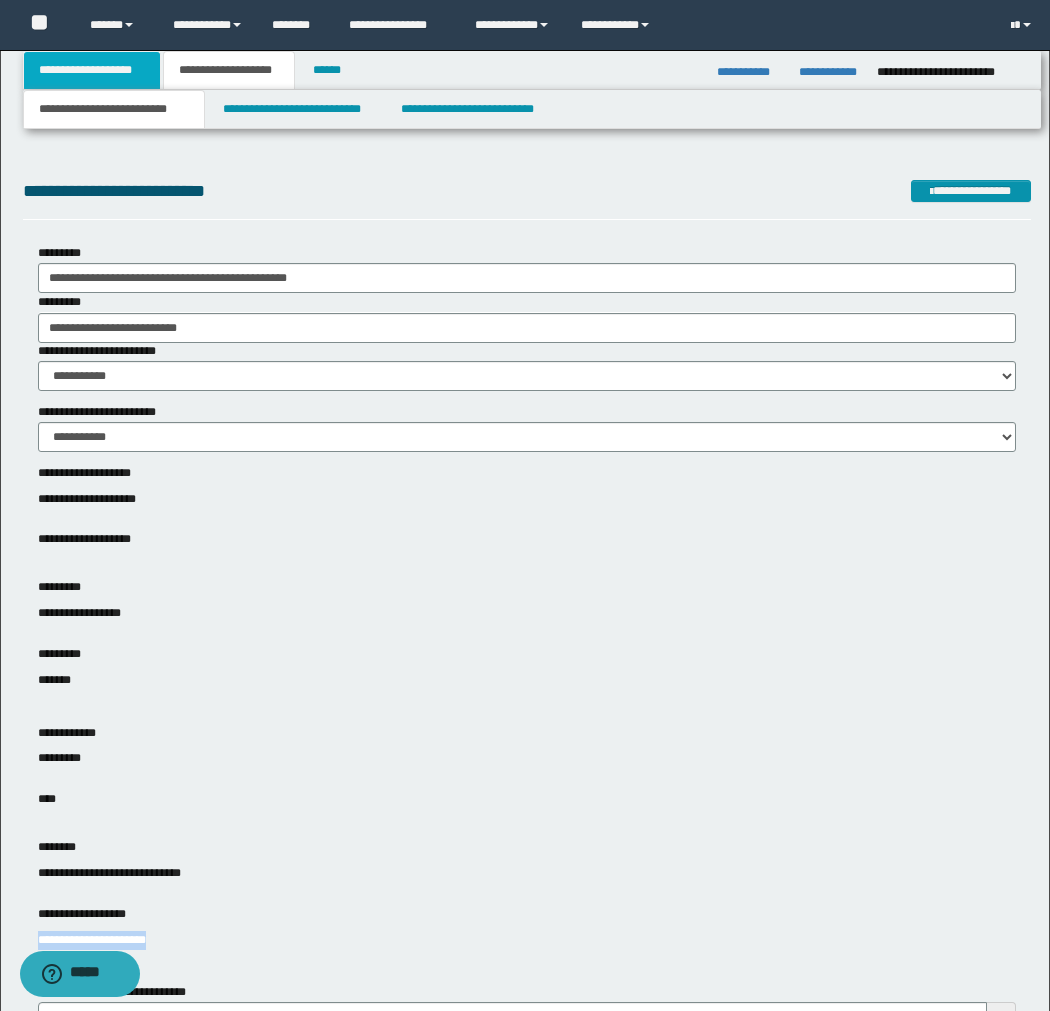 click on "**********" at bounding box center [92, 70] 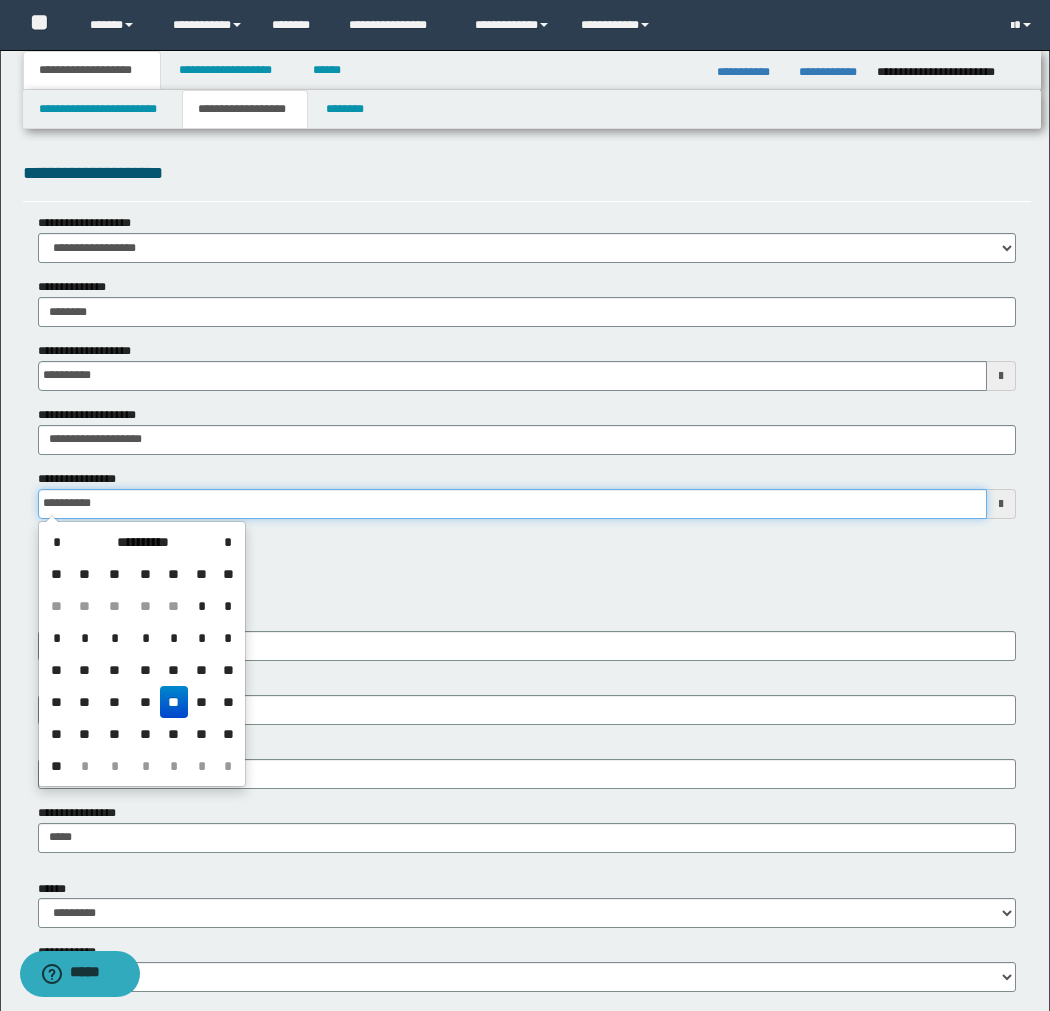 drag, startPoint x: 115, startPoint y: 512, endPoint x: 28, endPoint y: 505, distance: 87.28116 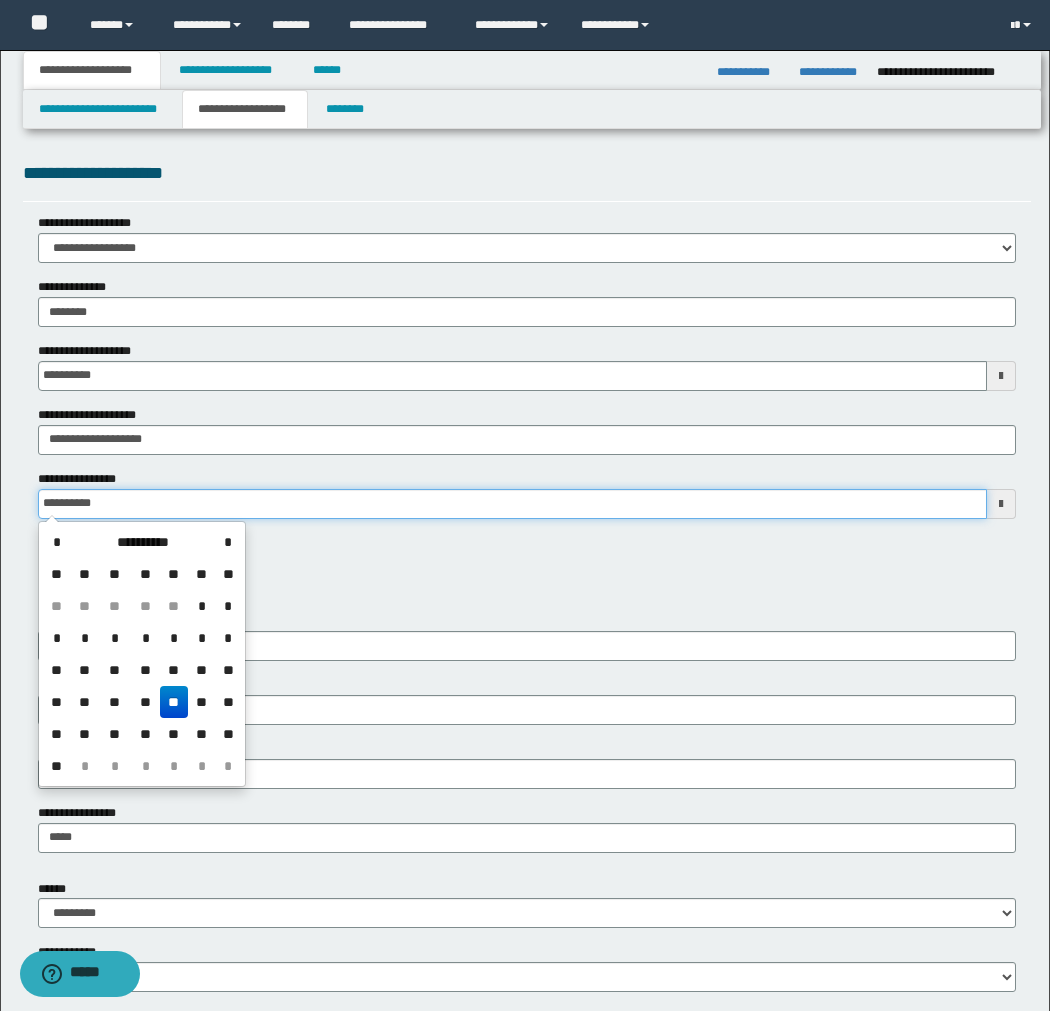 click on "**********" at bounding box center [527, 494] 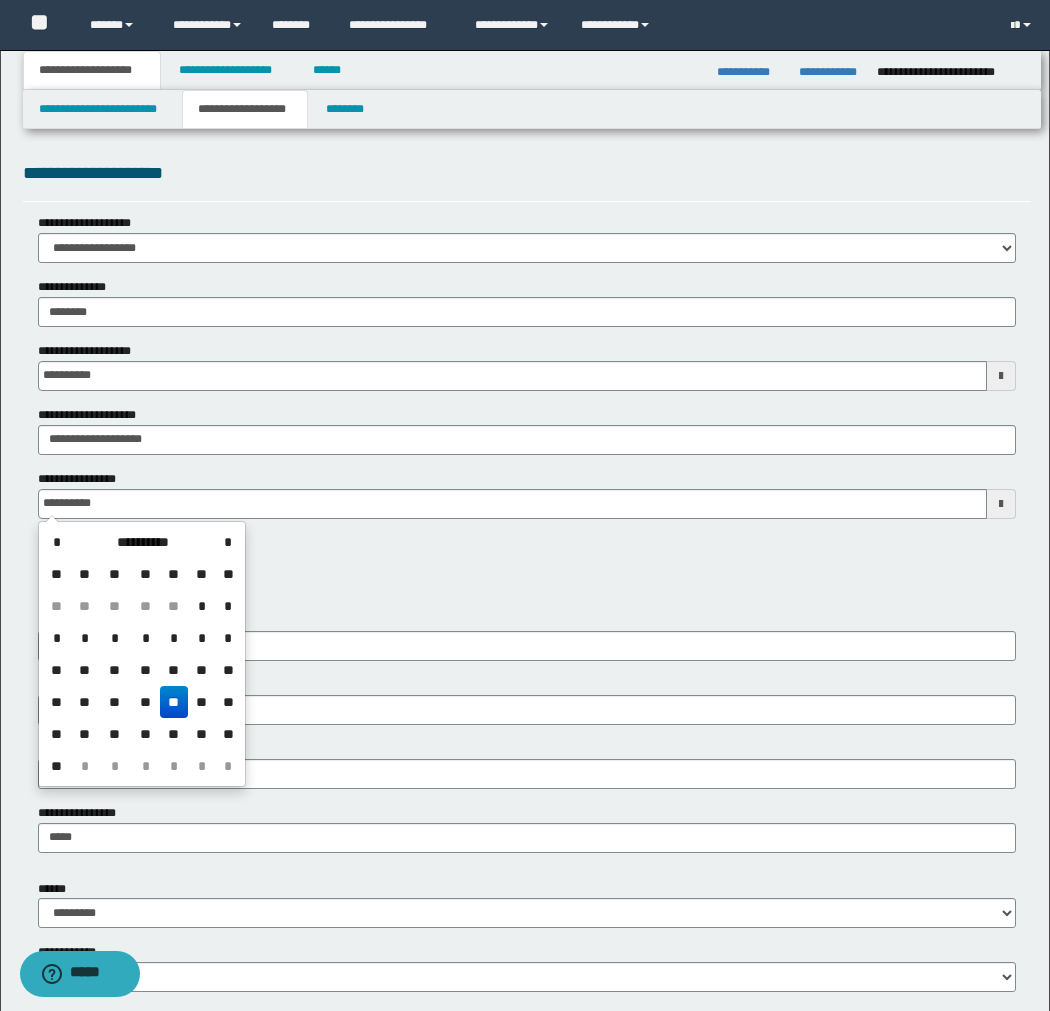type on "**********" 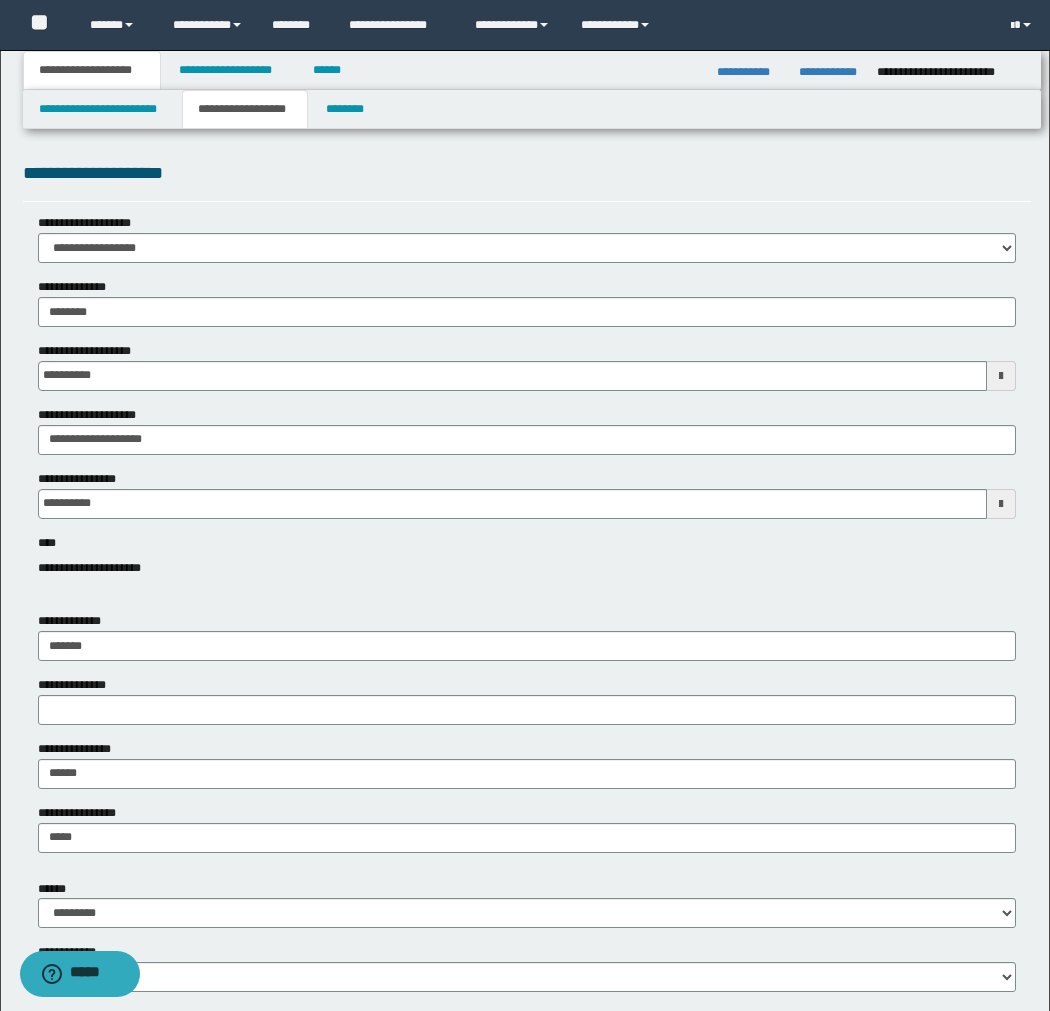 click on "**********" at bounding box center (527, 636) 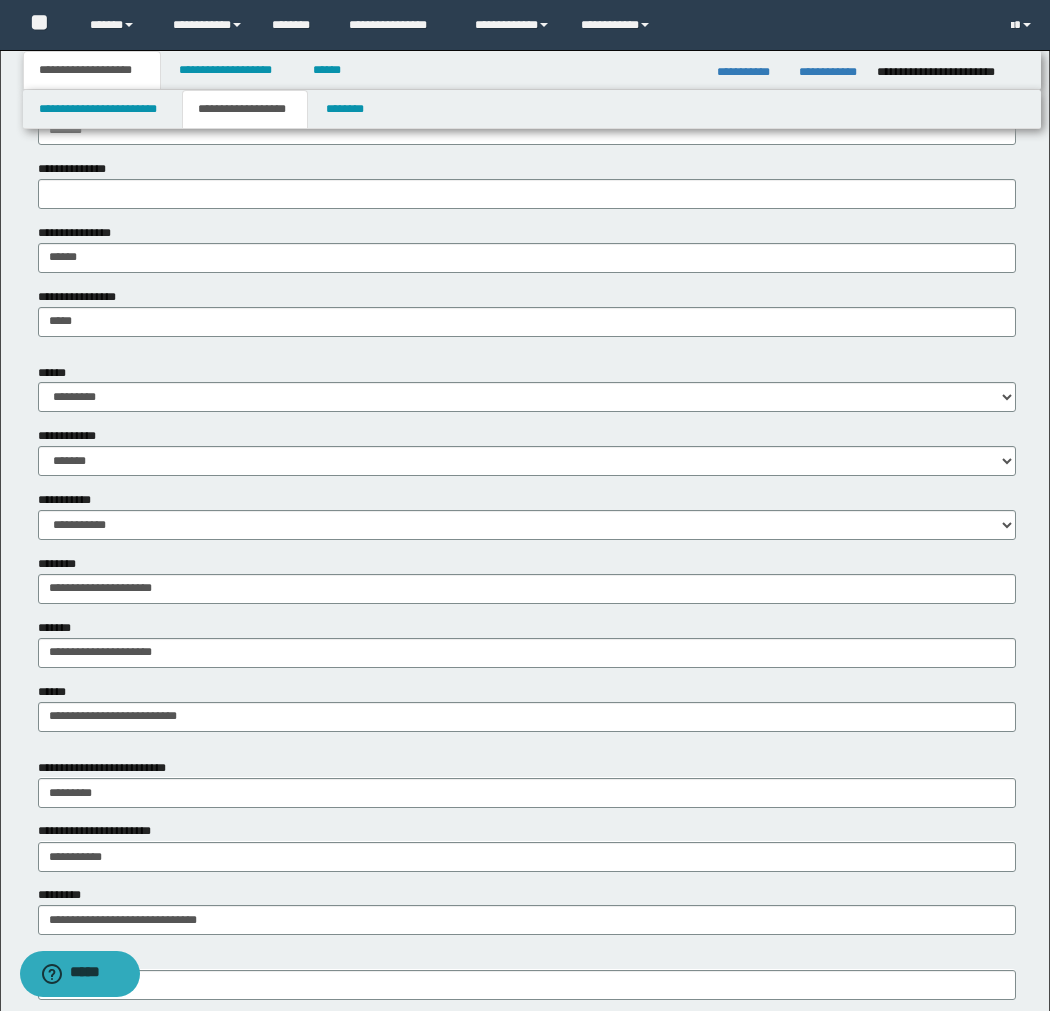 scroll, scrollTop: 555, scrollLeft: 0, axis: vertical 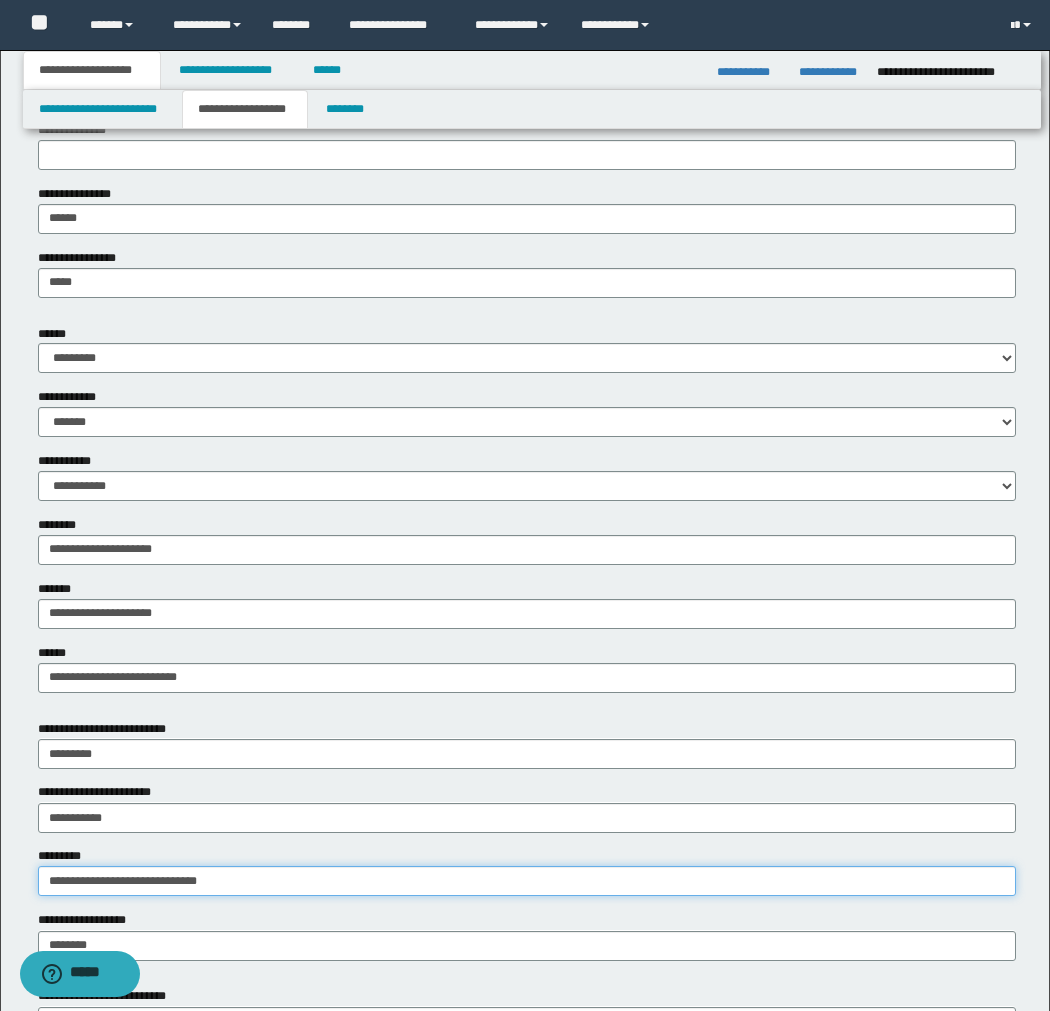 drag, startPoint x: 250, startPoint y: 876, endPoint x: 47, endPoint y: 882, distance: 203.08865 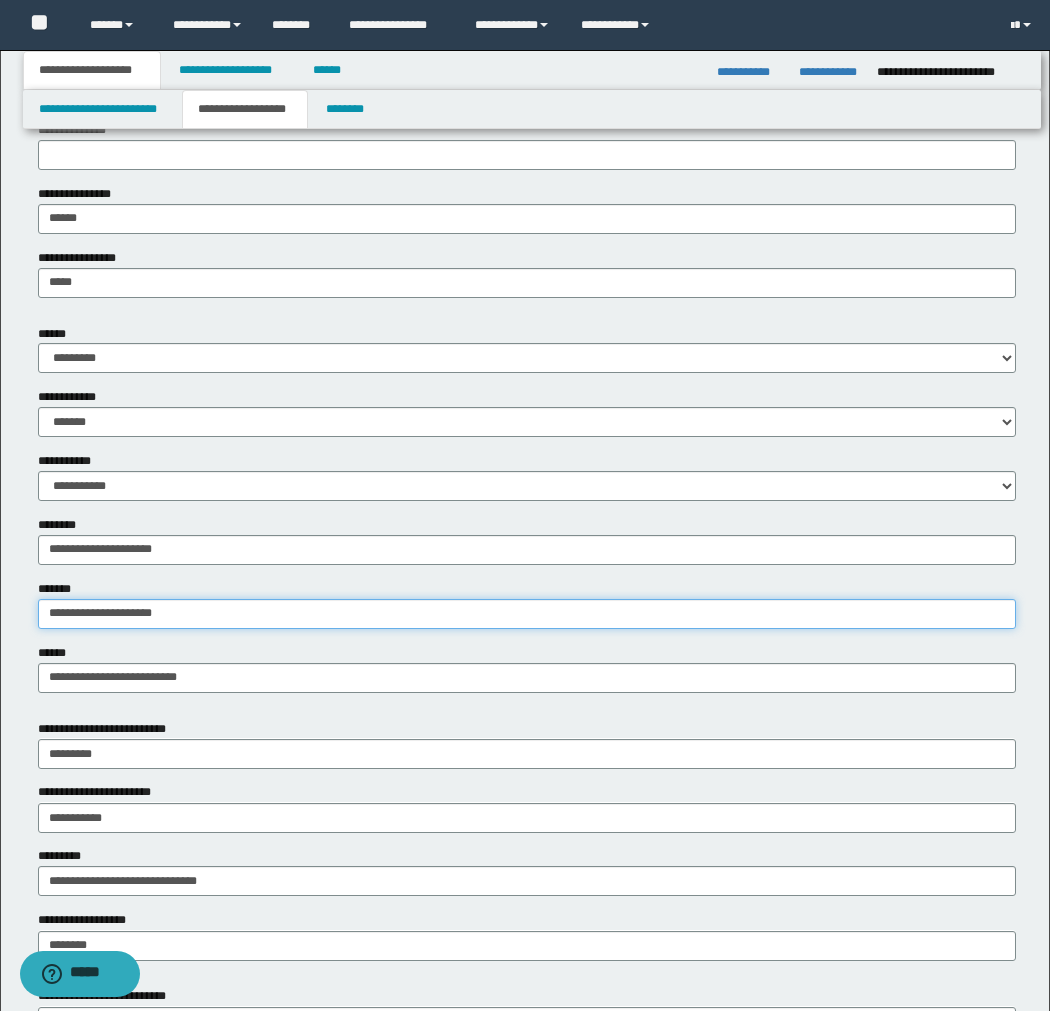 drag, startPoint x: 212, startPoint y: 602, endPoint x: 4, endPoint y: 612, distance: 208.24025 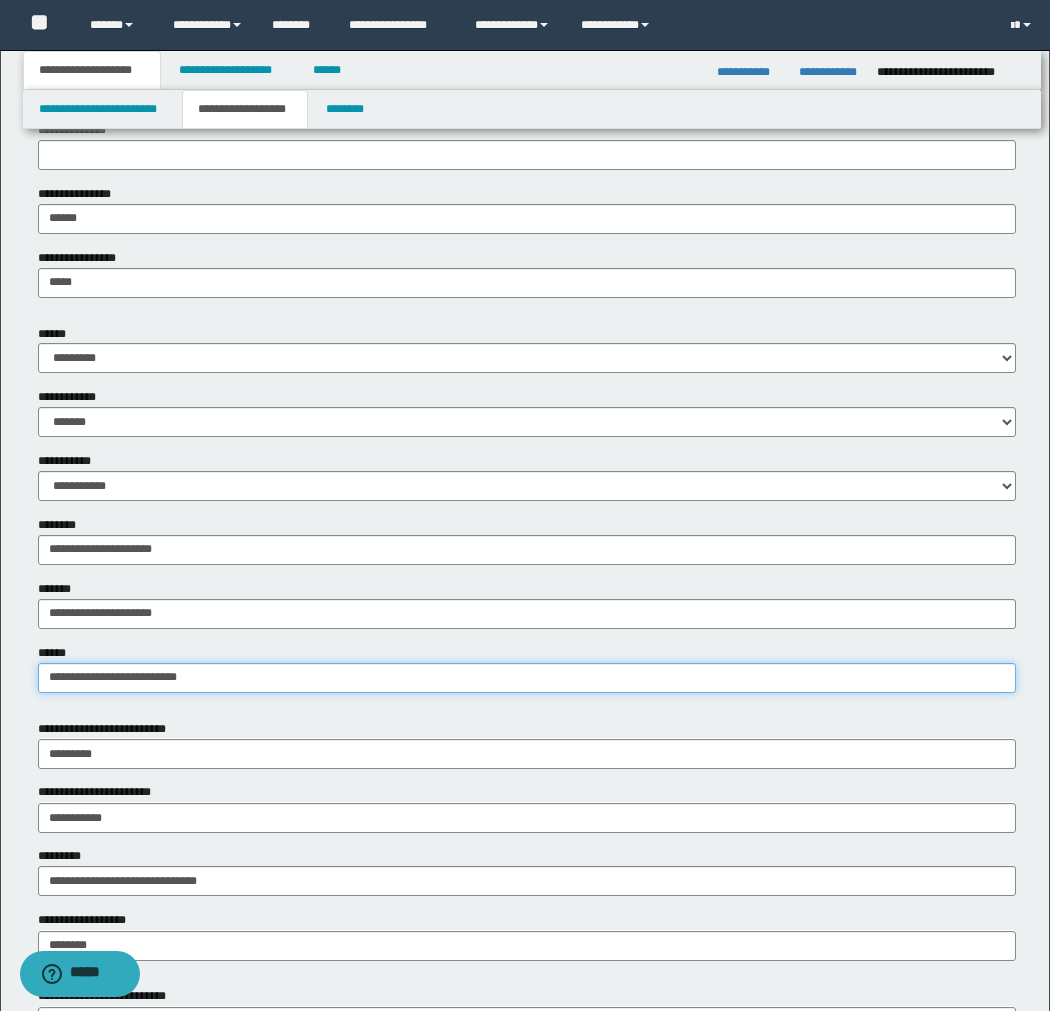 drag, startPoint x: 208, startPoint y: 683, endPoint x: 41, endPoint y: 692, distance: 167.24234 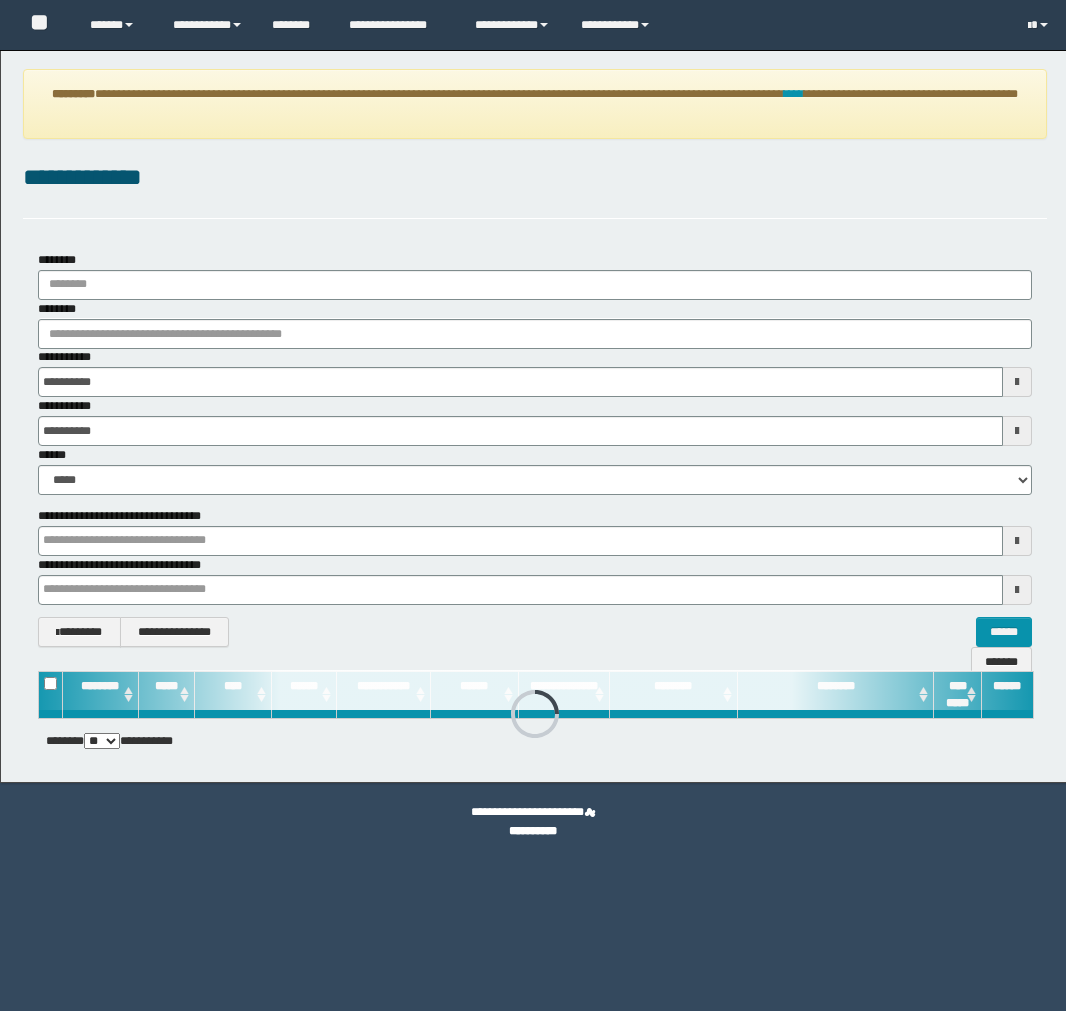 scroll, scrollTop: 0, scrollLeft: 0, axis: both 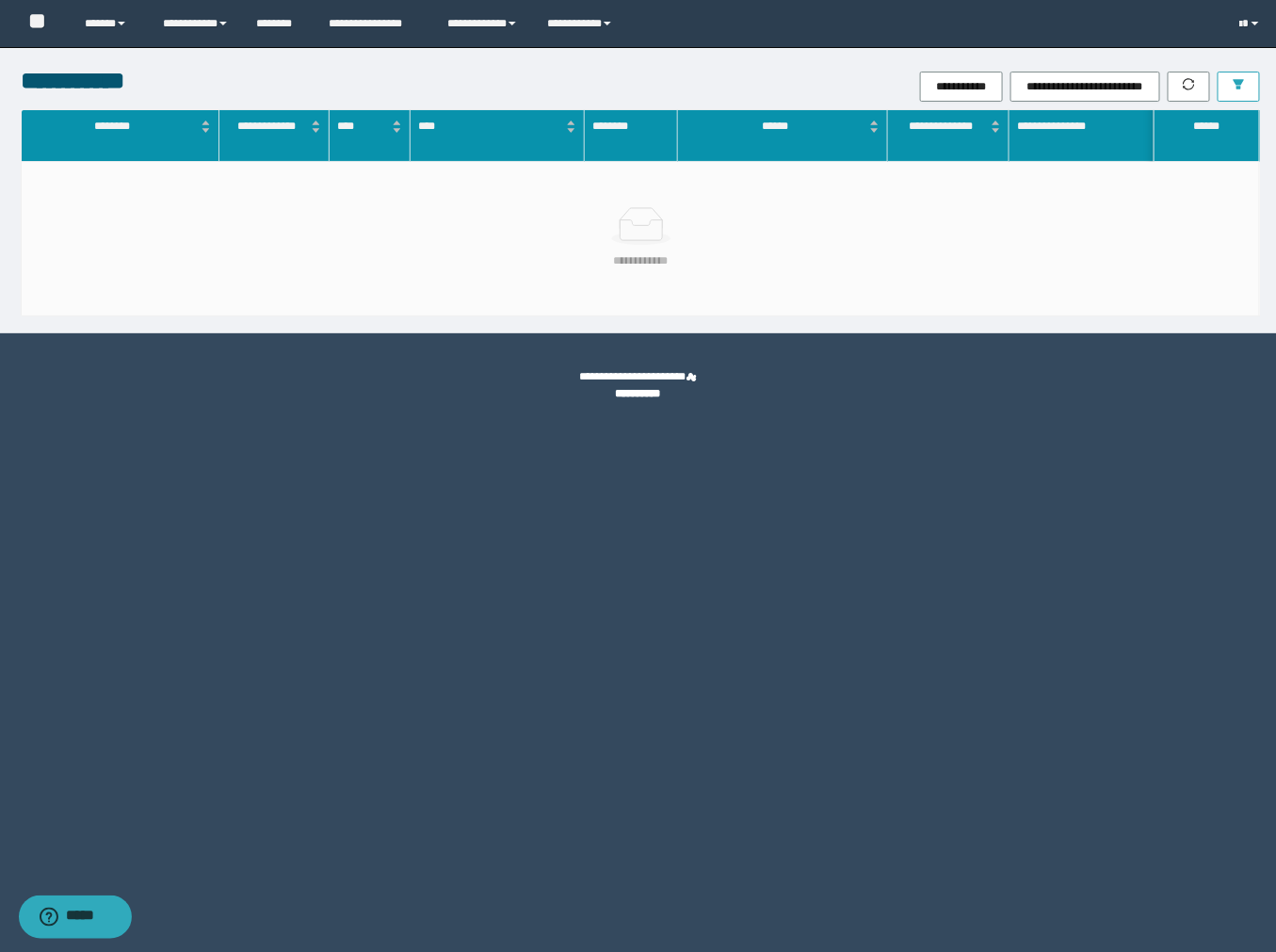 click 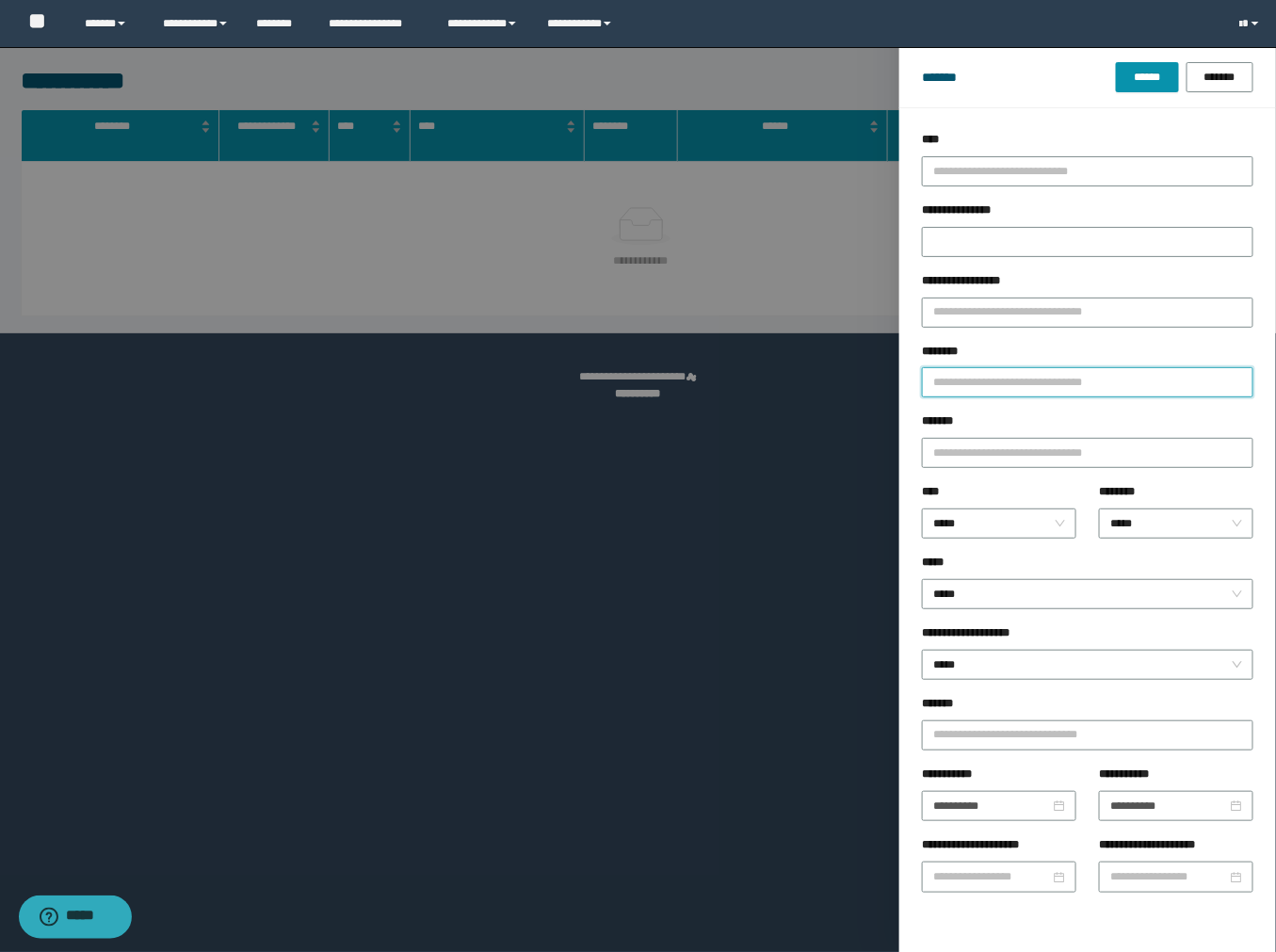click on "********" at bounding box center (1088, 382) 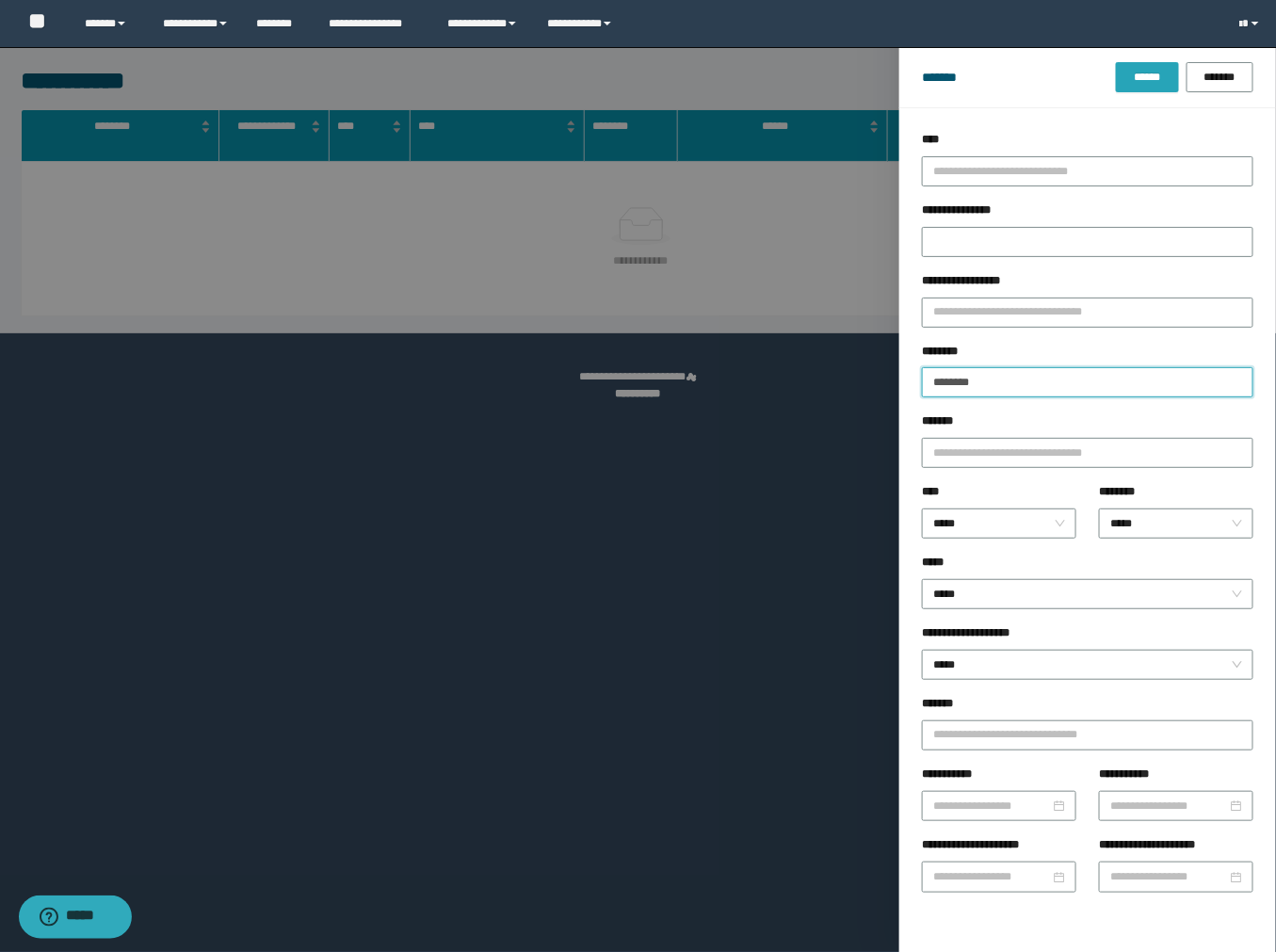 type on "********" 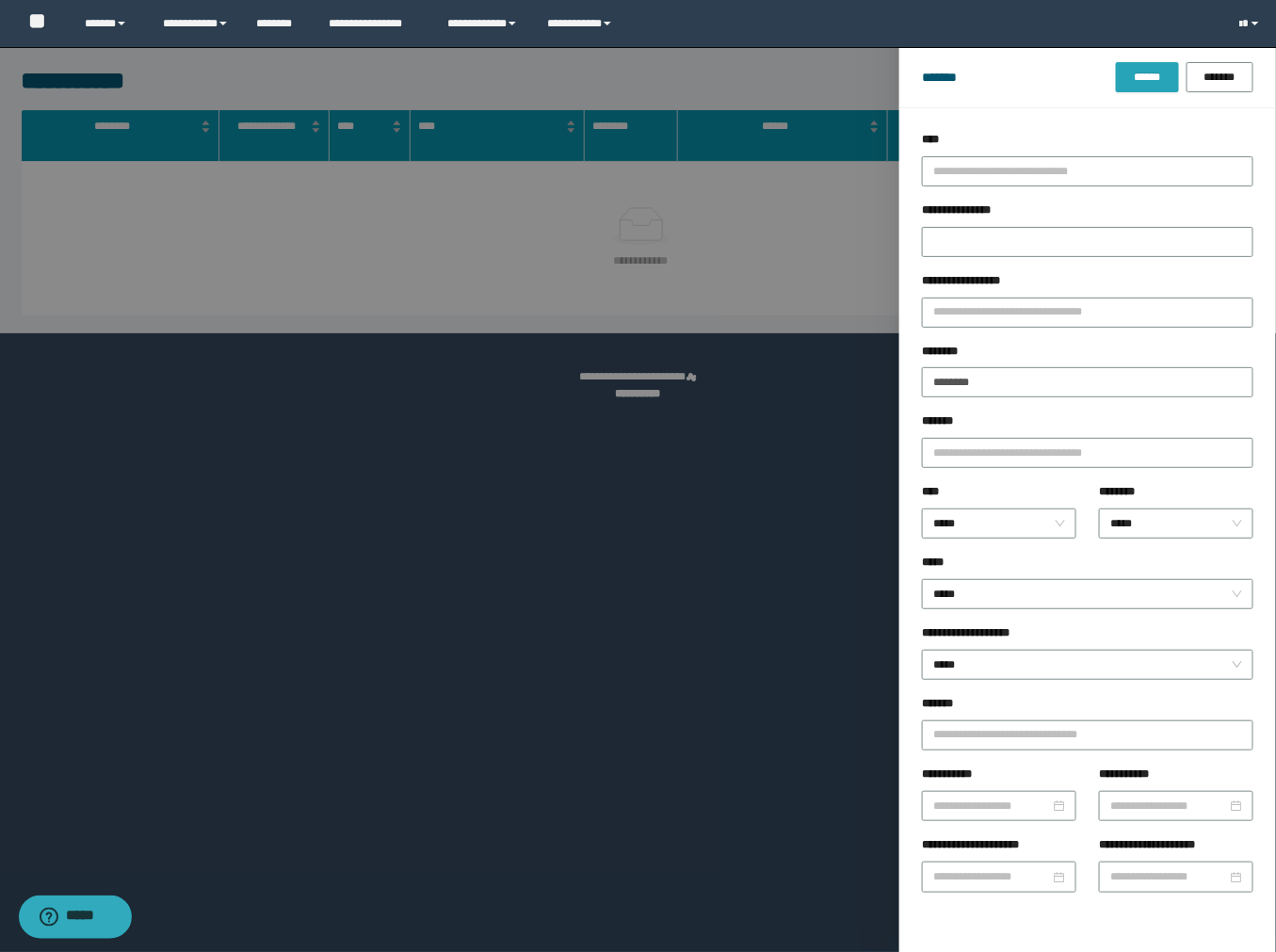 click on "******" at bounding box center (1147, 77) 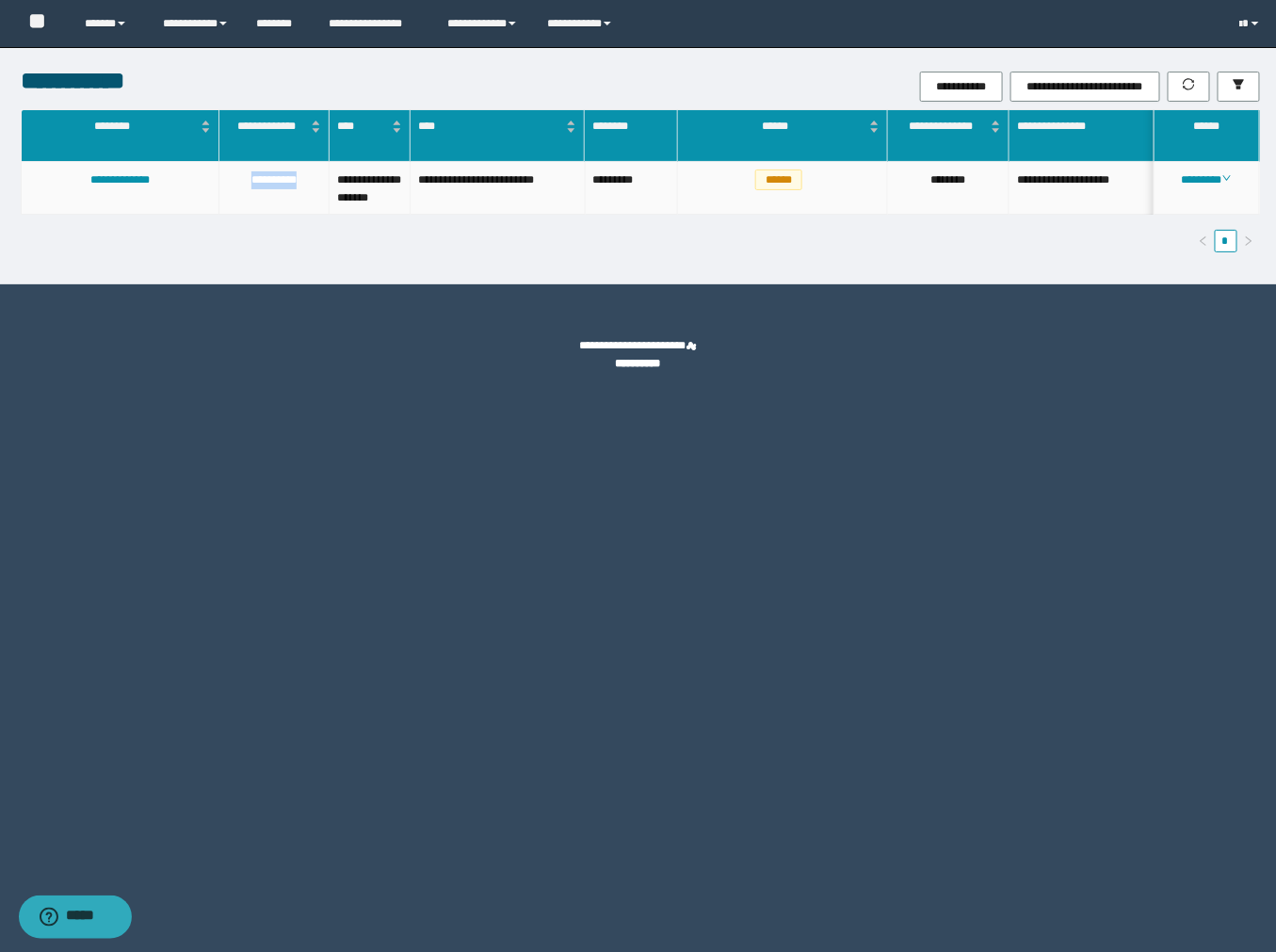 drag, startPoint x: 250, startPoint y: 180, endPoint x: 299, endPoint y: 180, distance: 49 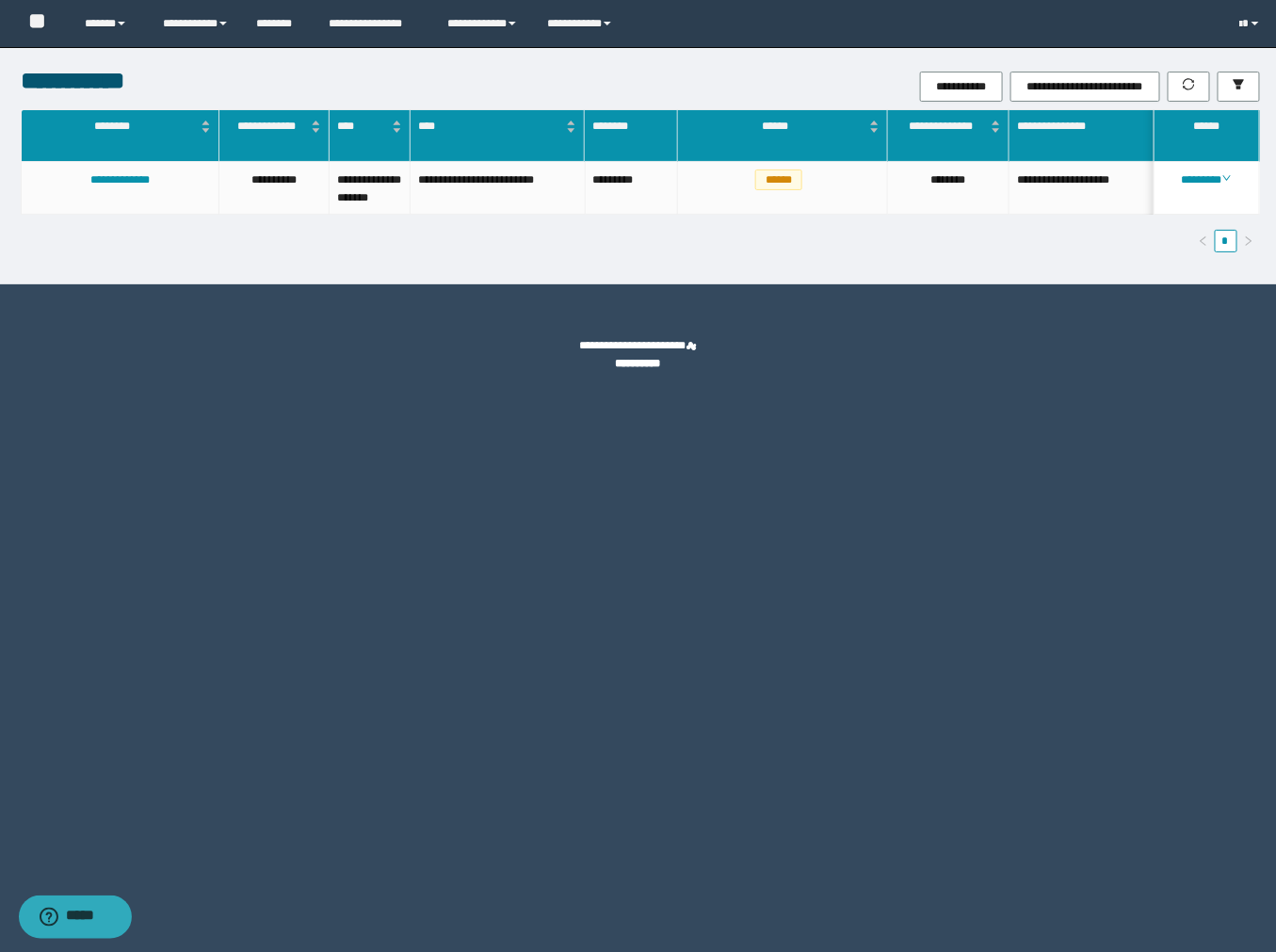click on "**********" at bounding box center [638, 476] 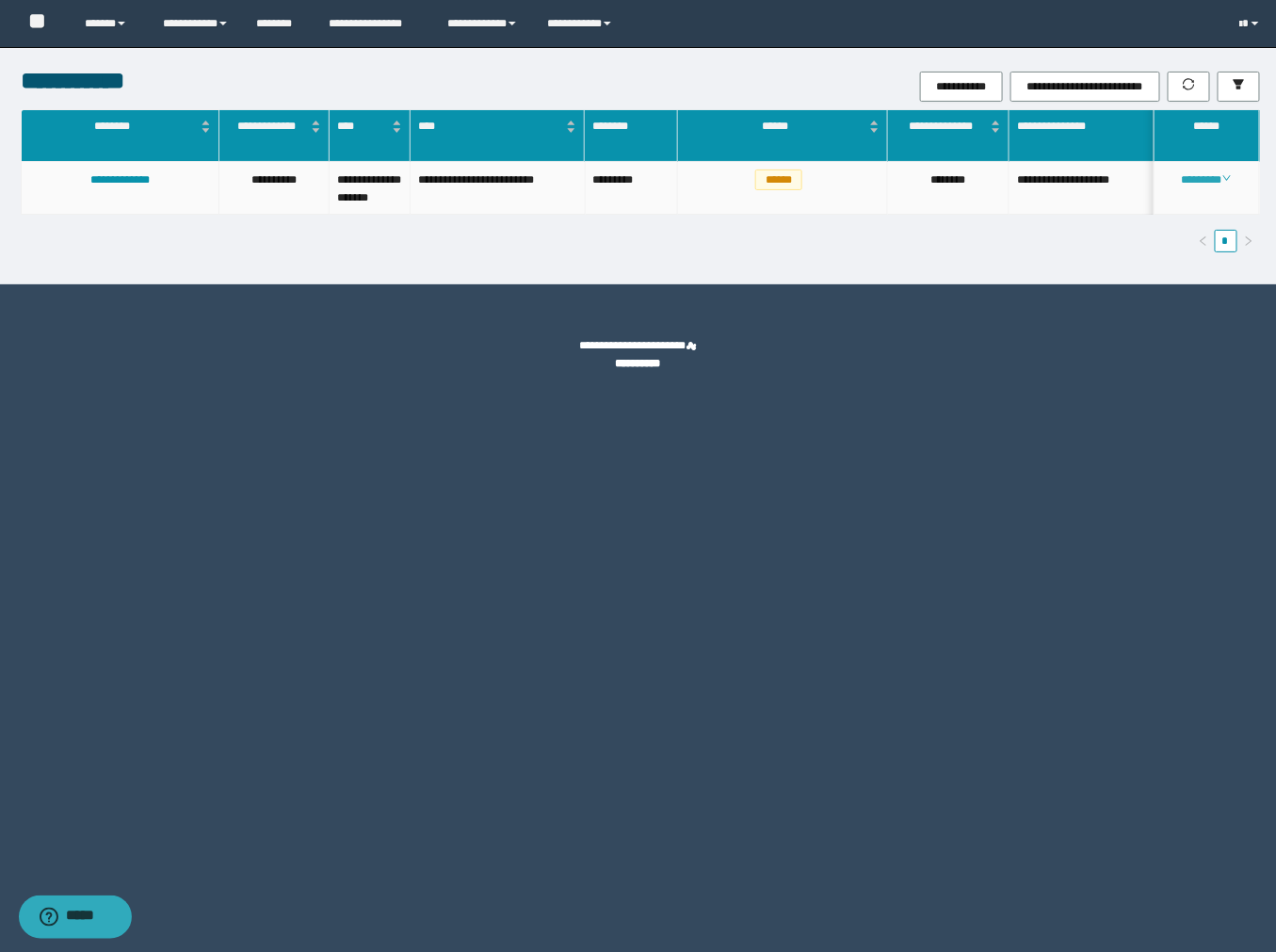 click on "********" at bounding box center (1206, 180) 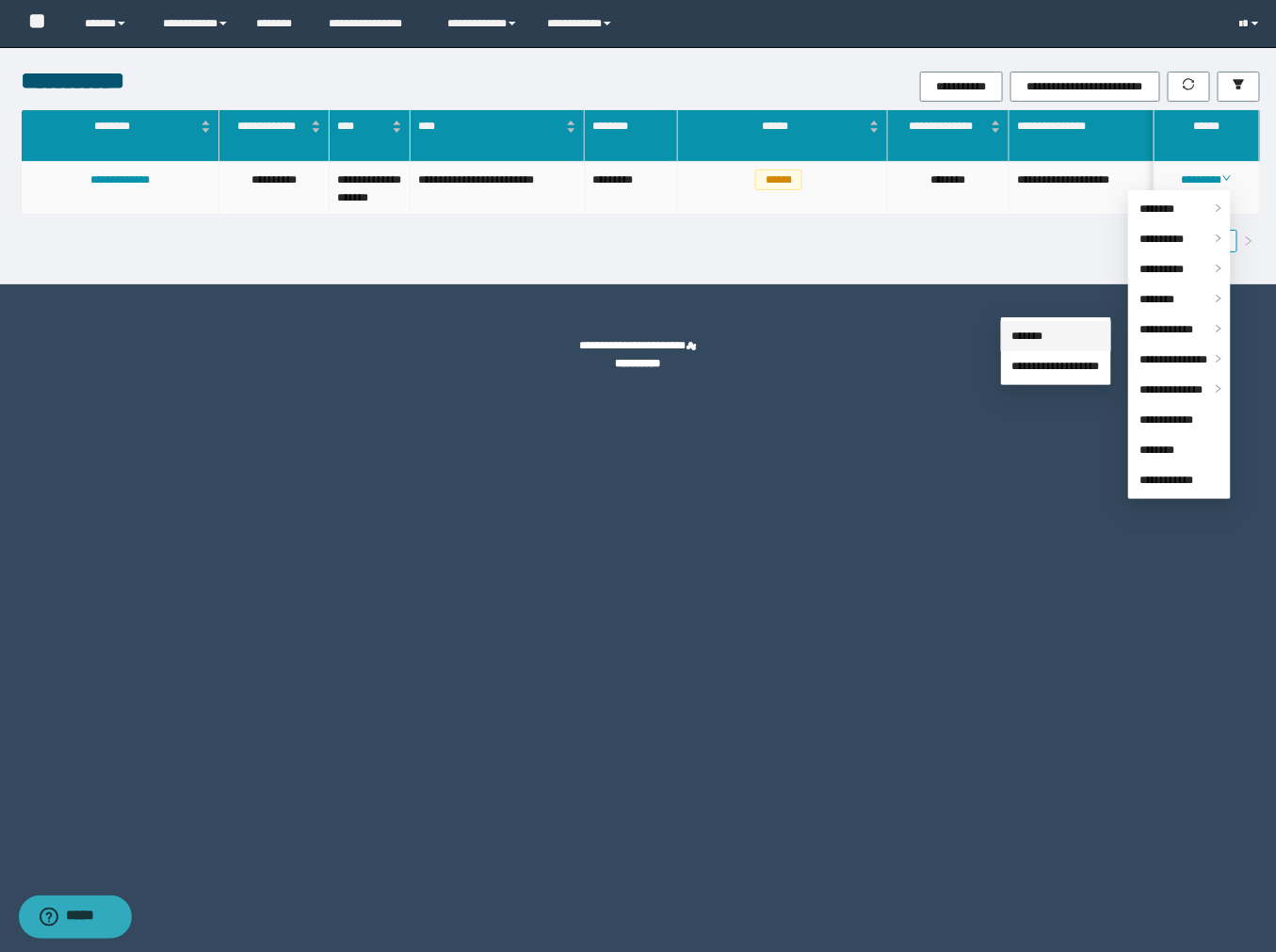 click on "*******" at bounding box center [1027, 336] 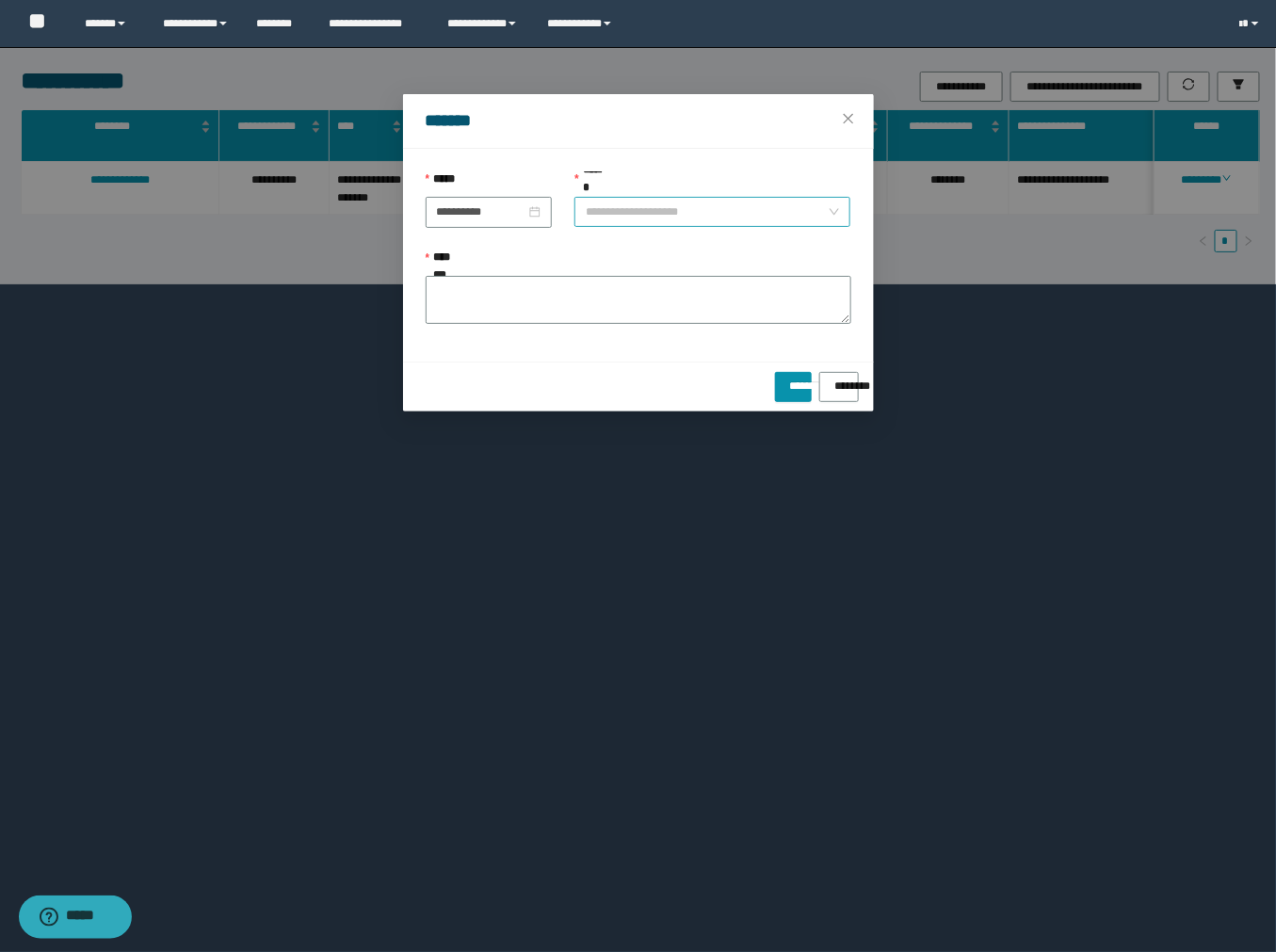 click on "******" at bounding box center [706, 212] 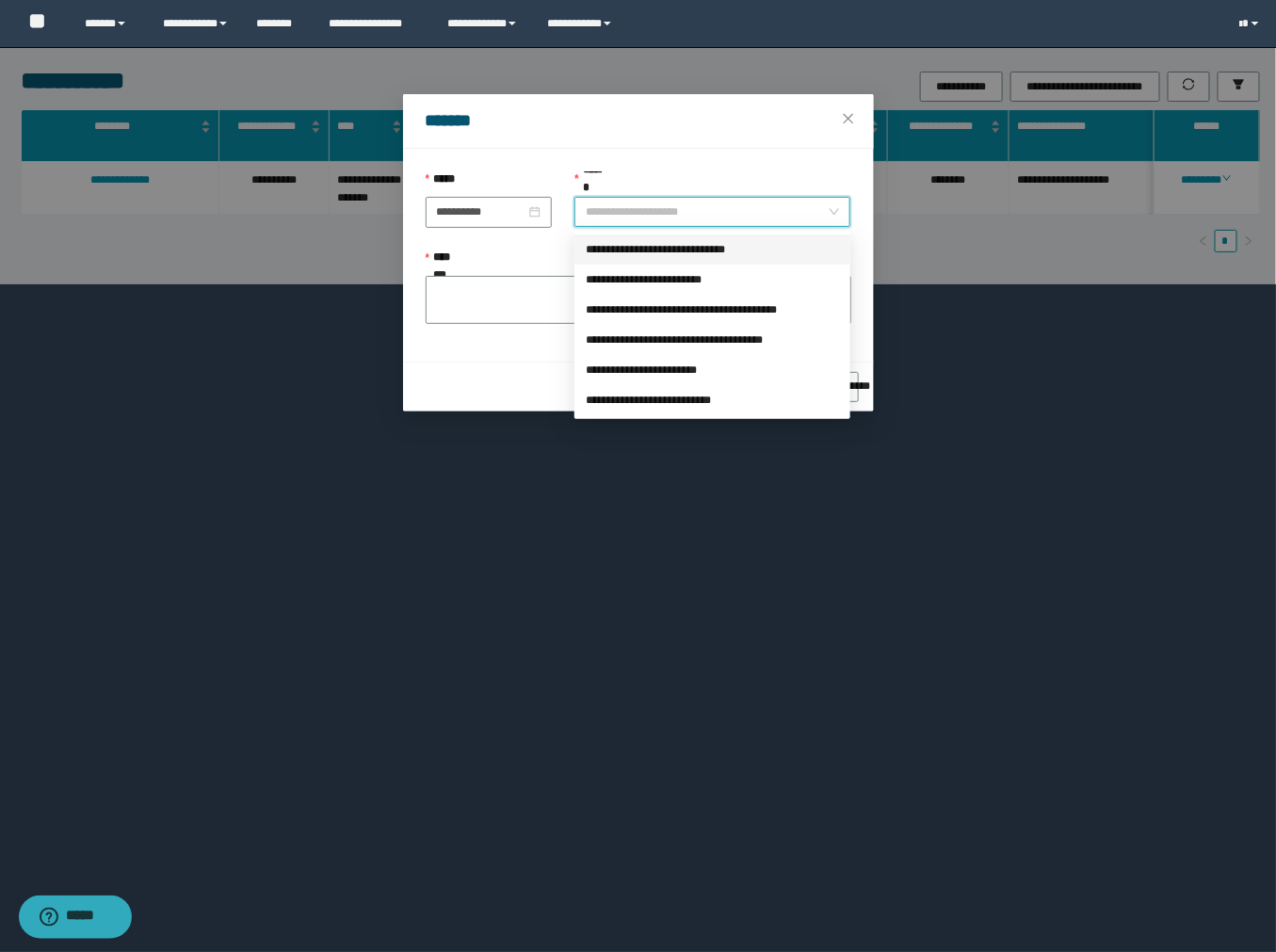 click on "**********" at bounding box center (712, 250) 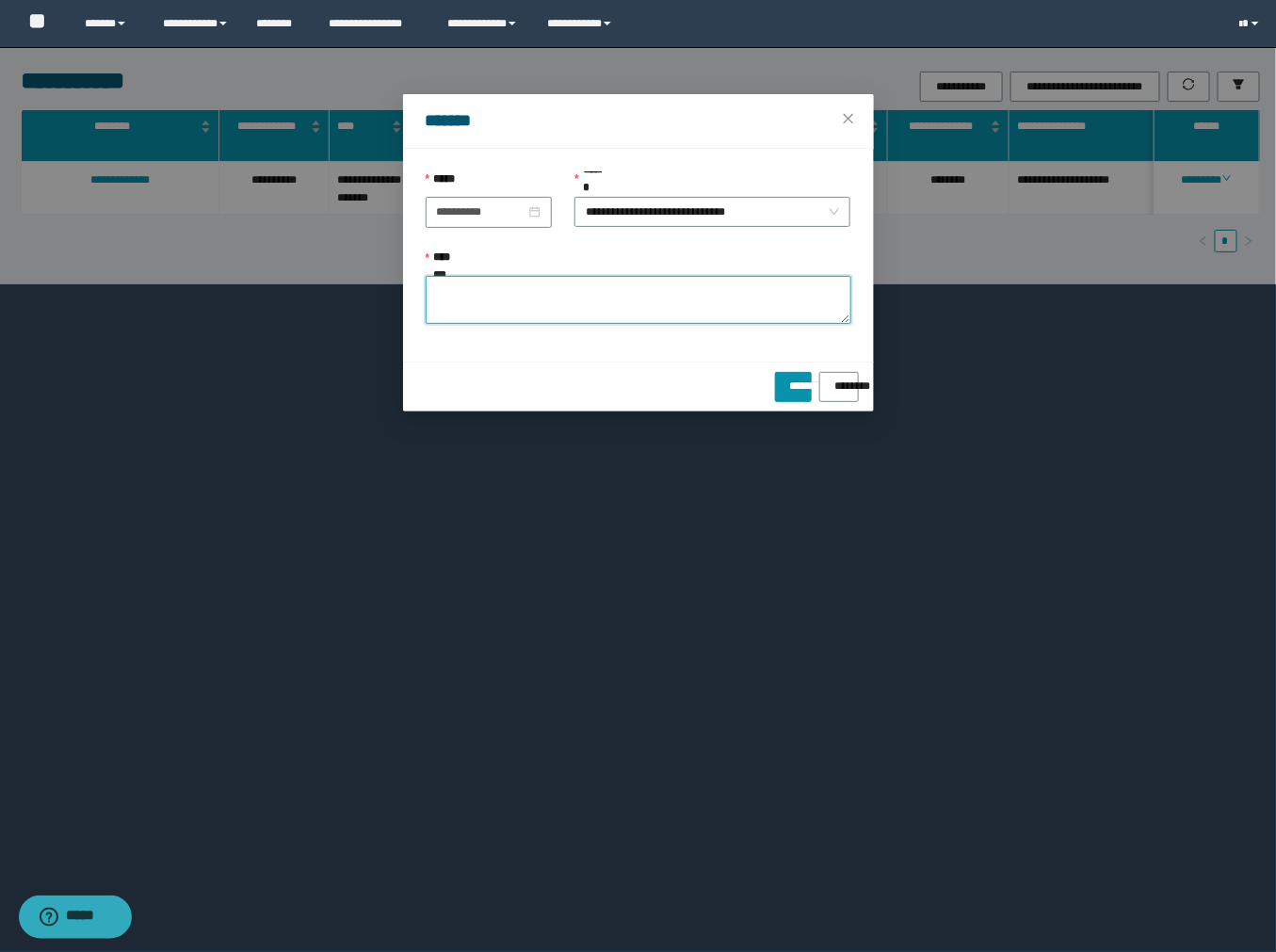 click on "**********" at bounding box center [638, 299] 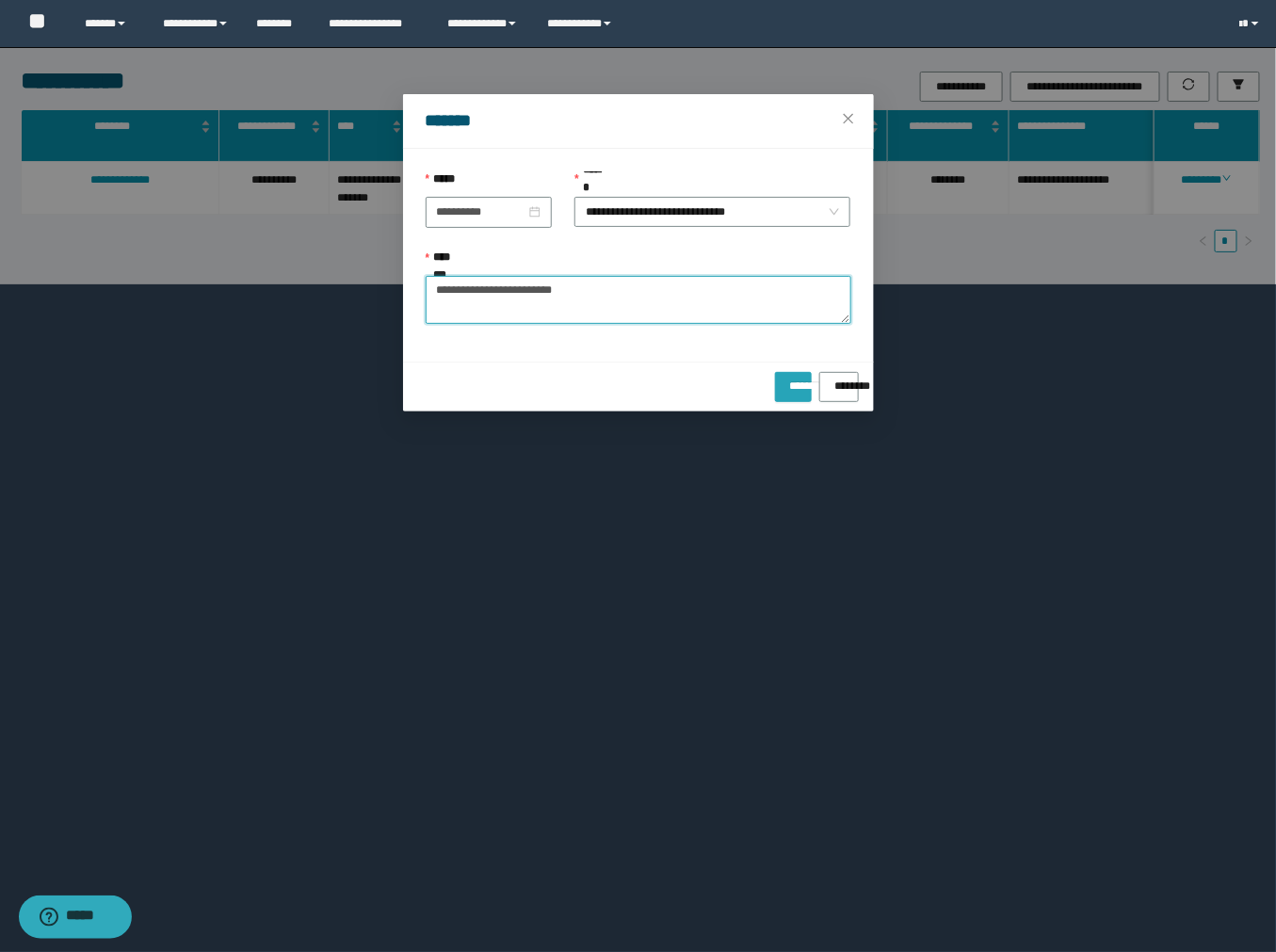 type on "**********" 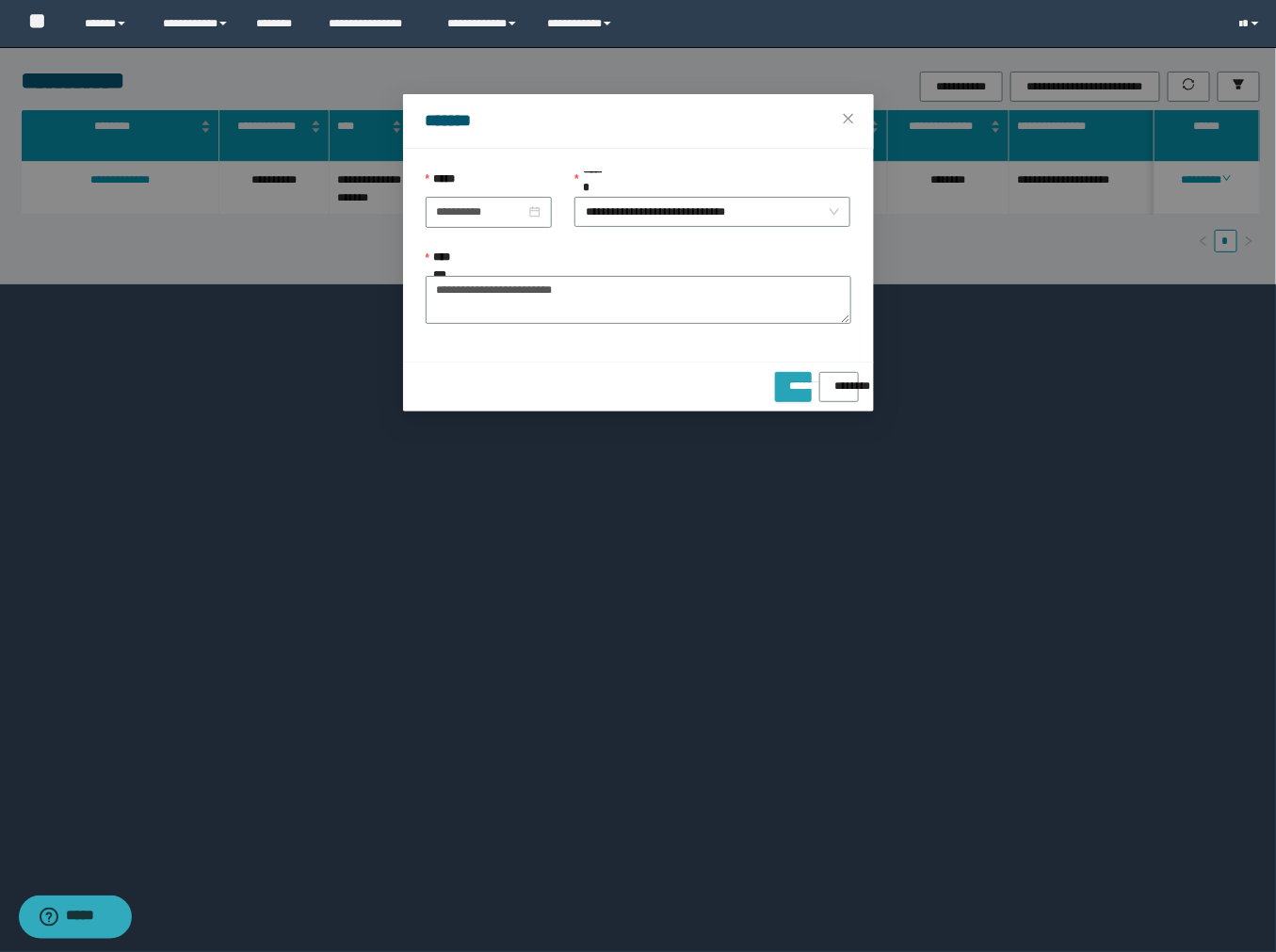 click on "*******" at bounding box center [794, 387] 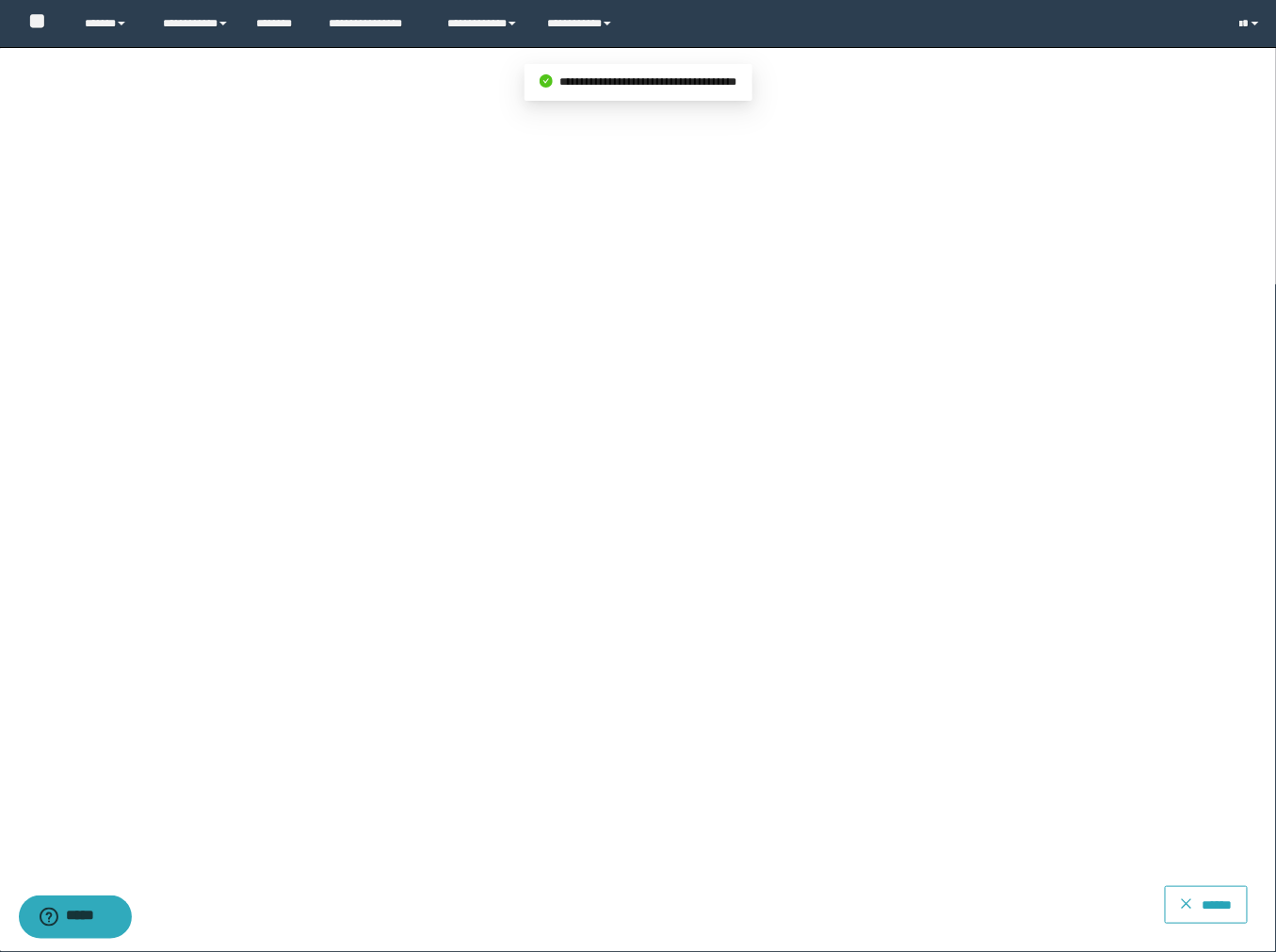 click on "******" at bounding box center [1206, 905] 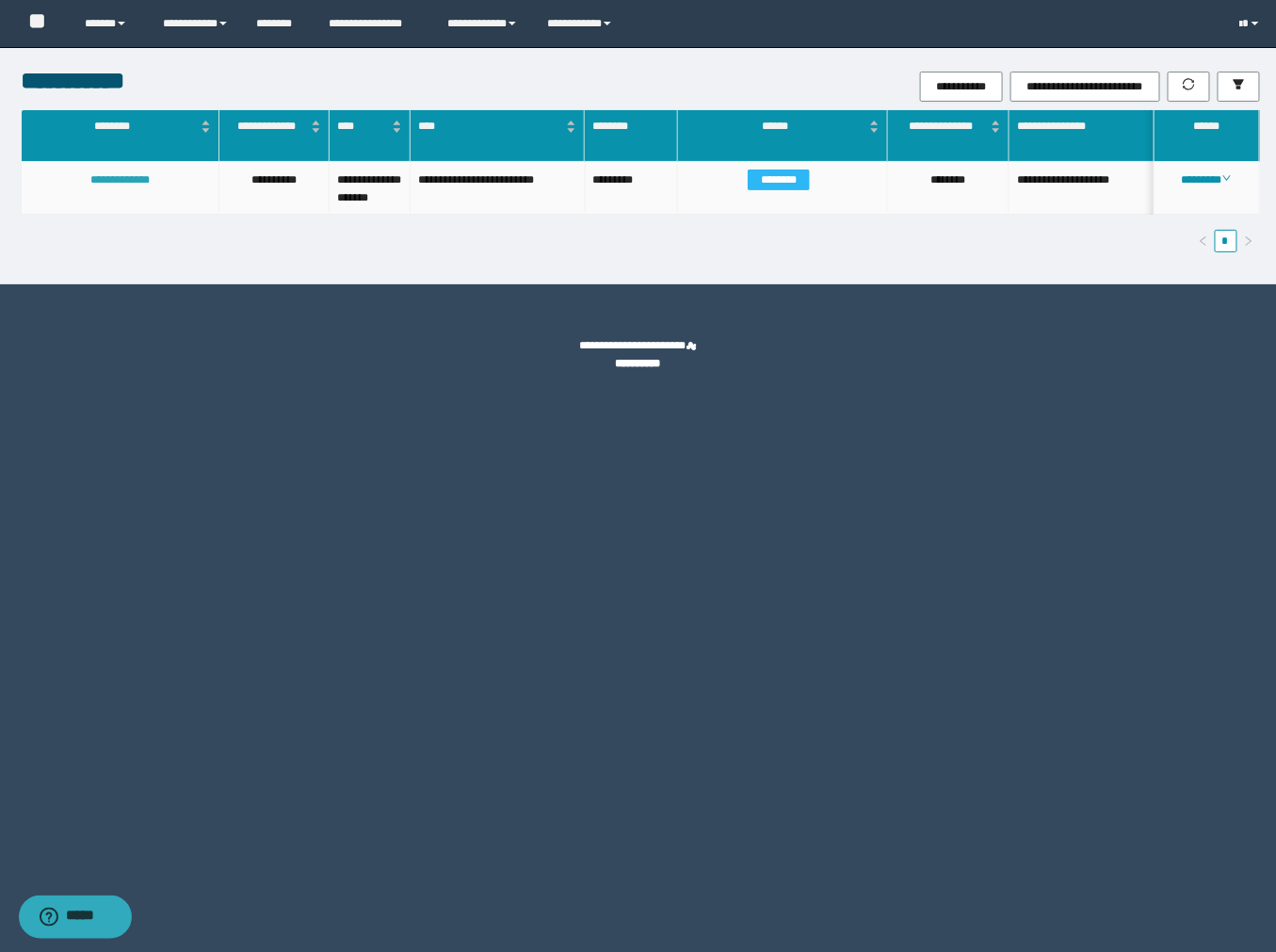 click on "**********" at bounding box center [120, 180] 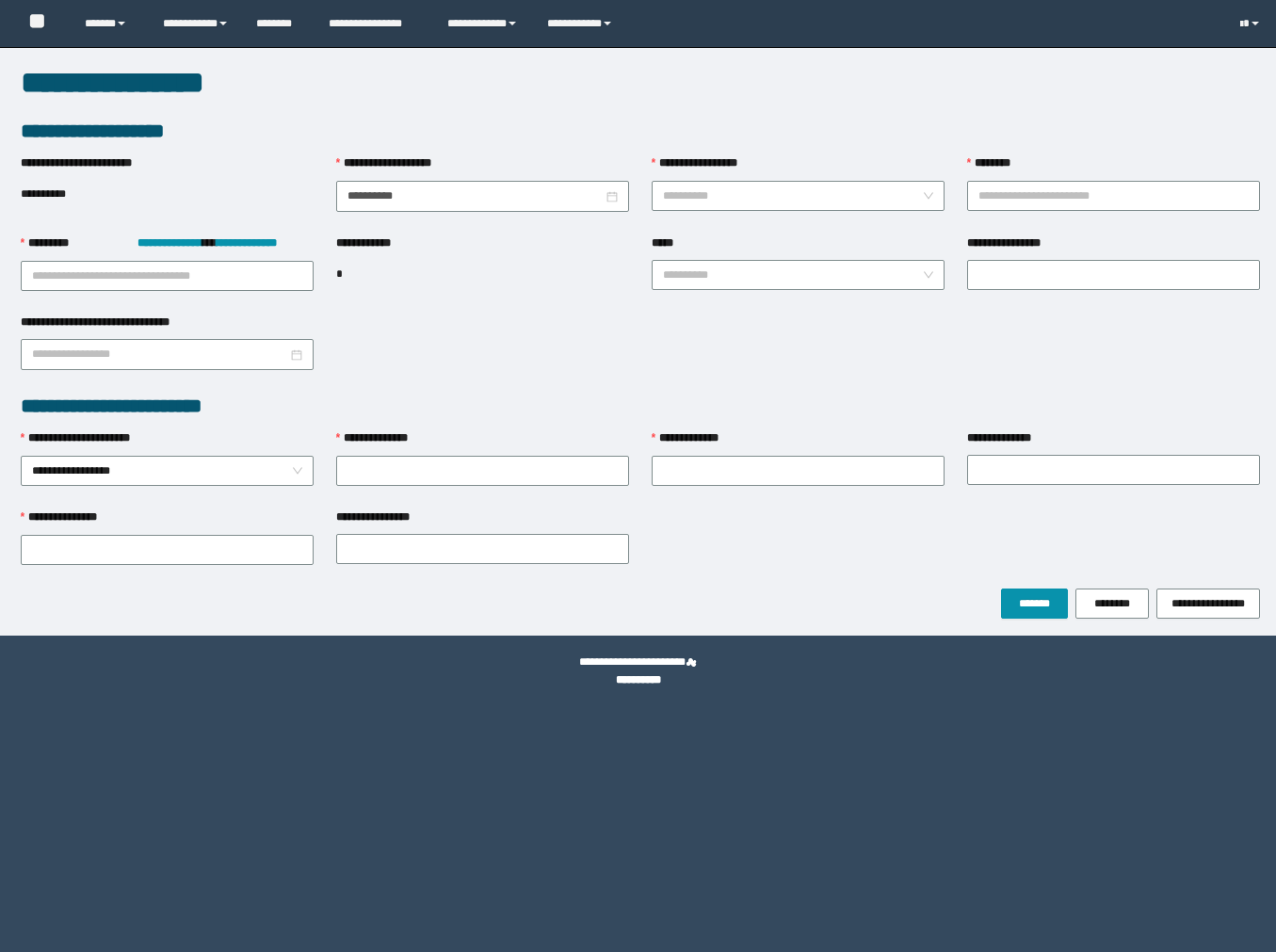 scroll, scrollTop: 0, scrollLeft: 0, axis: both 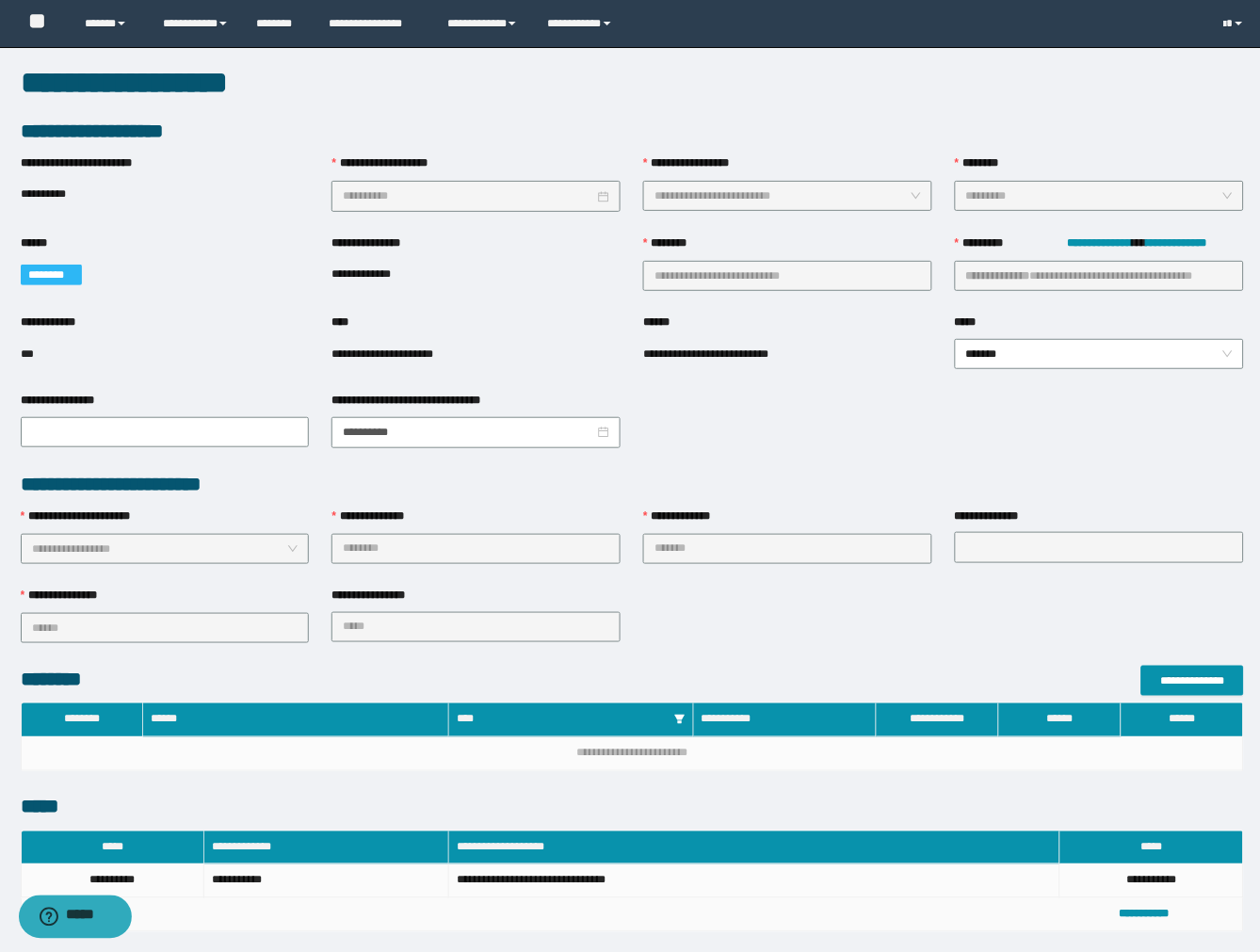 click on "**********" at bounding box center [476, 626] 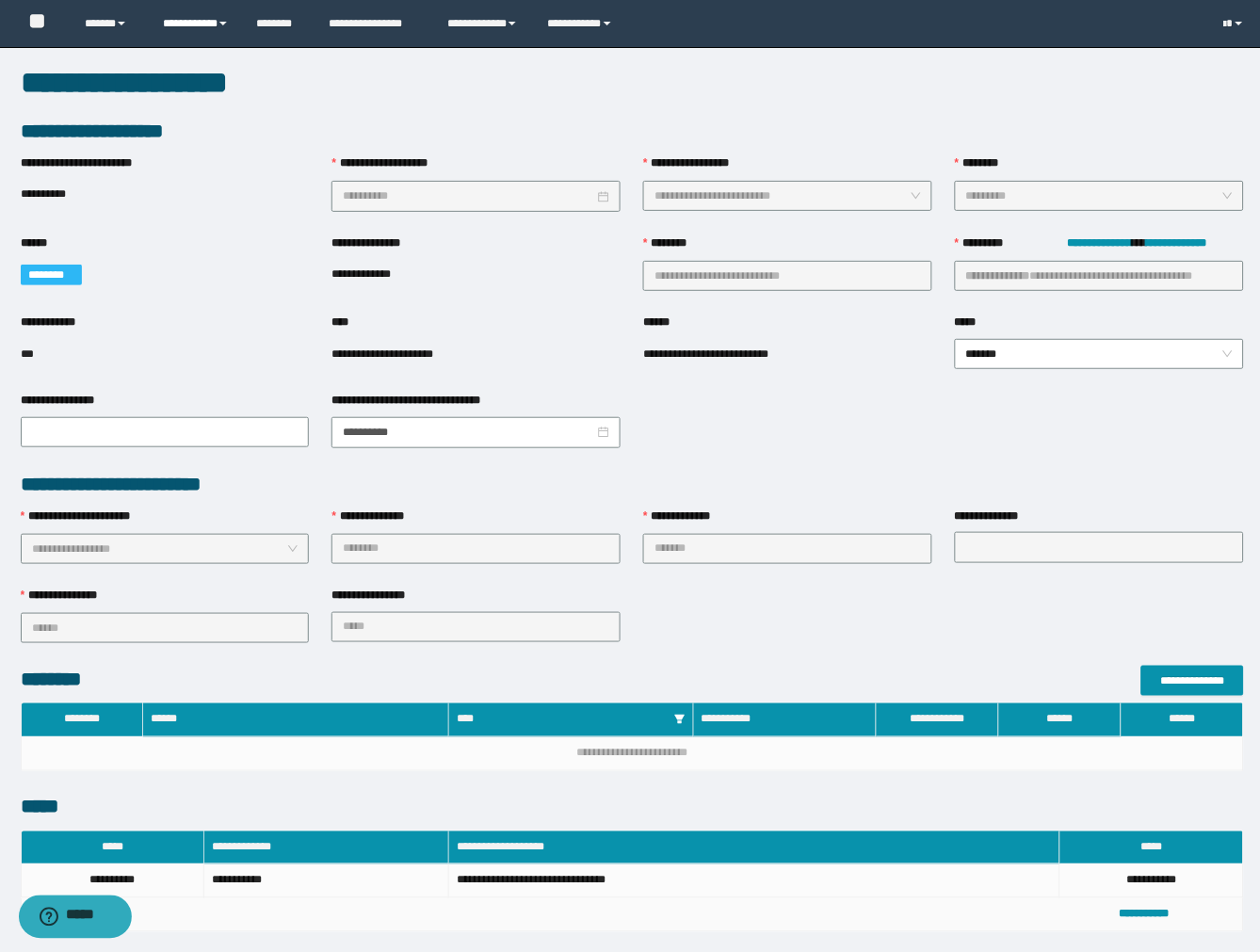 click on "**********" at bounding box center [195, 24] 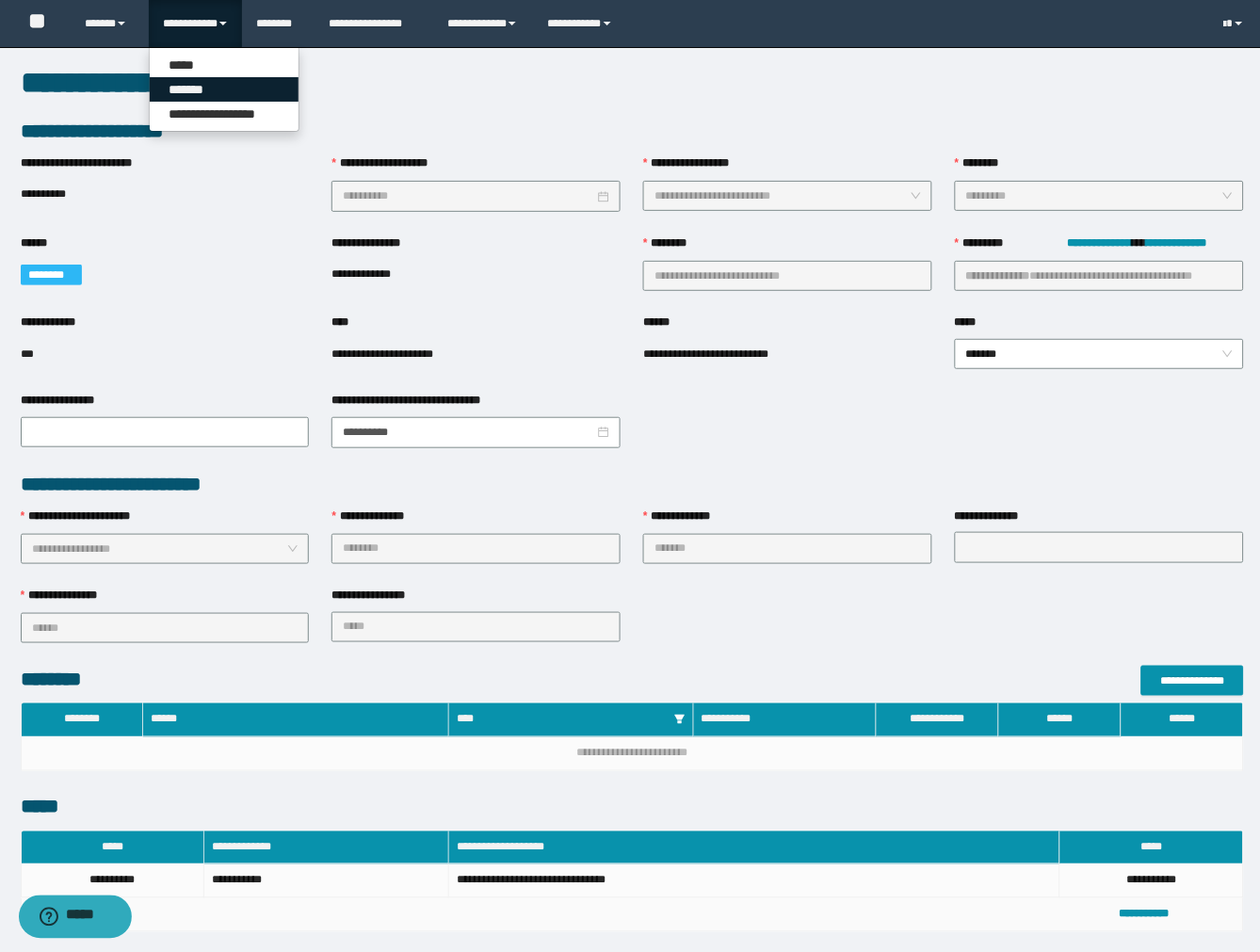 click on "*******" at bounding box center [224, 89] 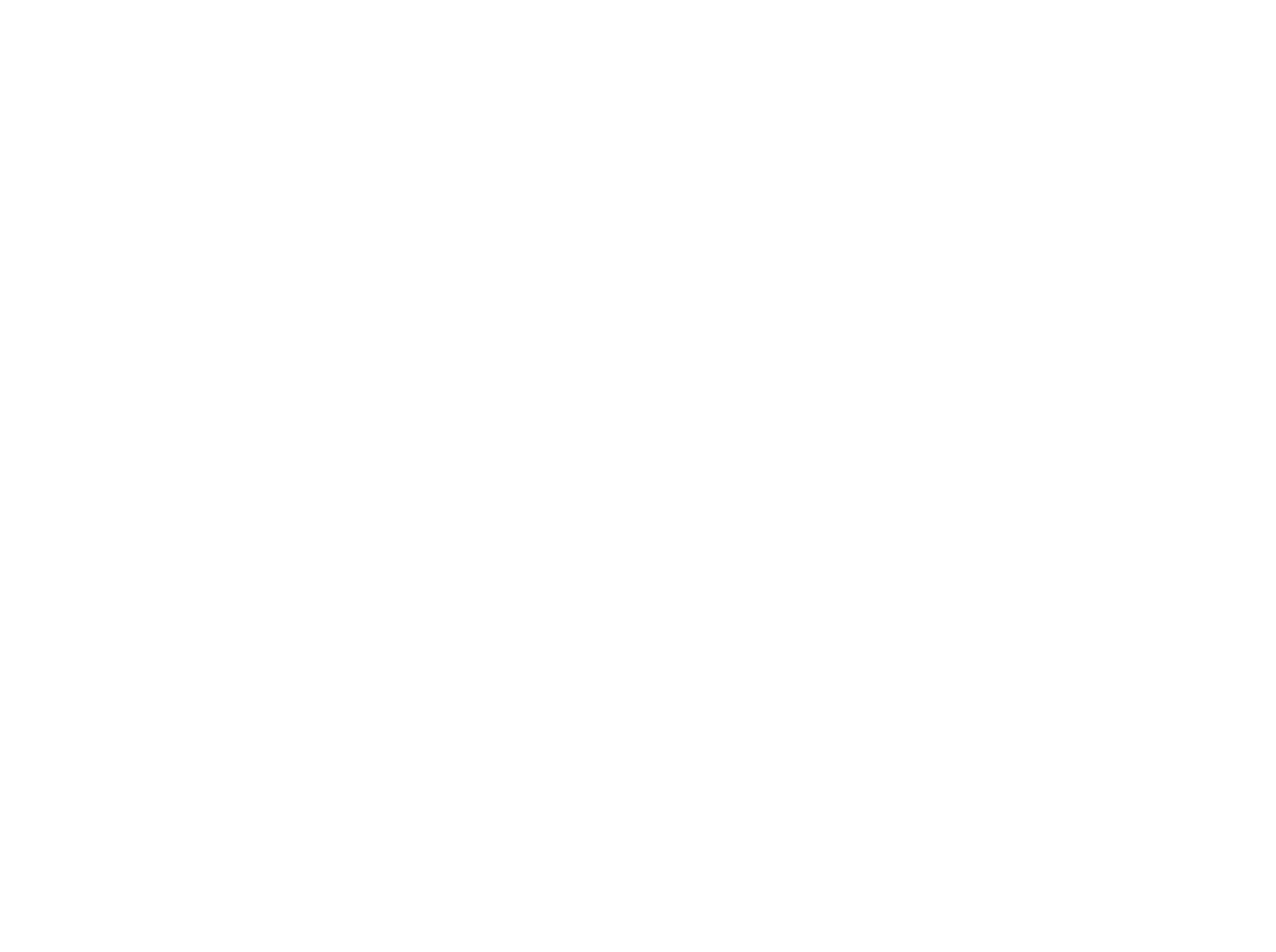 scroll, scrollTop: 0, scrollLeft: 0, axis: both 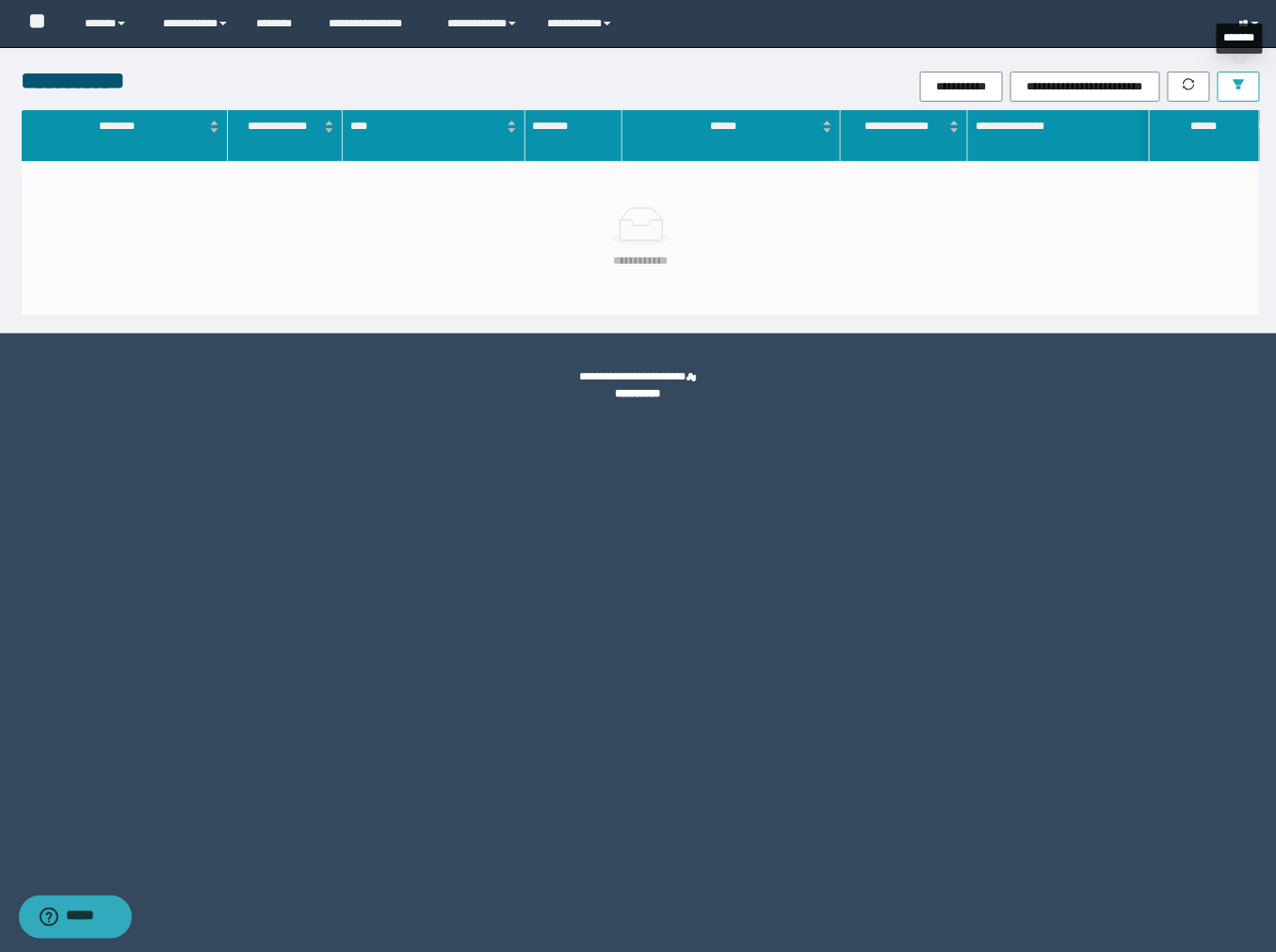 click at bounding box center [1238, 87] 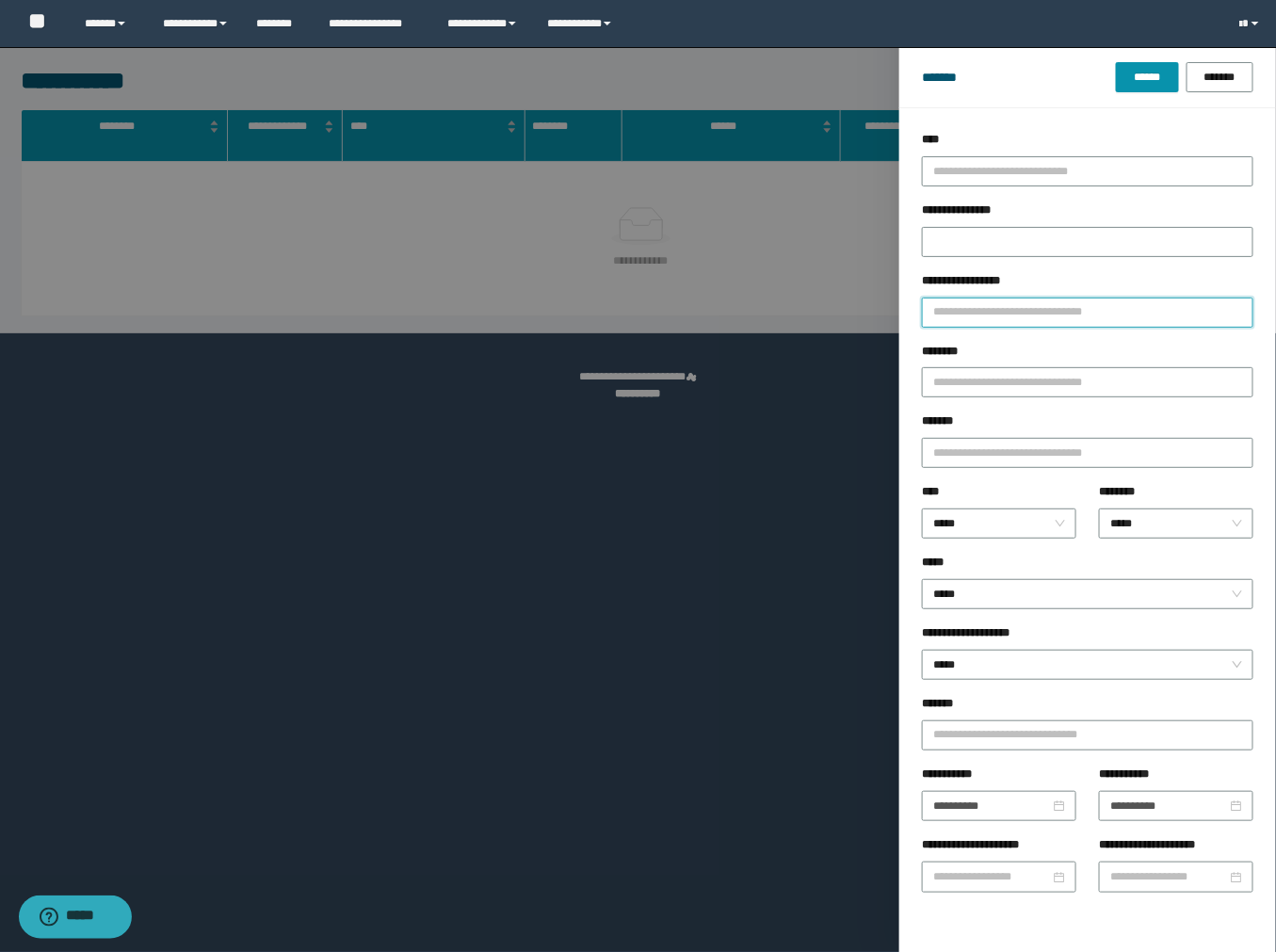 click on "**********" at bounding box center [1088, 313] 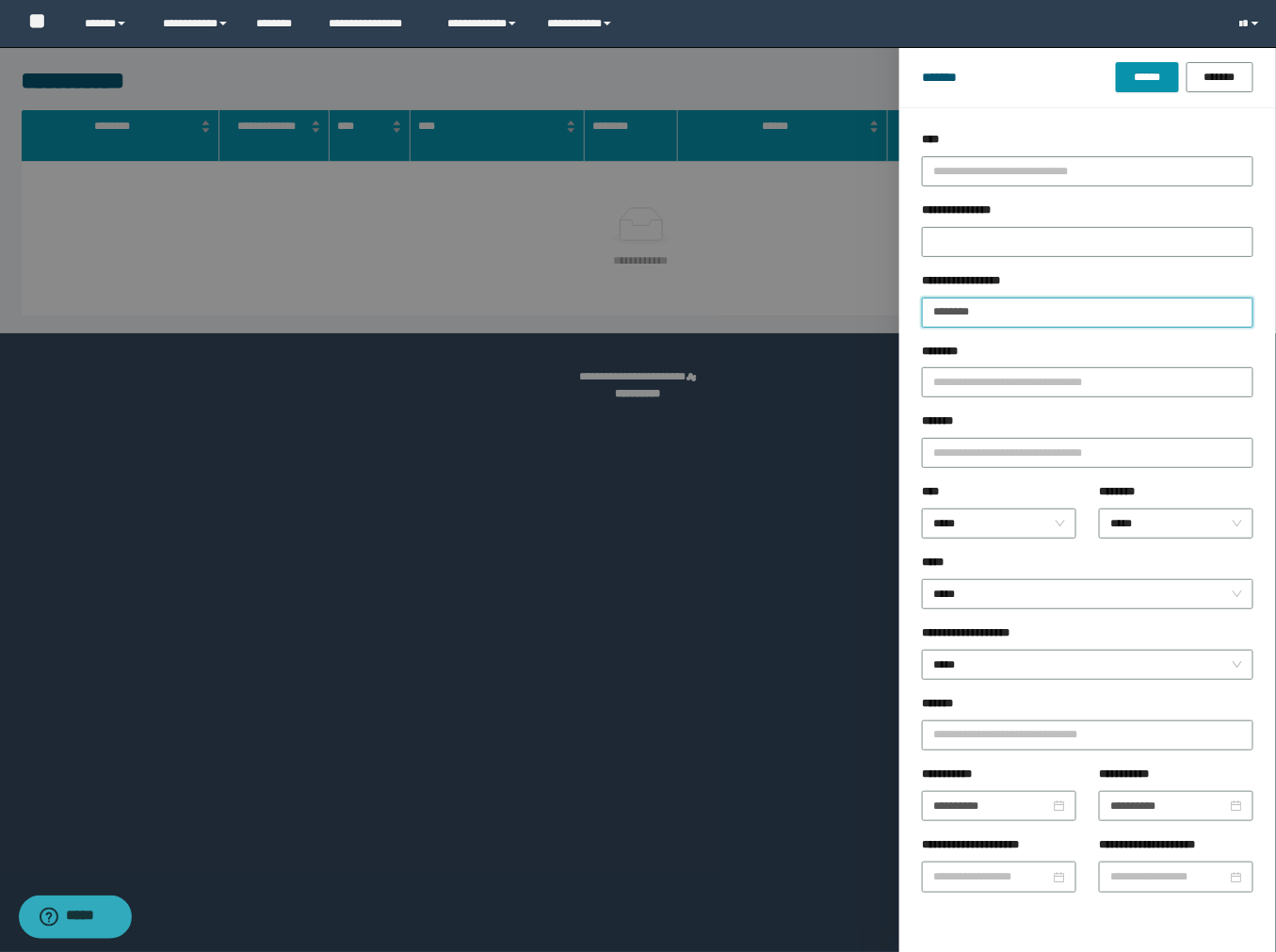 drag, startPoint x: 1042, startPoint y: 309, endPoint x: 725, endPoint y: 324, distance: 317.3547 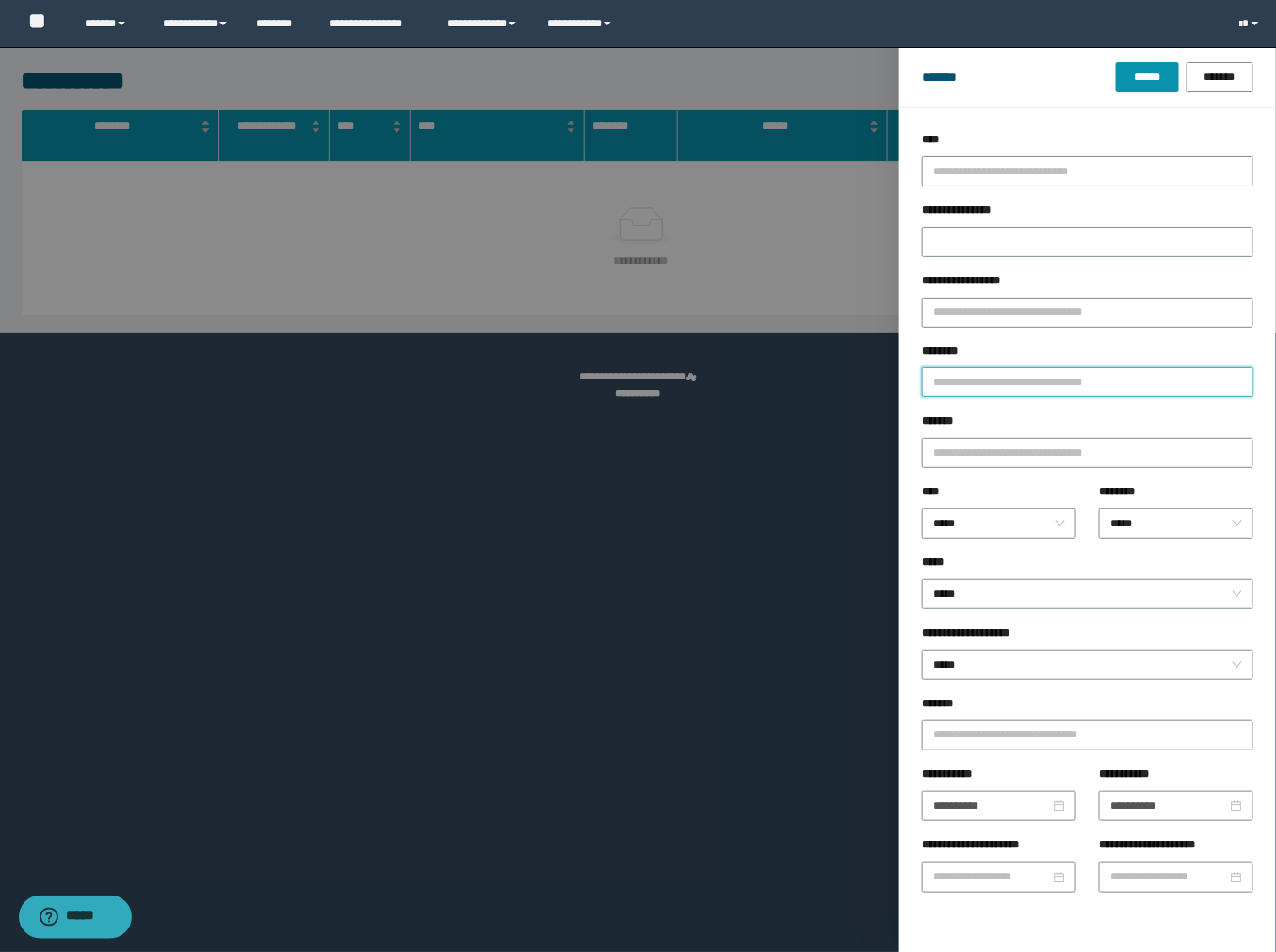 click on "********" at bounding box center (1088, 382) 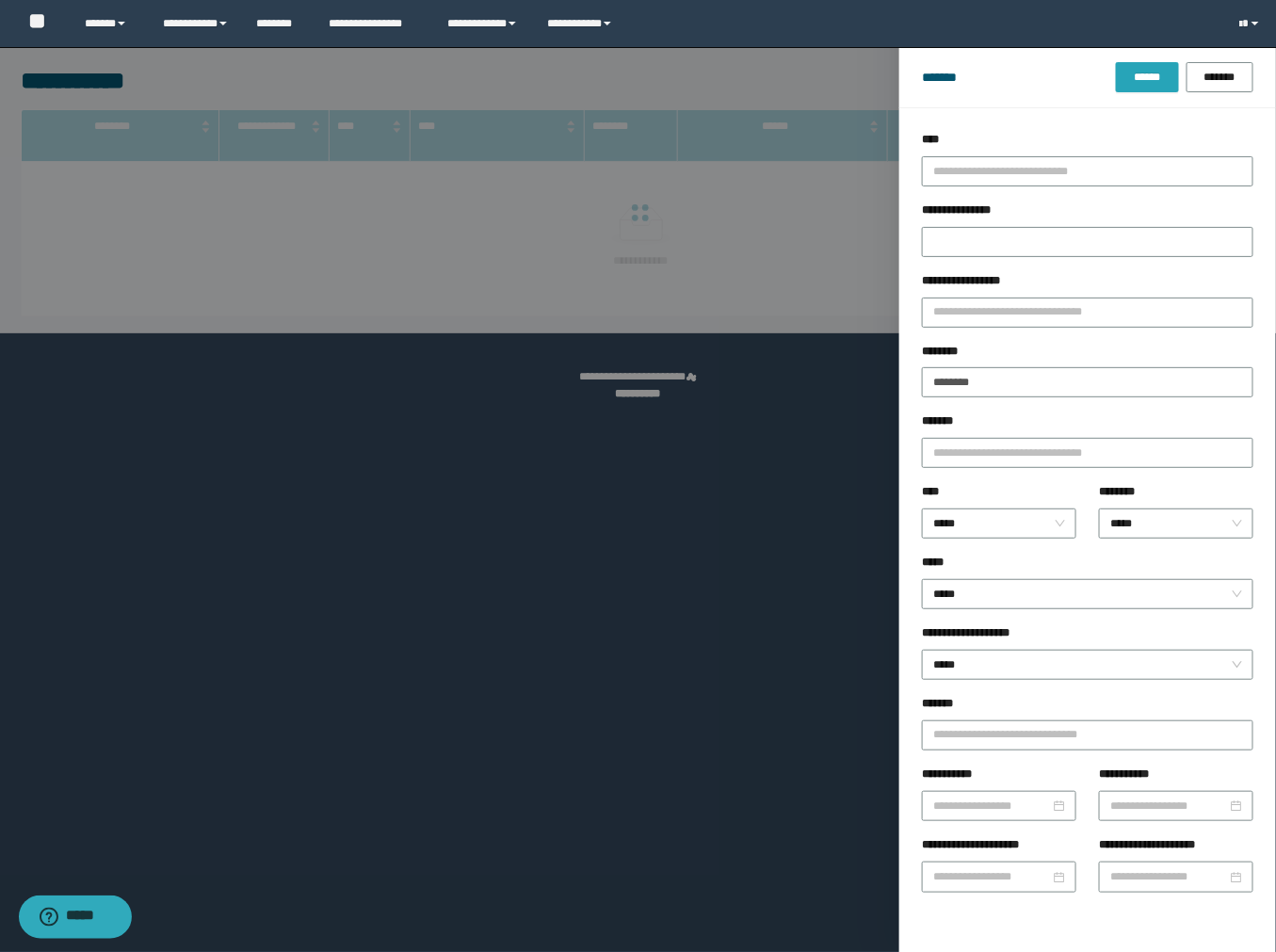 click on "******" at bounding box center (1147, 77) 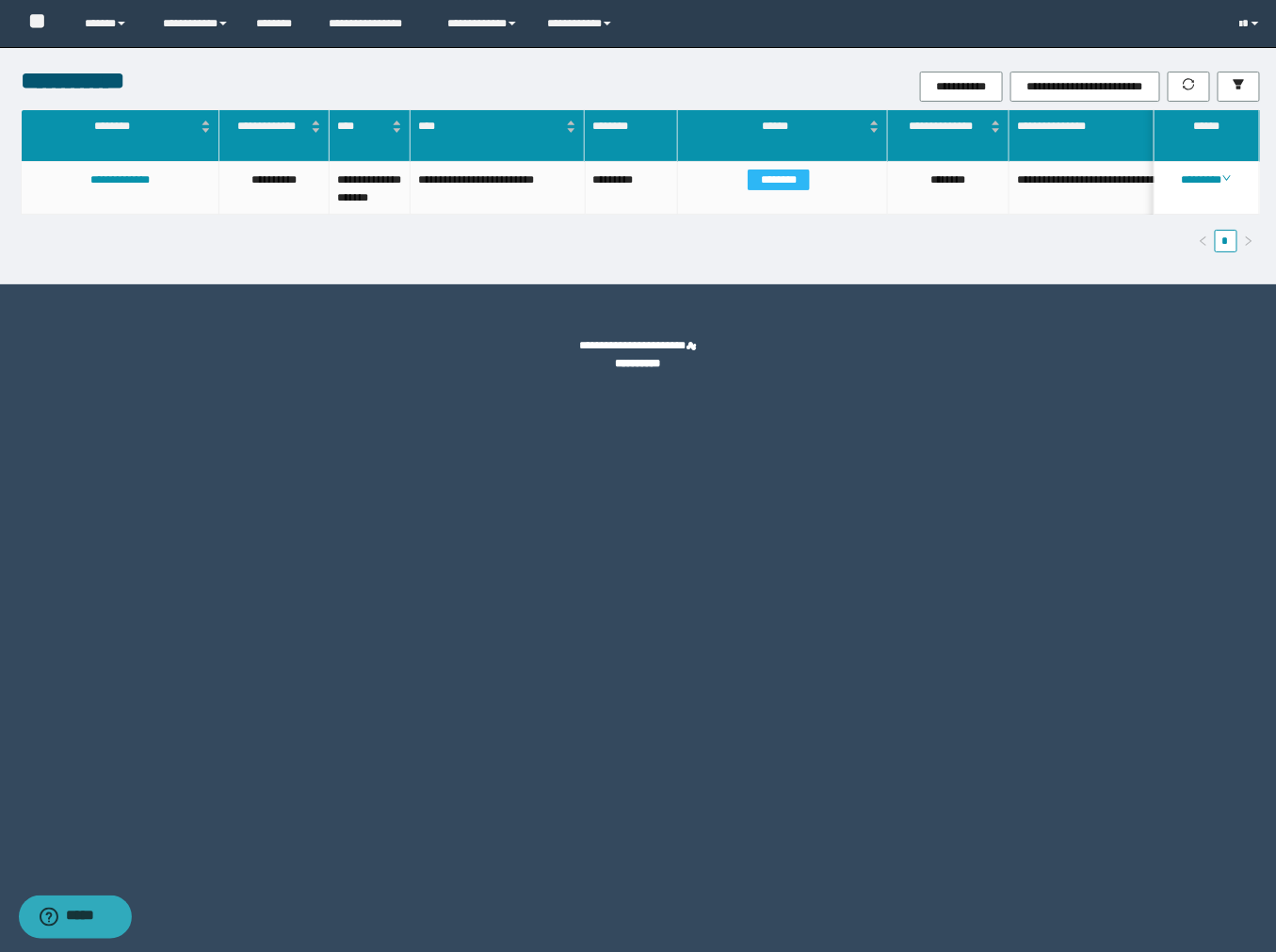 click on "**********" at bounding box center [638, 476] 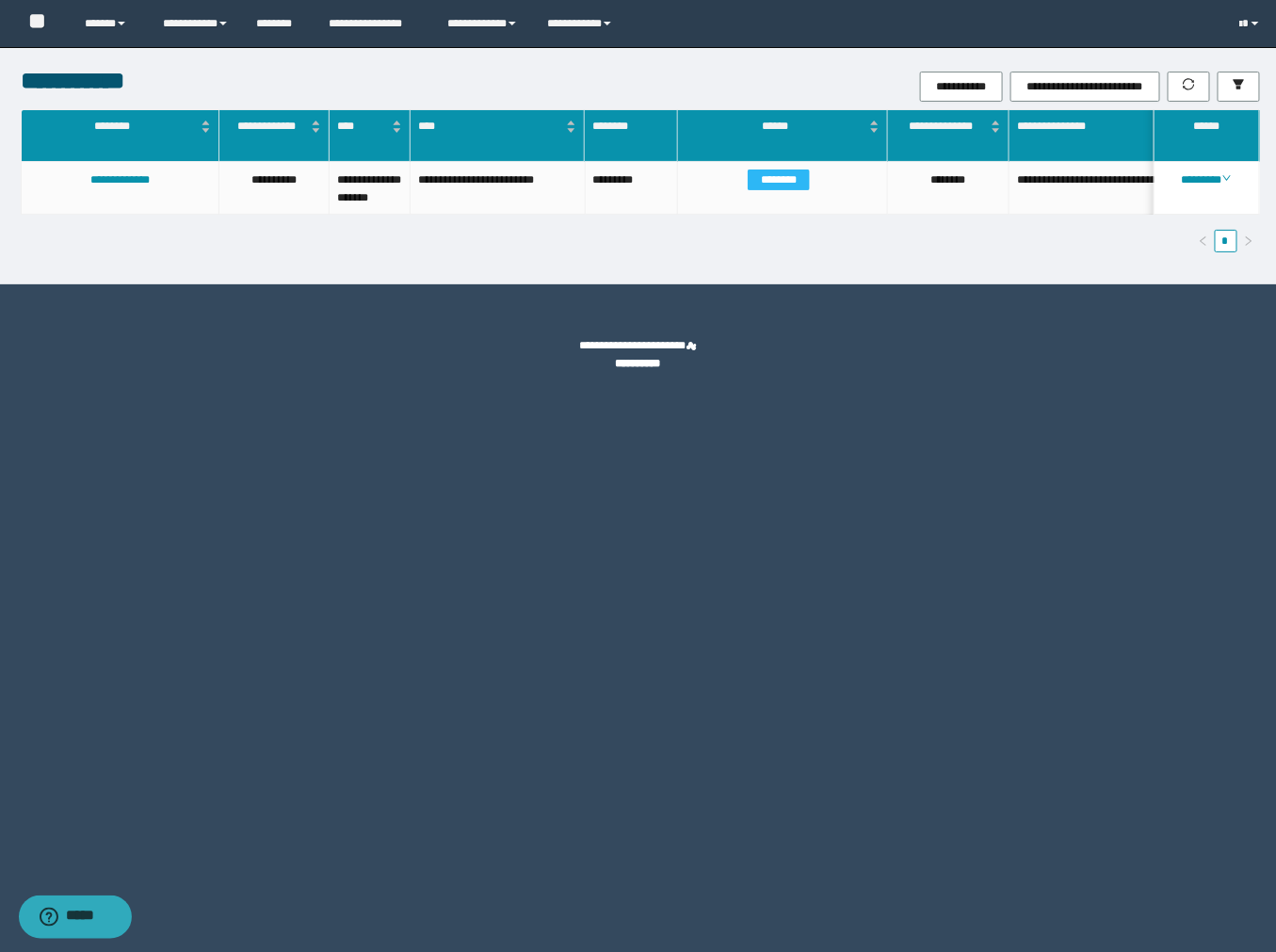 click on "**********" at bounding box center (638, 355) 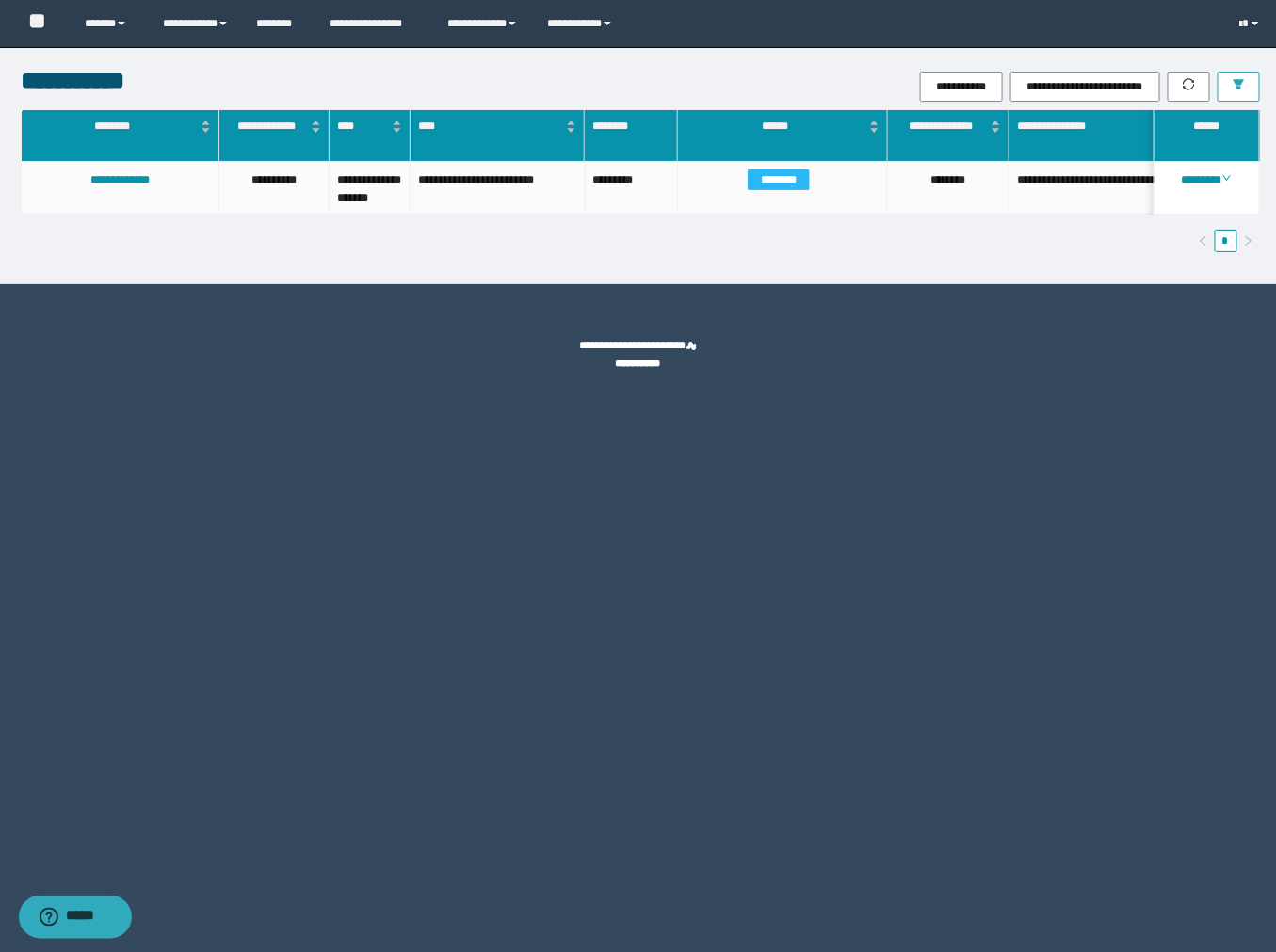 click at bounding box center (1238, 87) 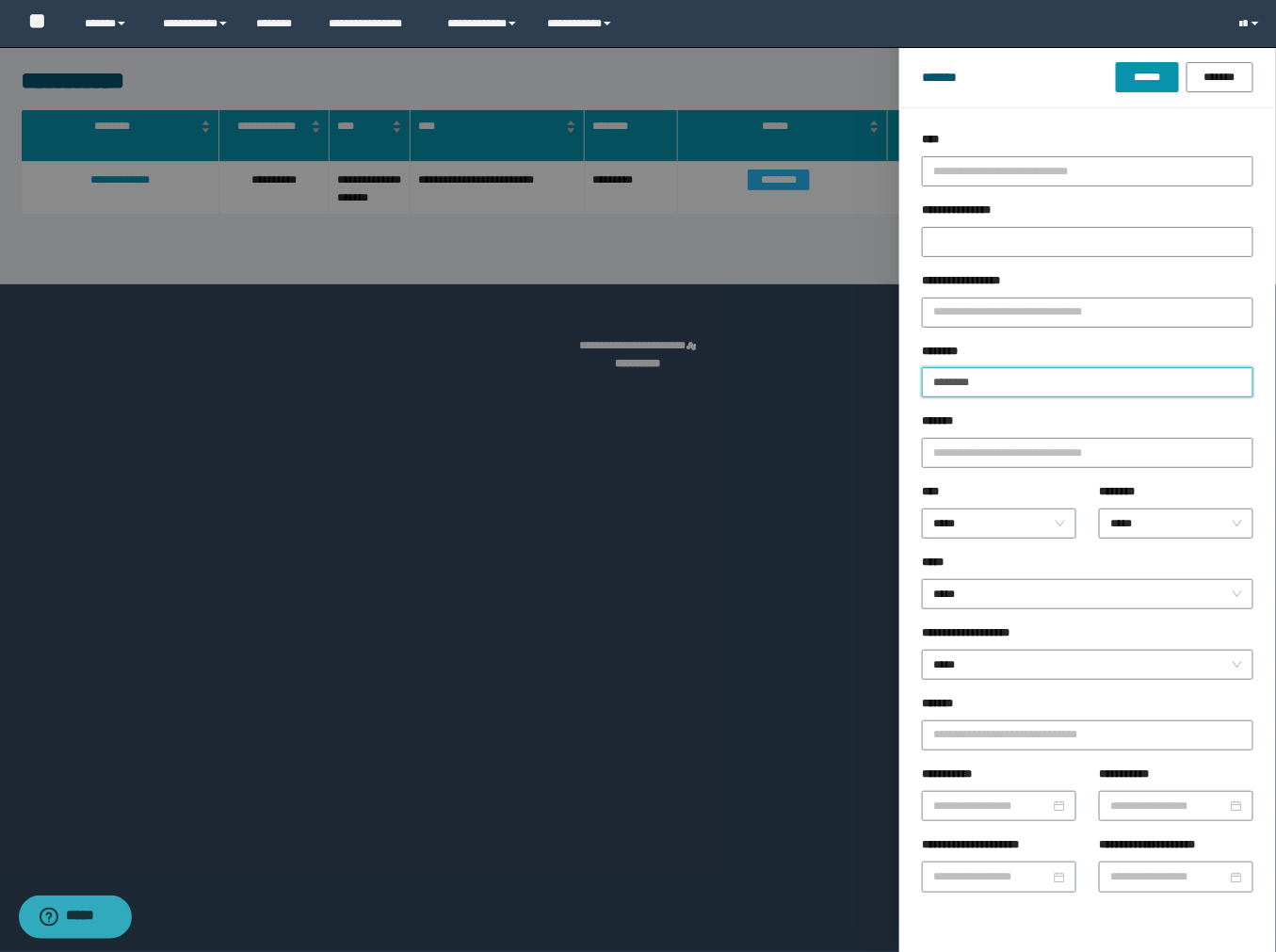 drag, startPoint x: 976, startPoint y: 386, endPoint x: 900, endPoint y: 386, distance: 76 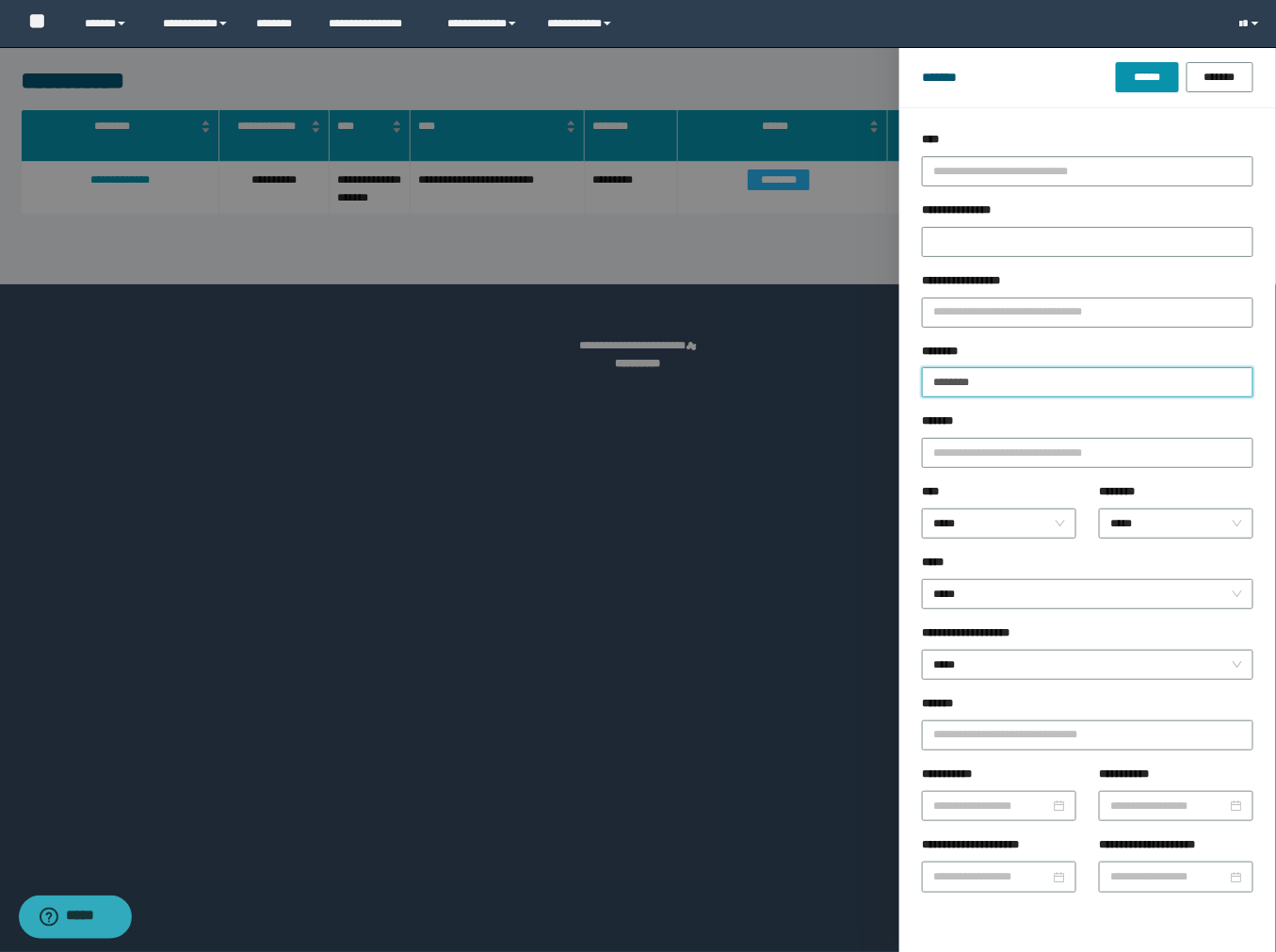 click on "**********" at bounding box center [1088, 554] 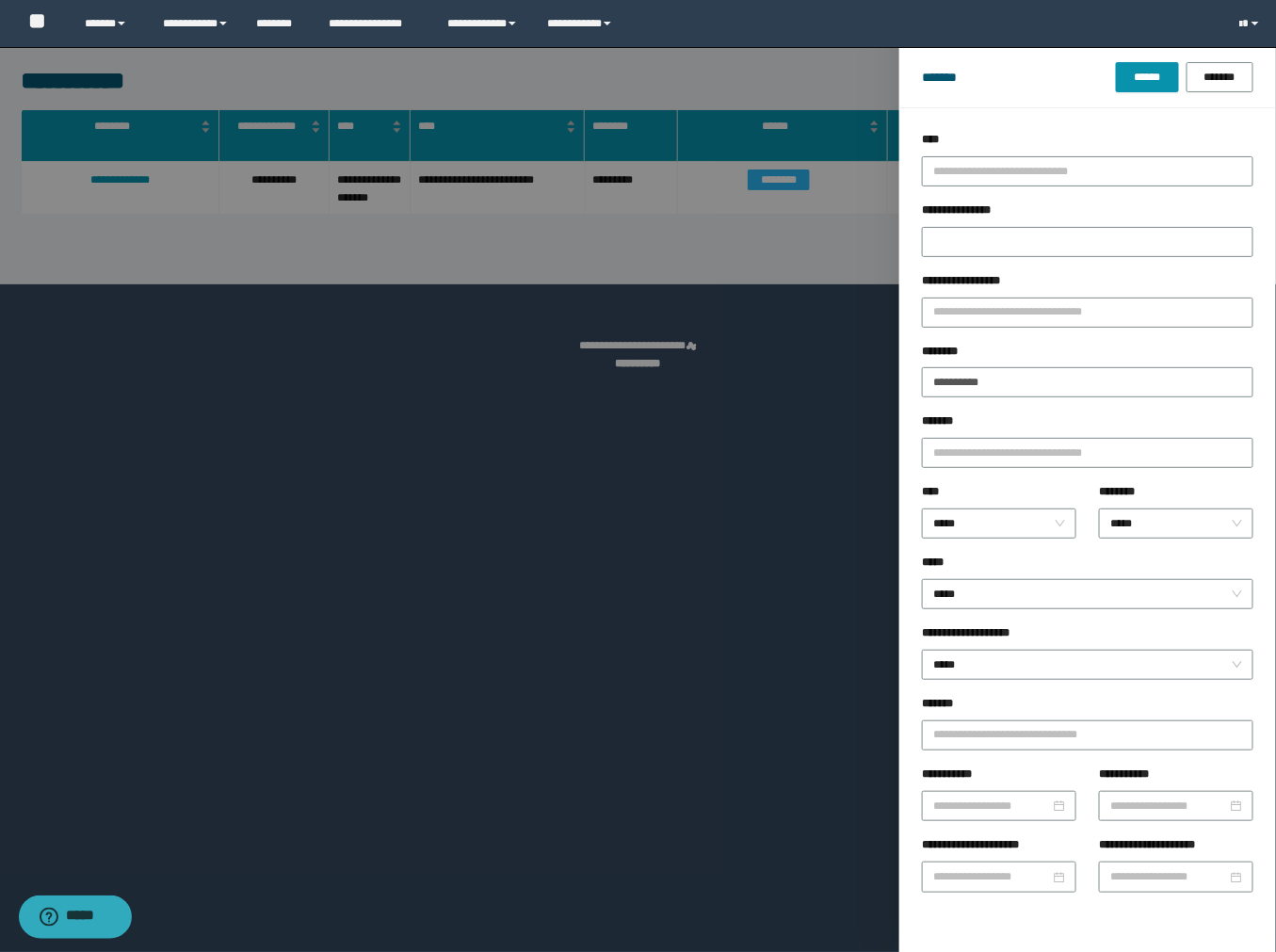 click on "******* ****** *******" at bounding box center (1088, 77) 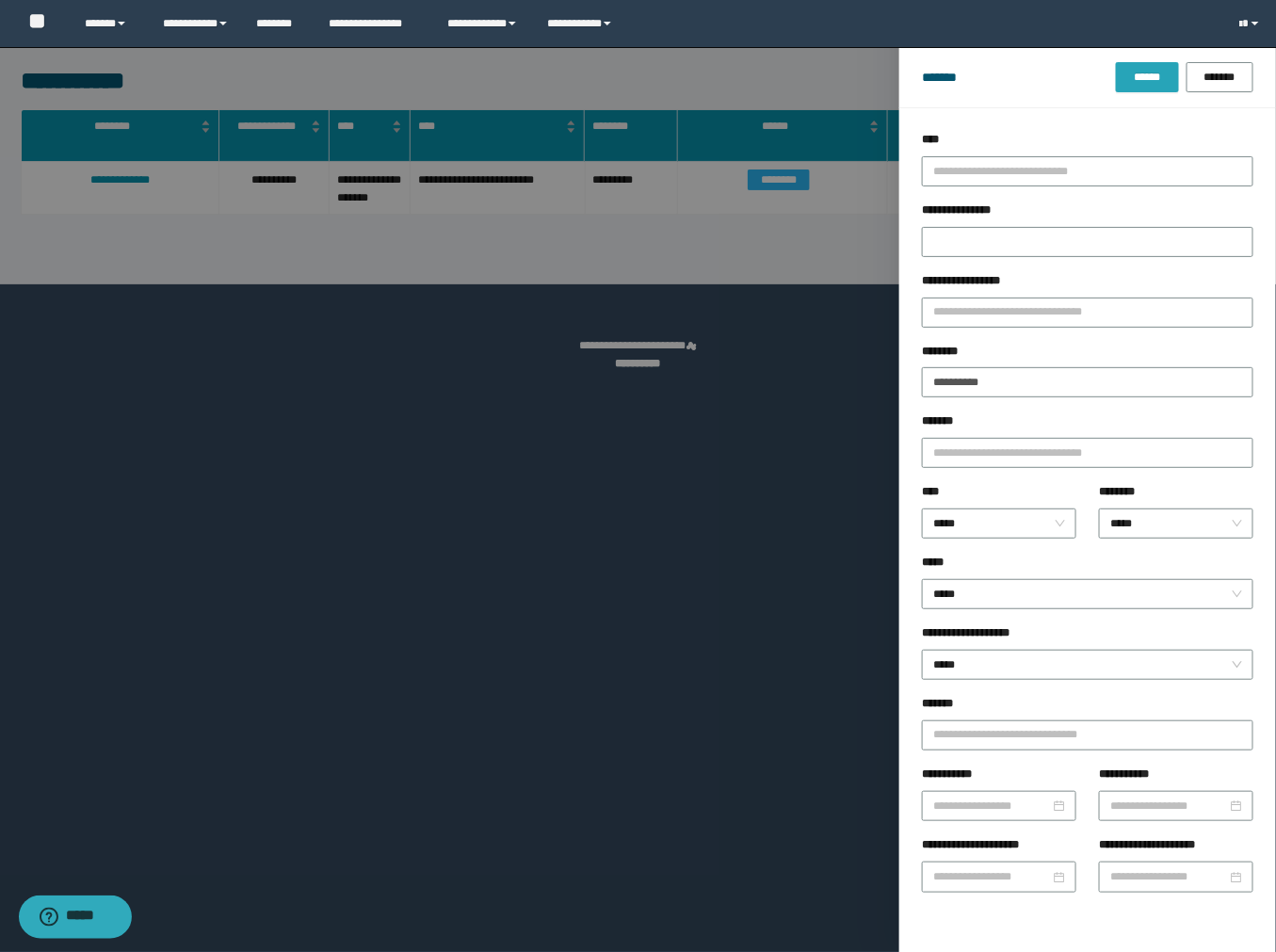 click on "******" at bounding box center [1147, 77] 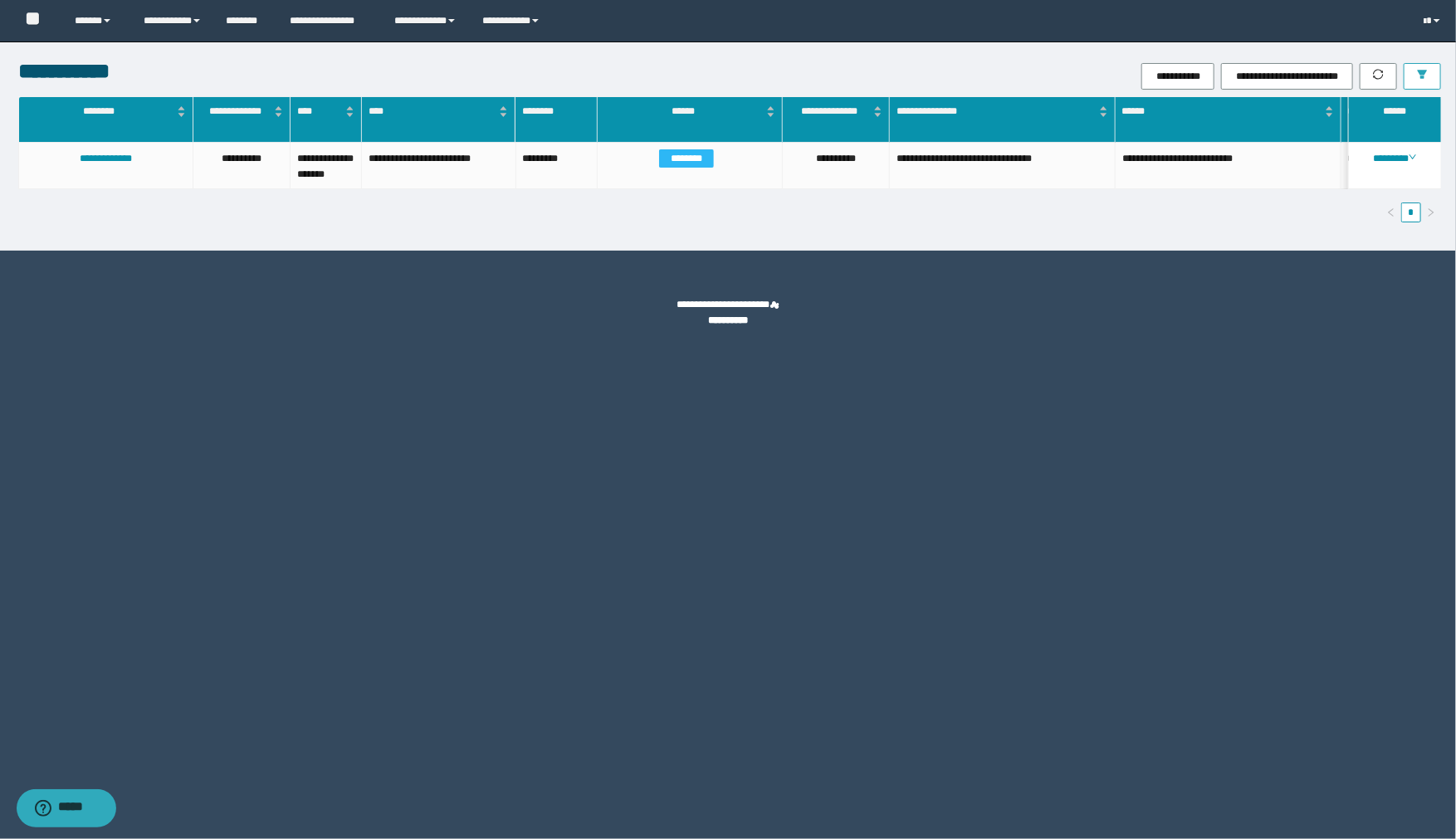 click at bounding box center (1422, 76) 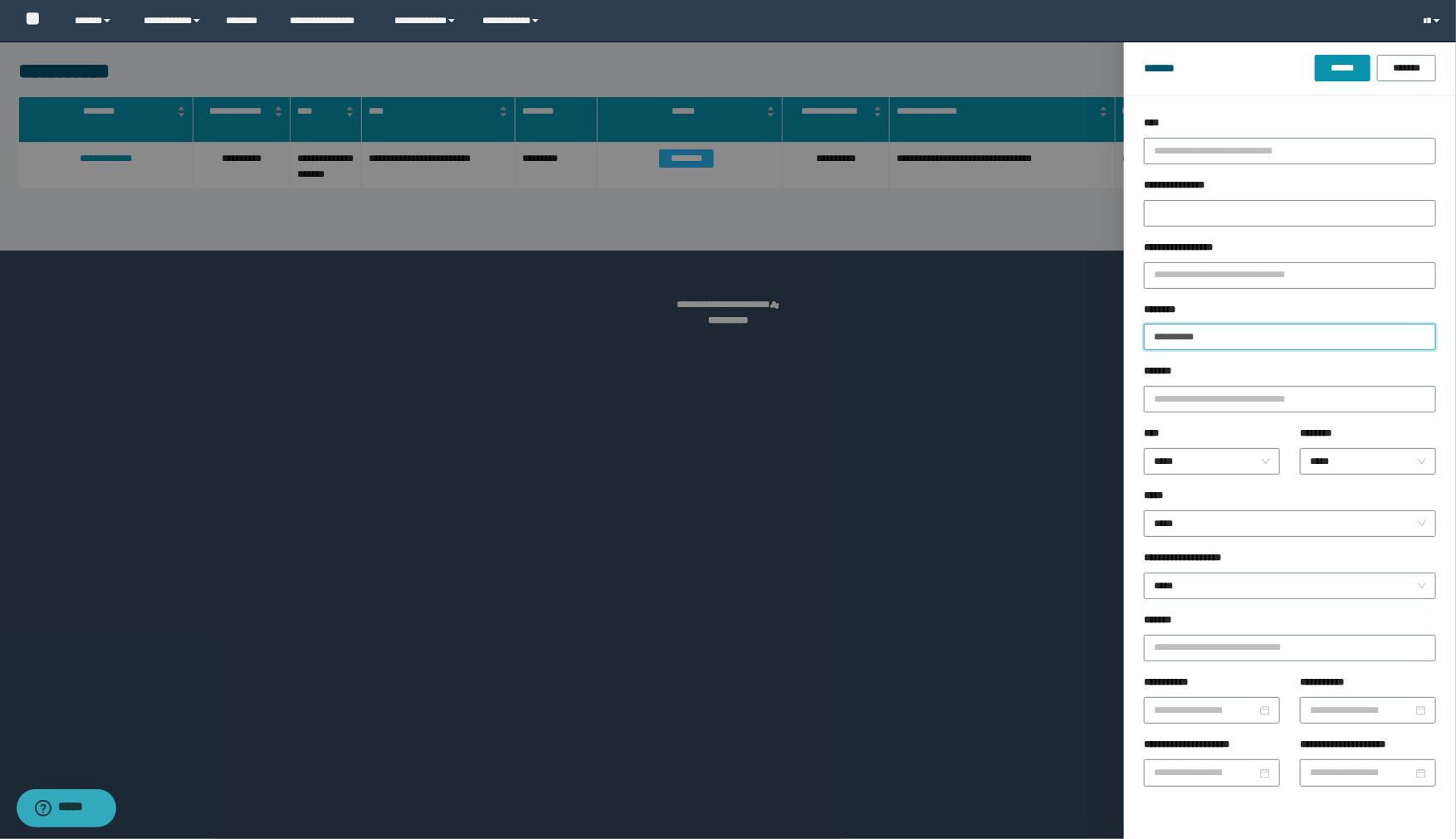 drag, startPoint x: 1231, startPoint y: 330, endPoint x: 1112, endPoint y: 318, distance: 119.60351 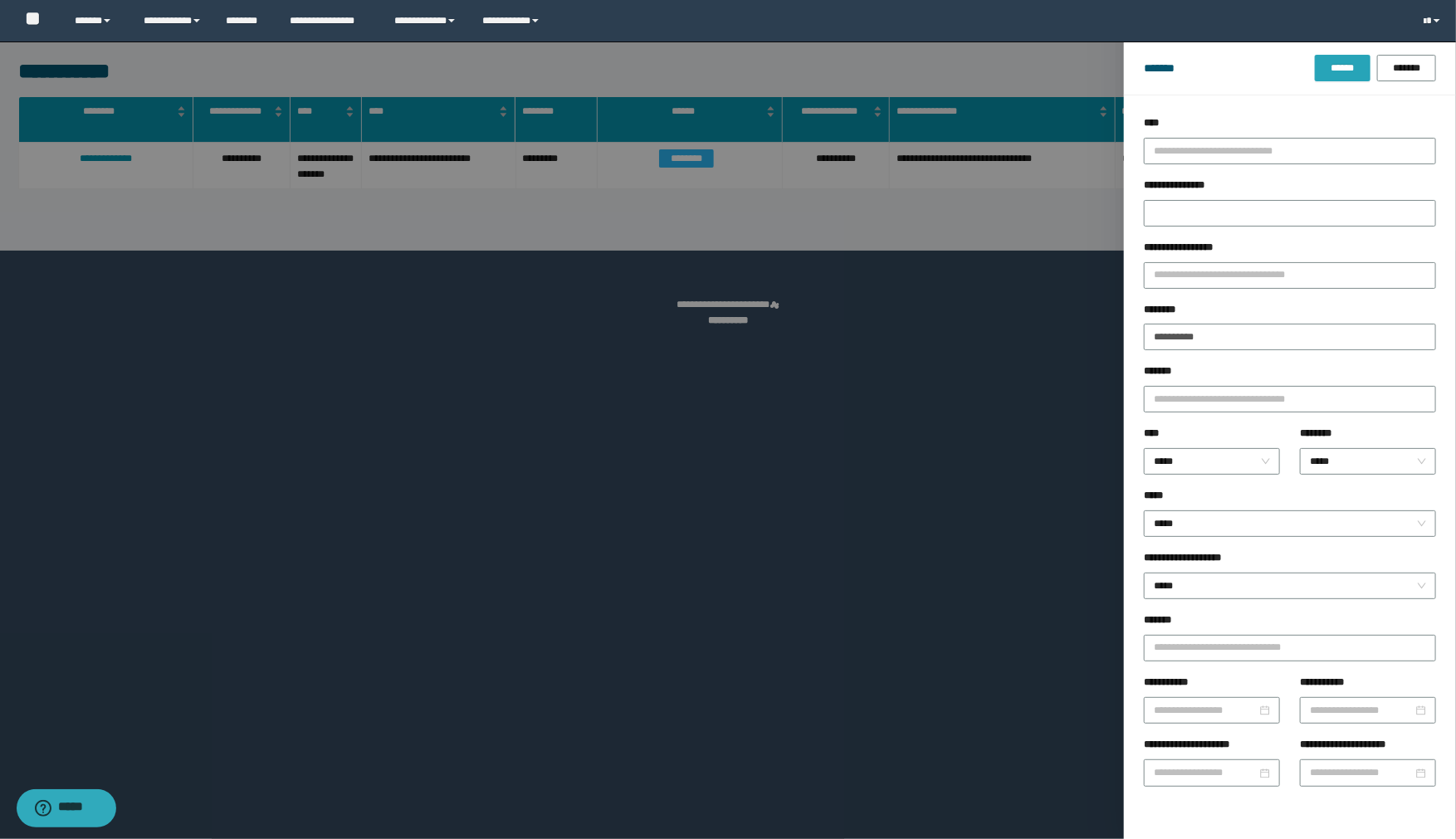 click on "******" at bounding box center (1342, 68) 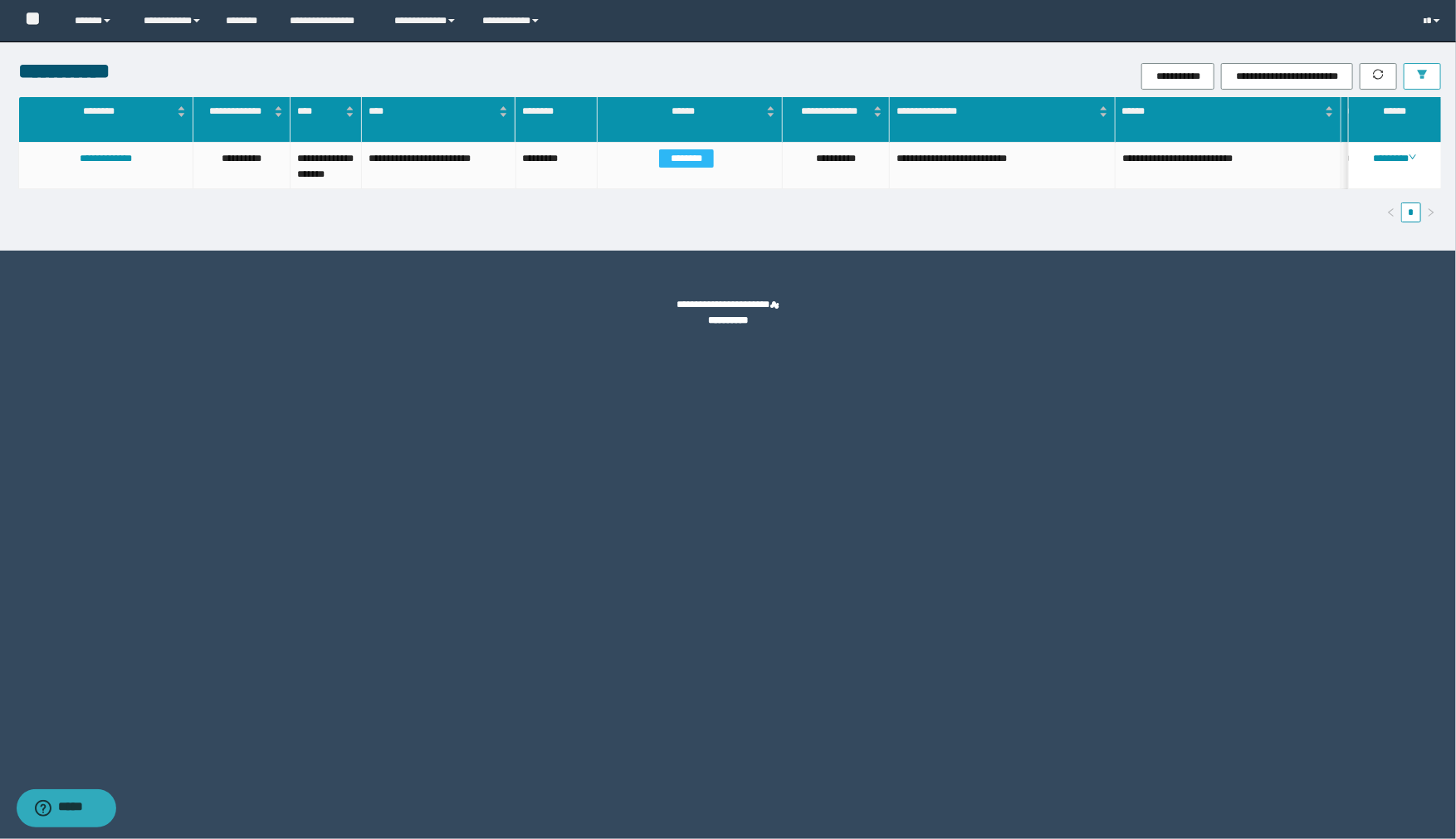 click at bounding box center [1422, 76] 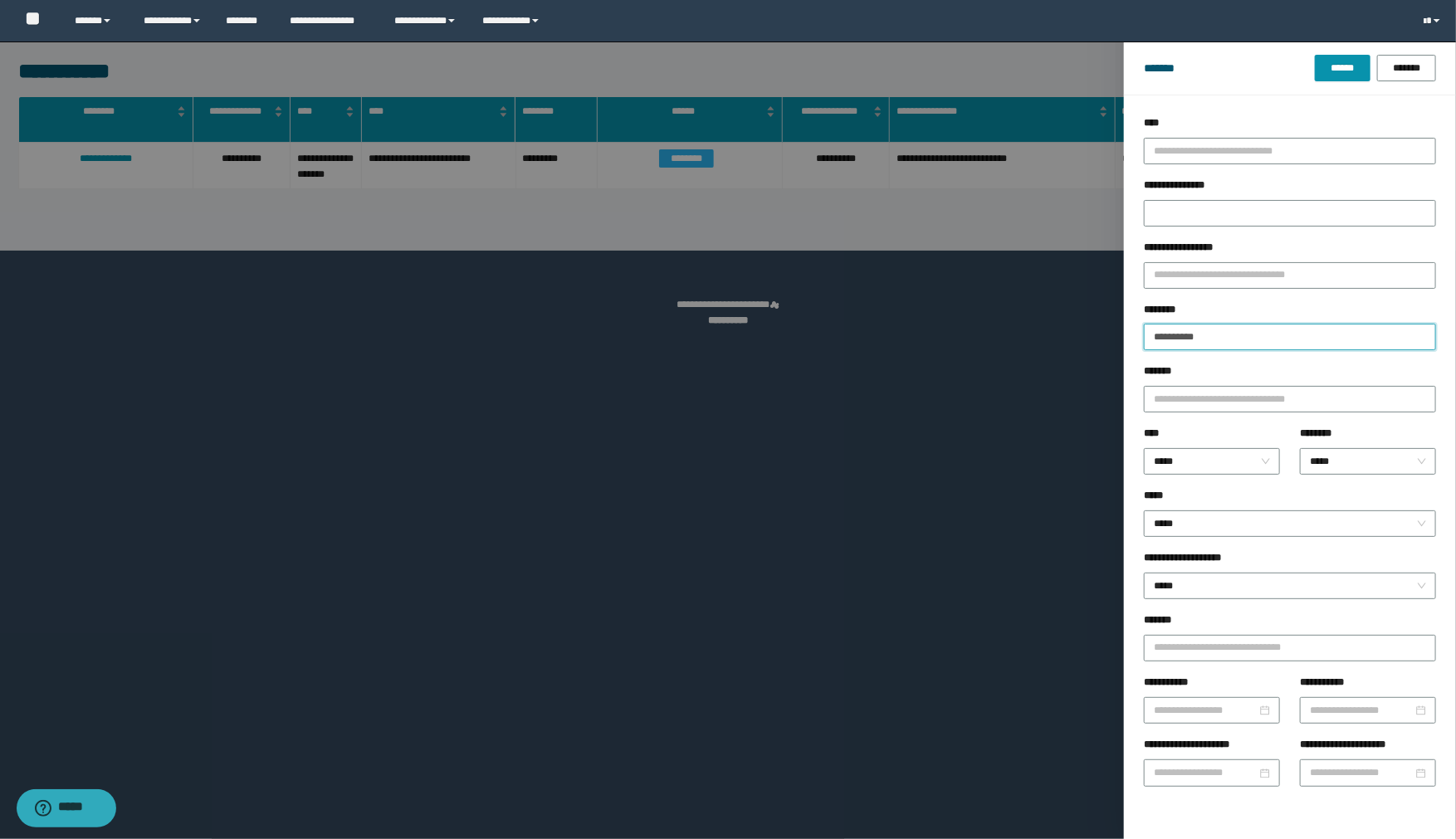 drag, startPoint x: 1229, startPoint y: 343, endPoint x: 1142, endPoint y: 340, distance: 87.05171 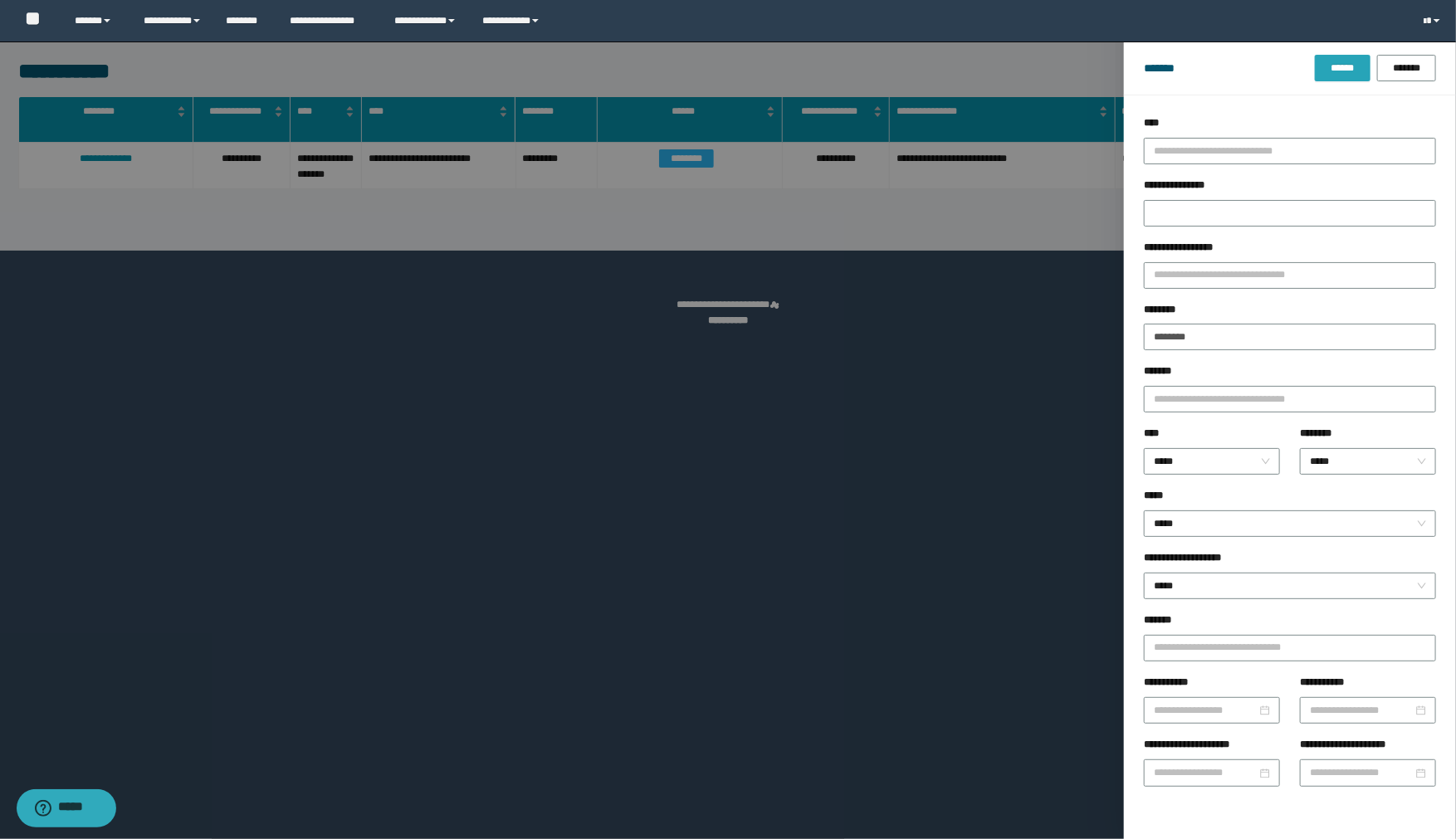 click on "******" at bounding box center (1342, 68) 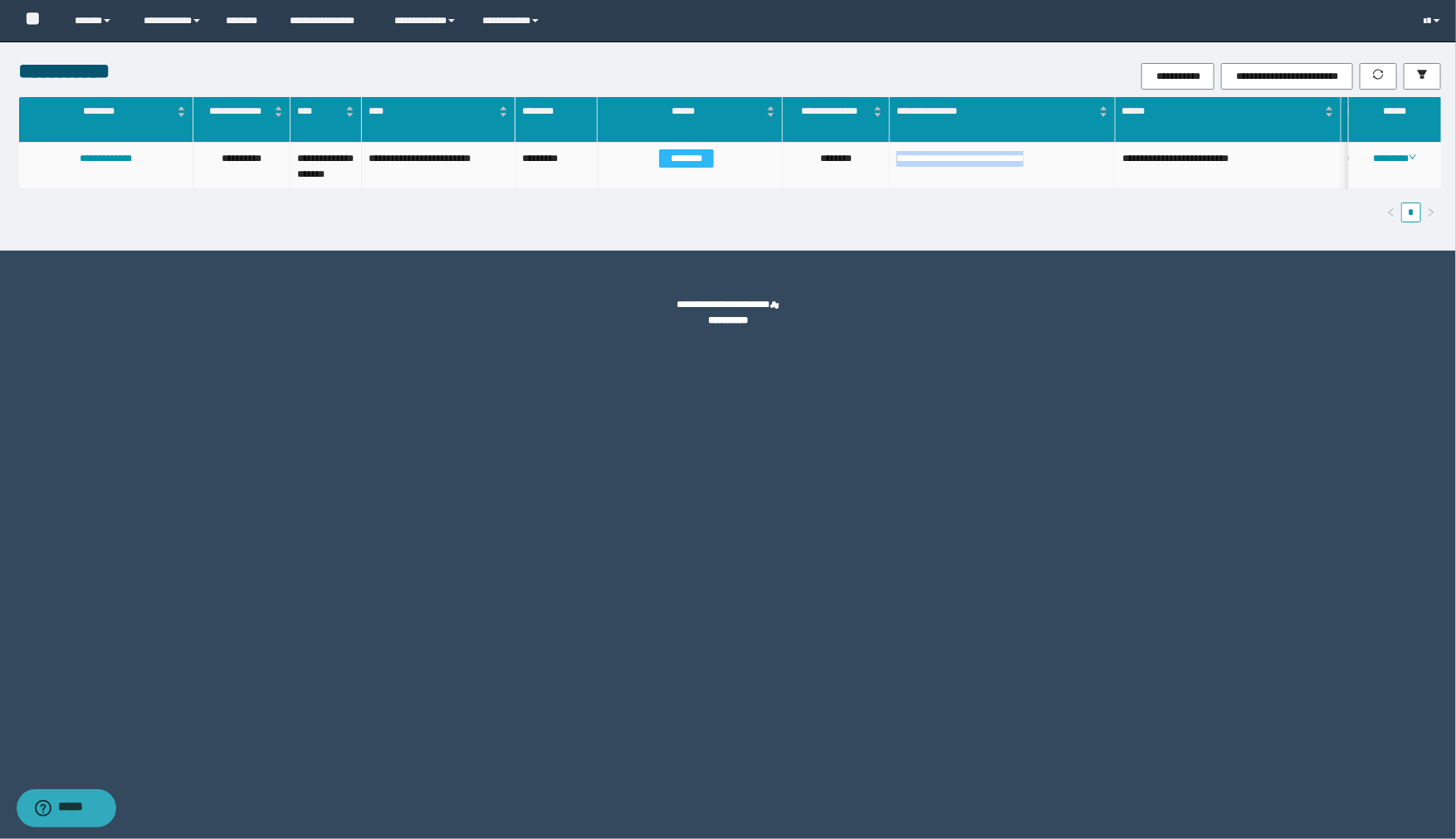 drag, startPoint x: 1066, startPoint y: 163, endPoint x: 900, endPoint y: 162, distance: 166.003 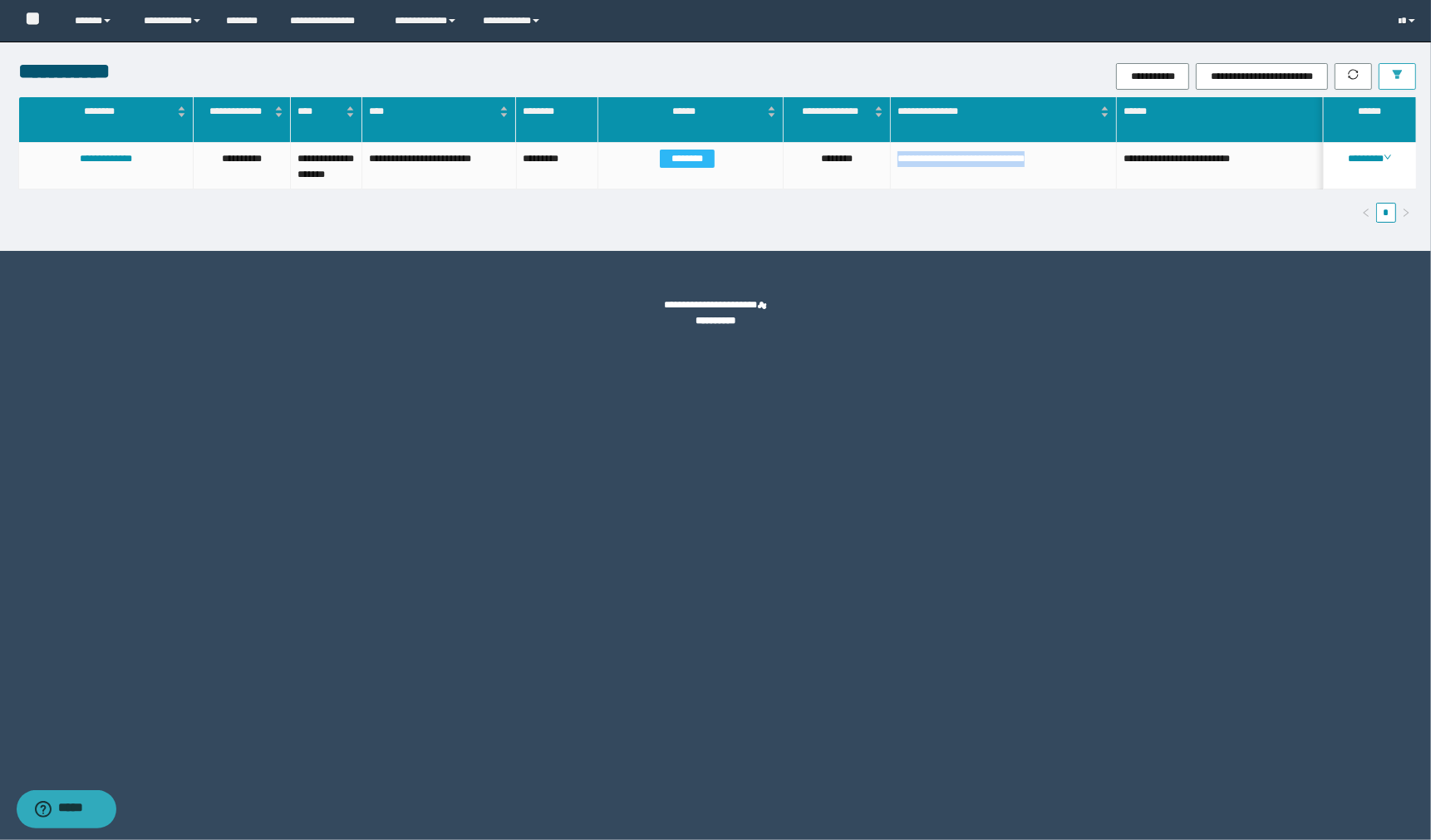 click 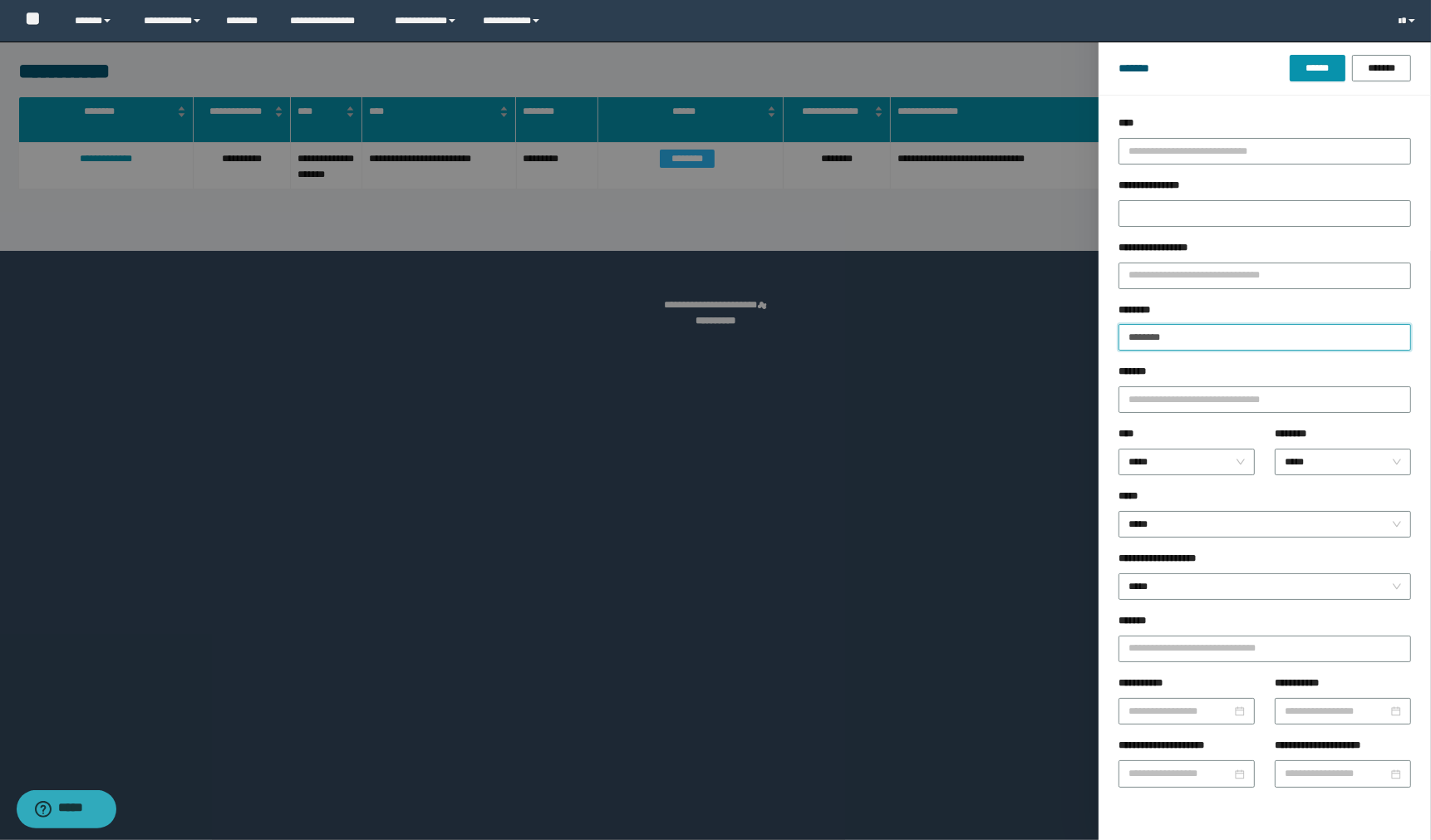 drag, startPoint x: 1215, startPoint y: 336, endPoint x: 1026, endPoint y: 342, distance: 189.09521 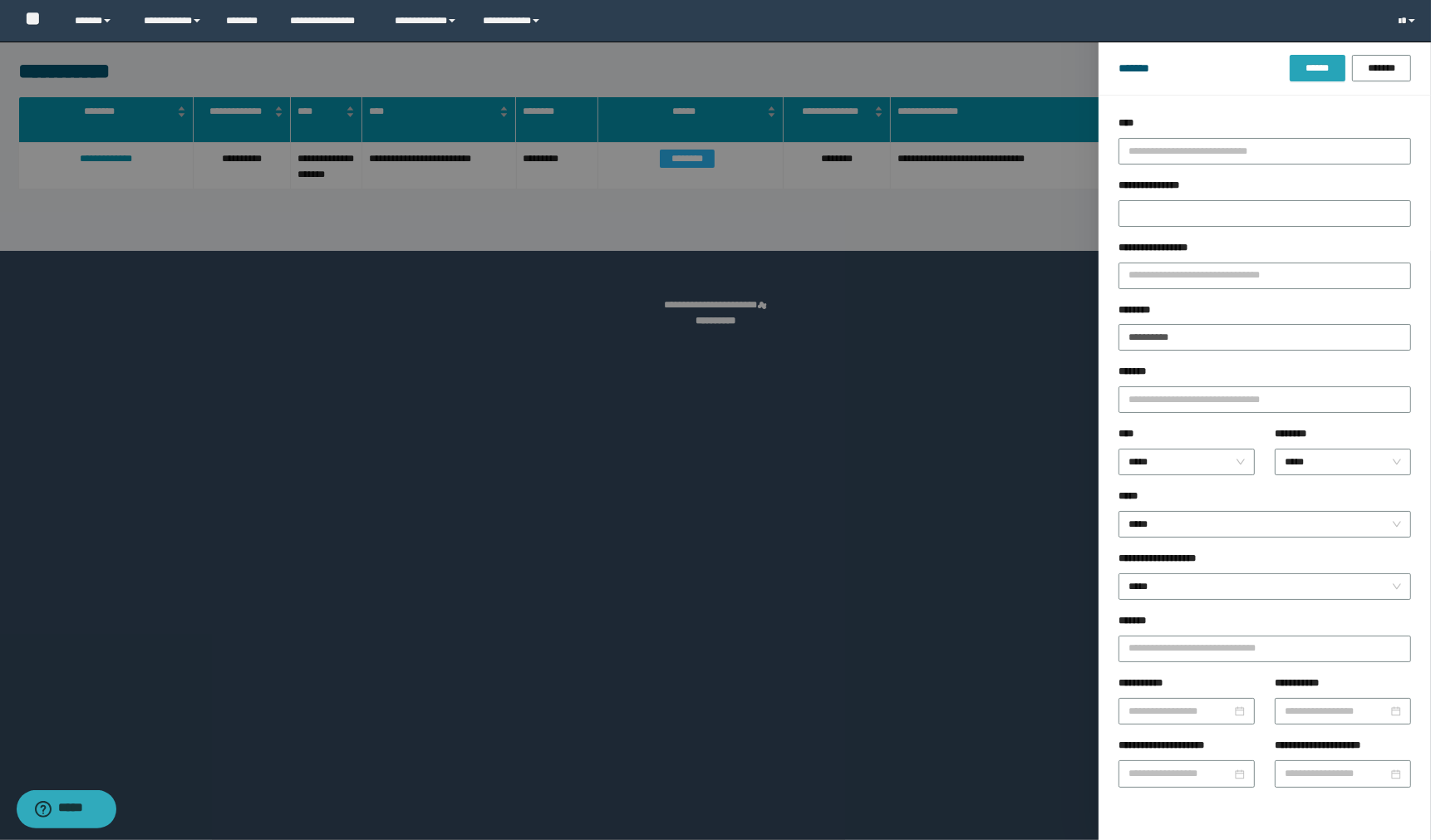 click on "******" at bounding box center [1317, 68] 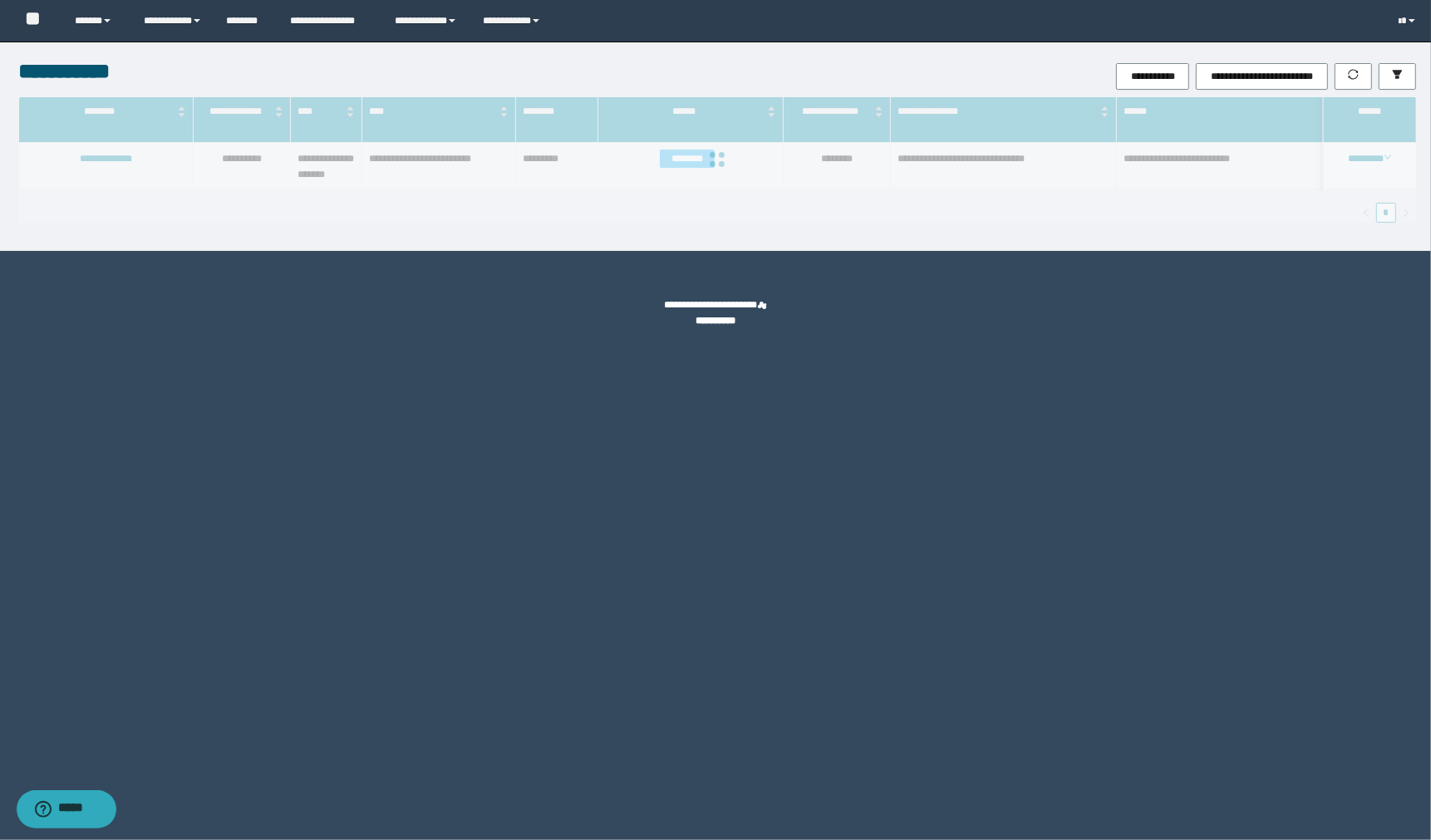 click at bounding box center (717, 160) 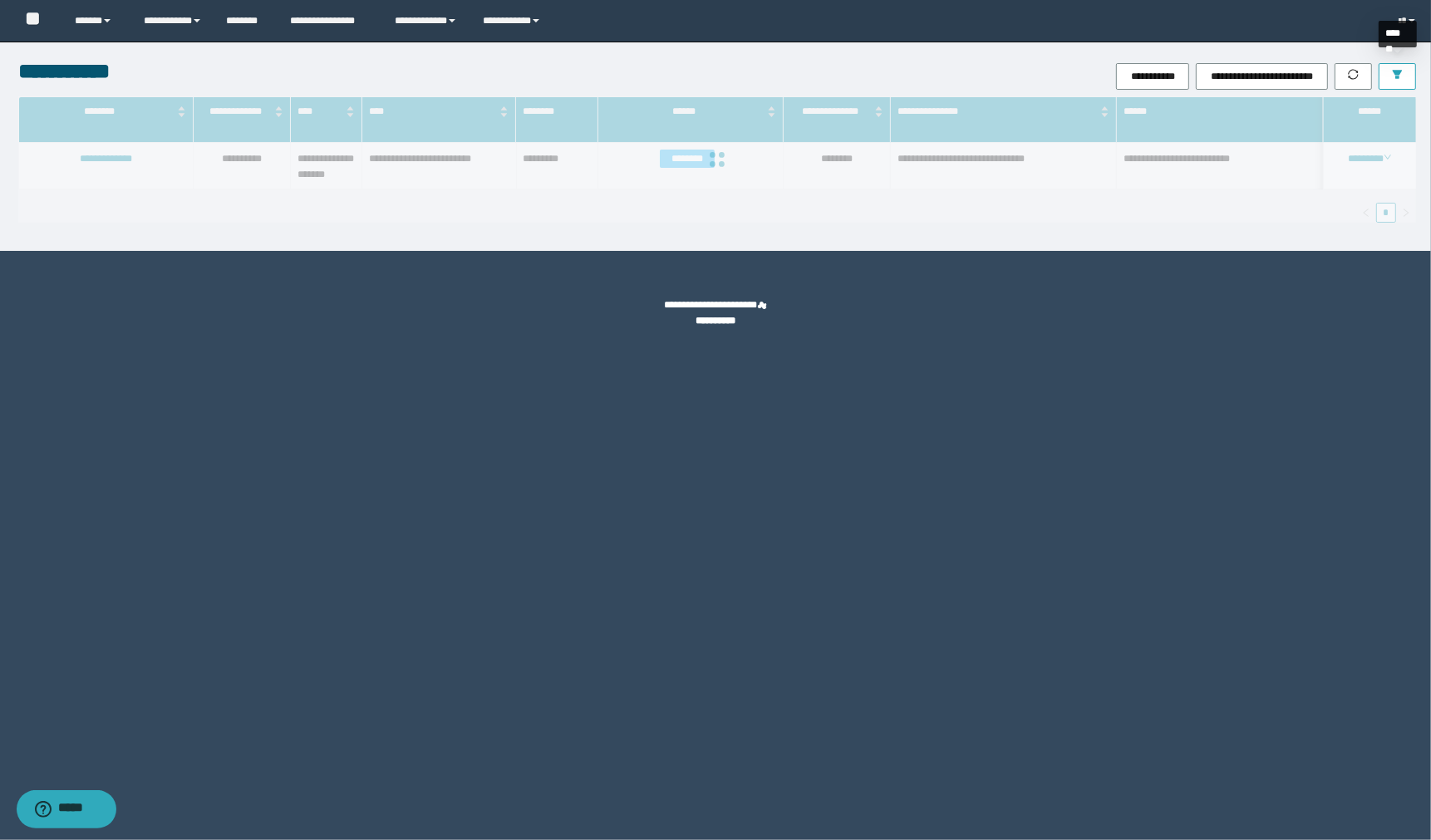 click at bounding box center (1397, 76) 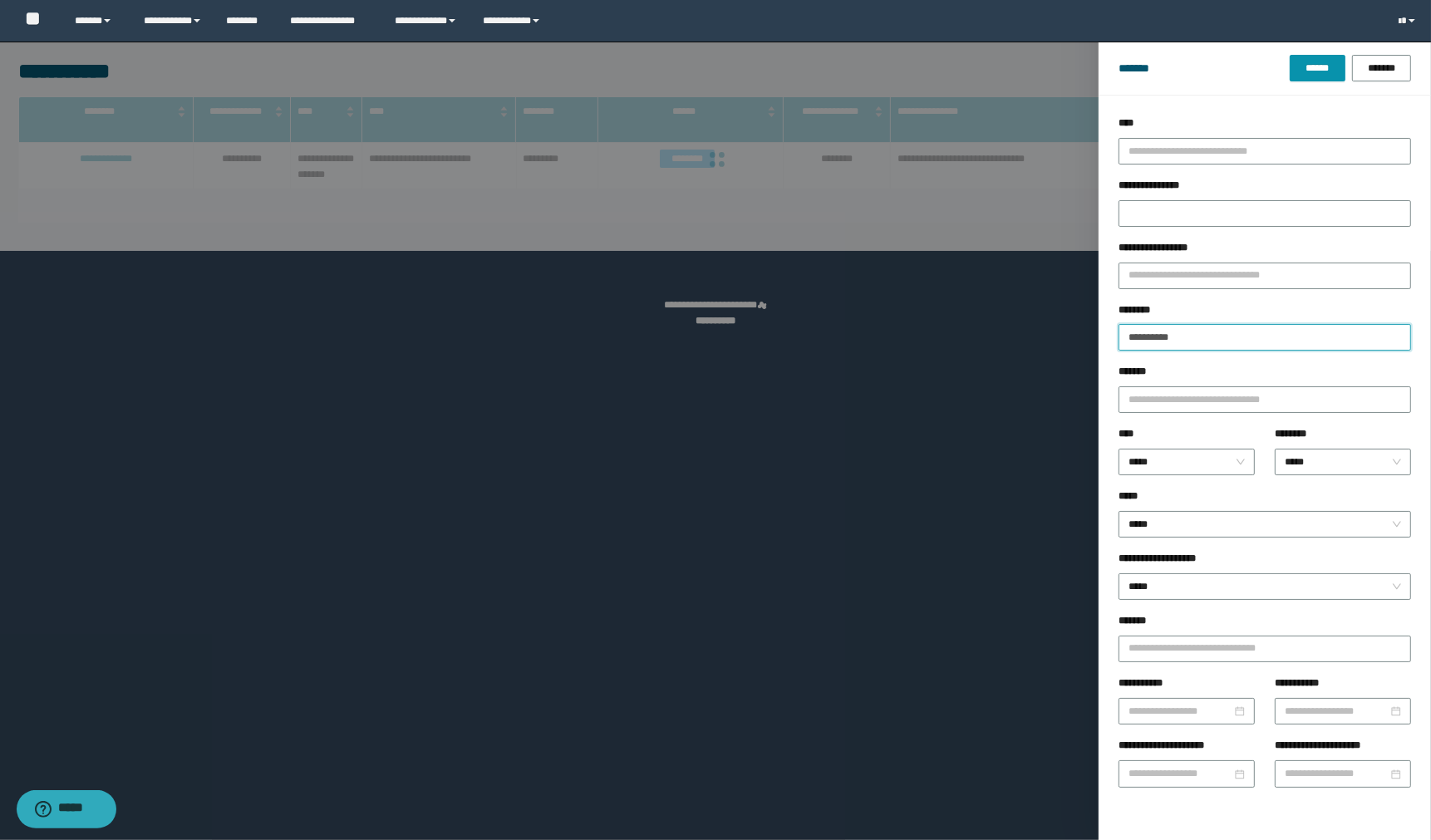 click on "**********" at bounding box center (1265, 337) 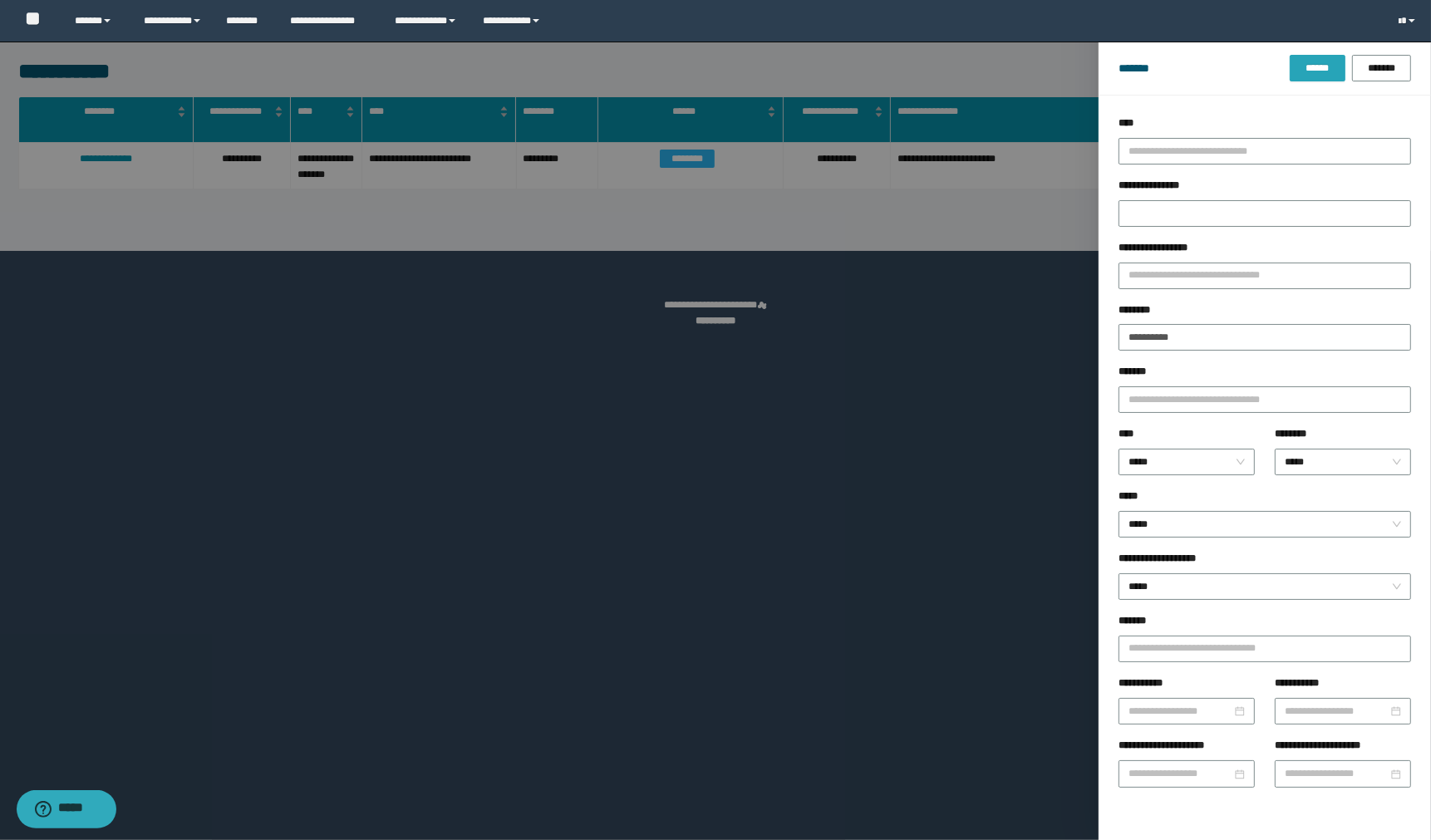 click on "******" at bounding box center (1317, 68) 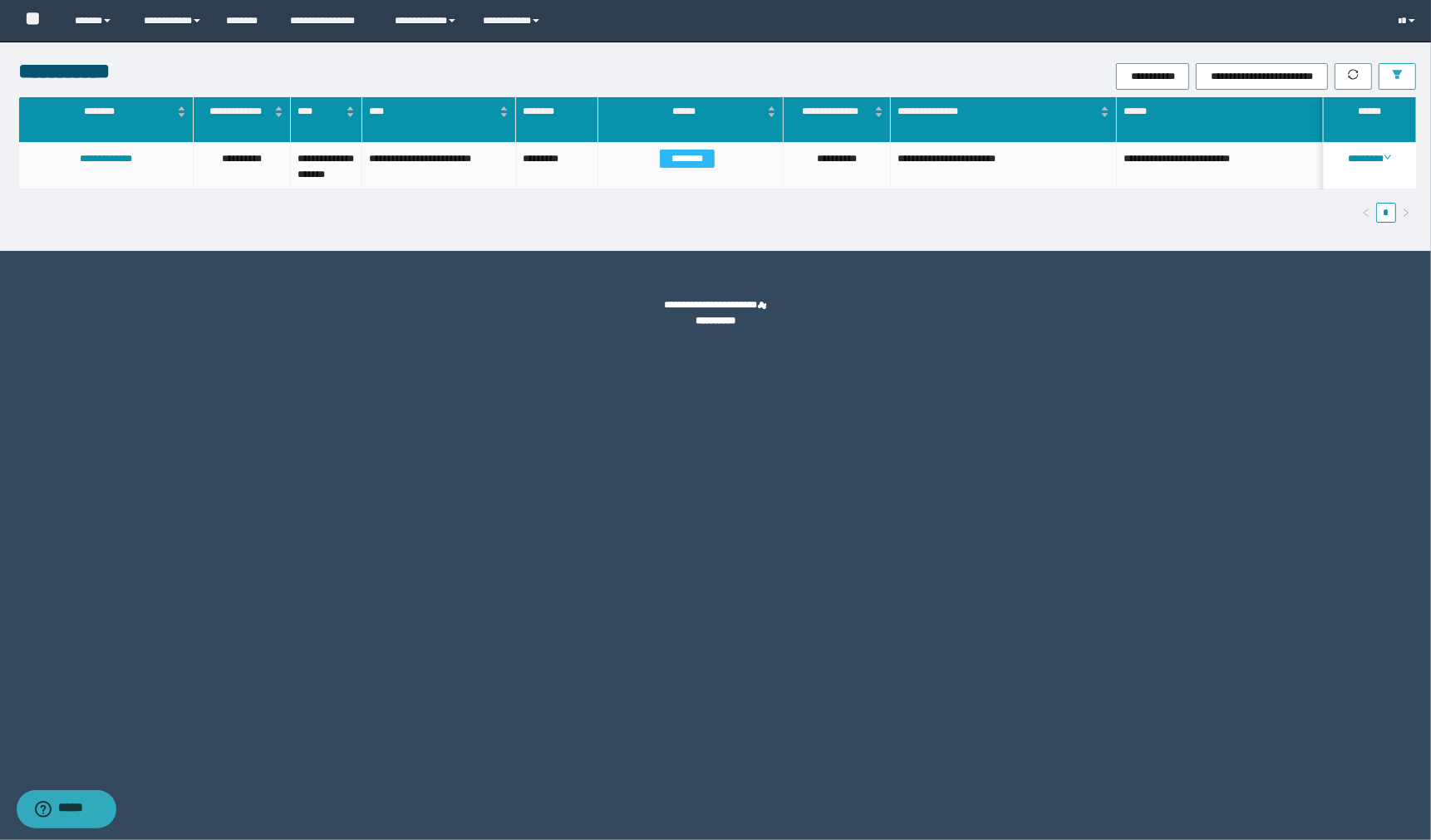 click at bounding box center [1397, 76] 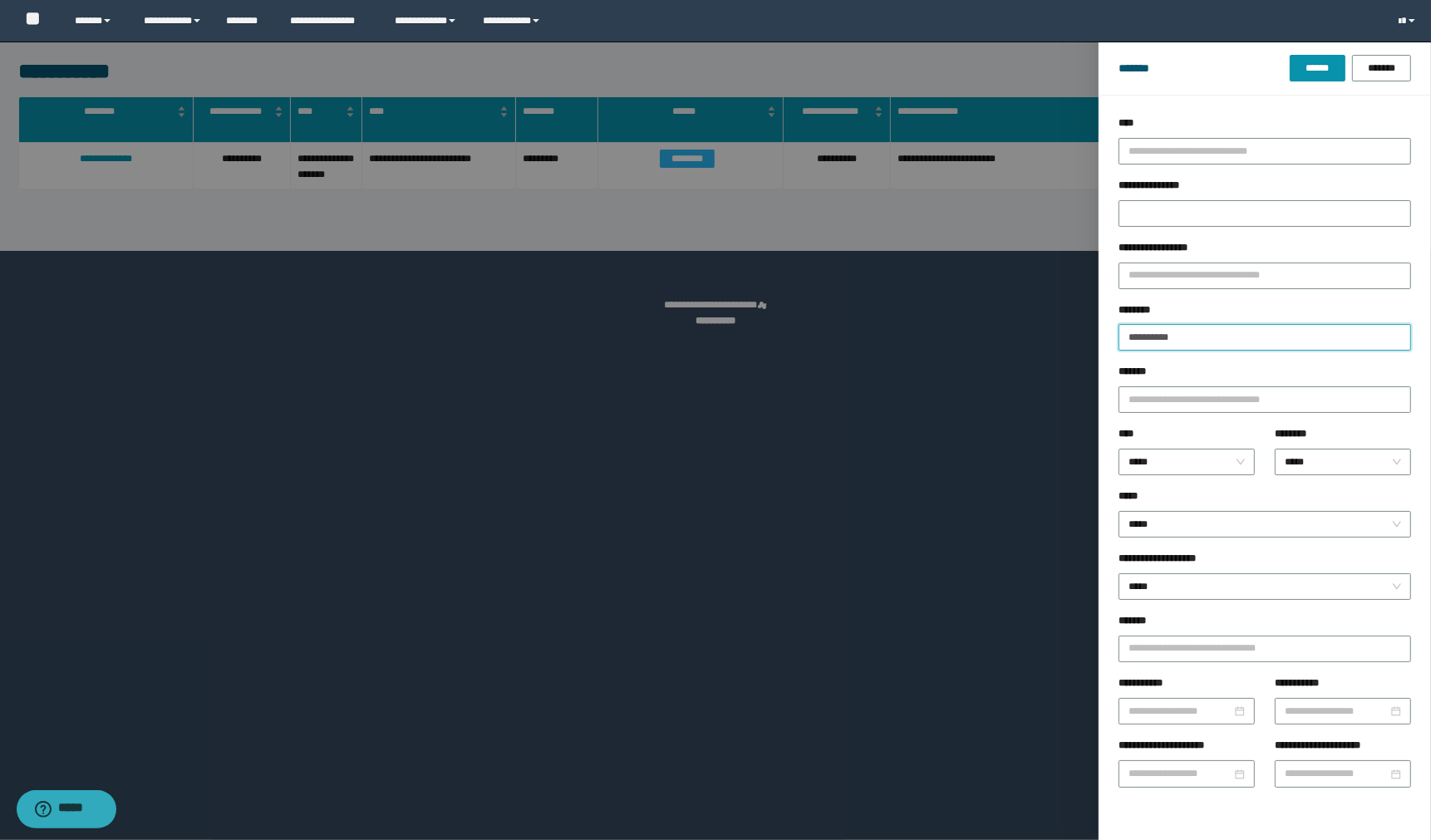 drag, startPoint x: 1202, startPoint y: 336, endPoint x: 1085, endPoint y: 325, distance: 117.51596 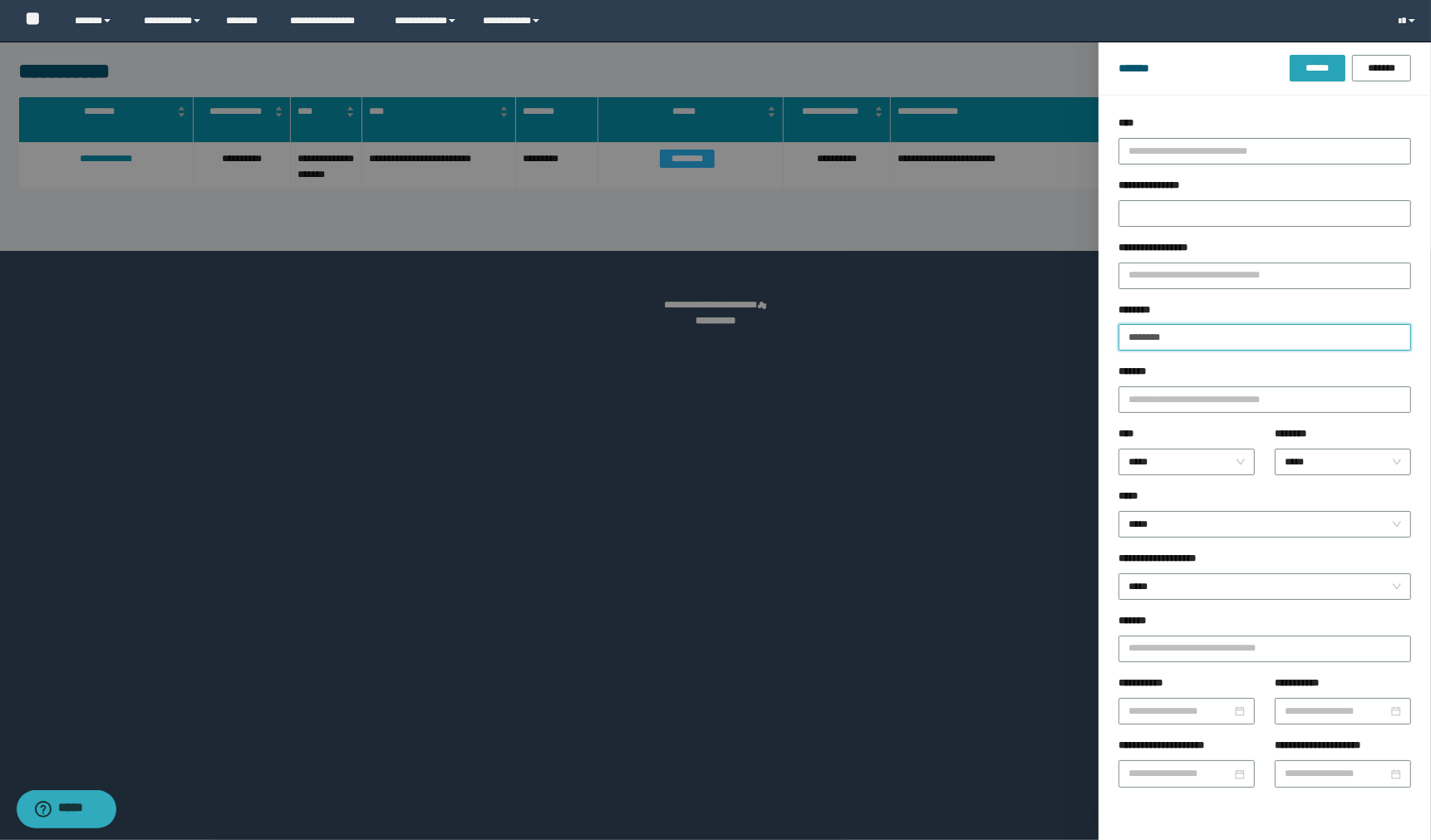 type on "********" 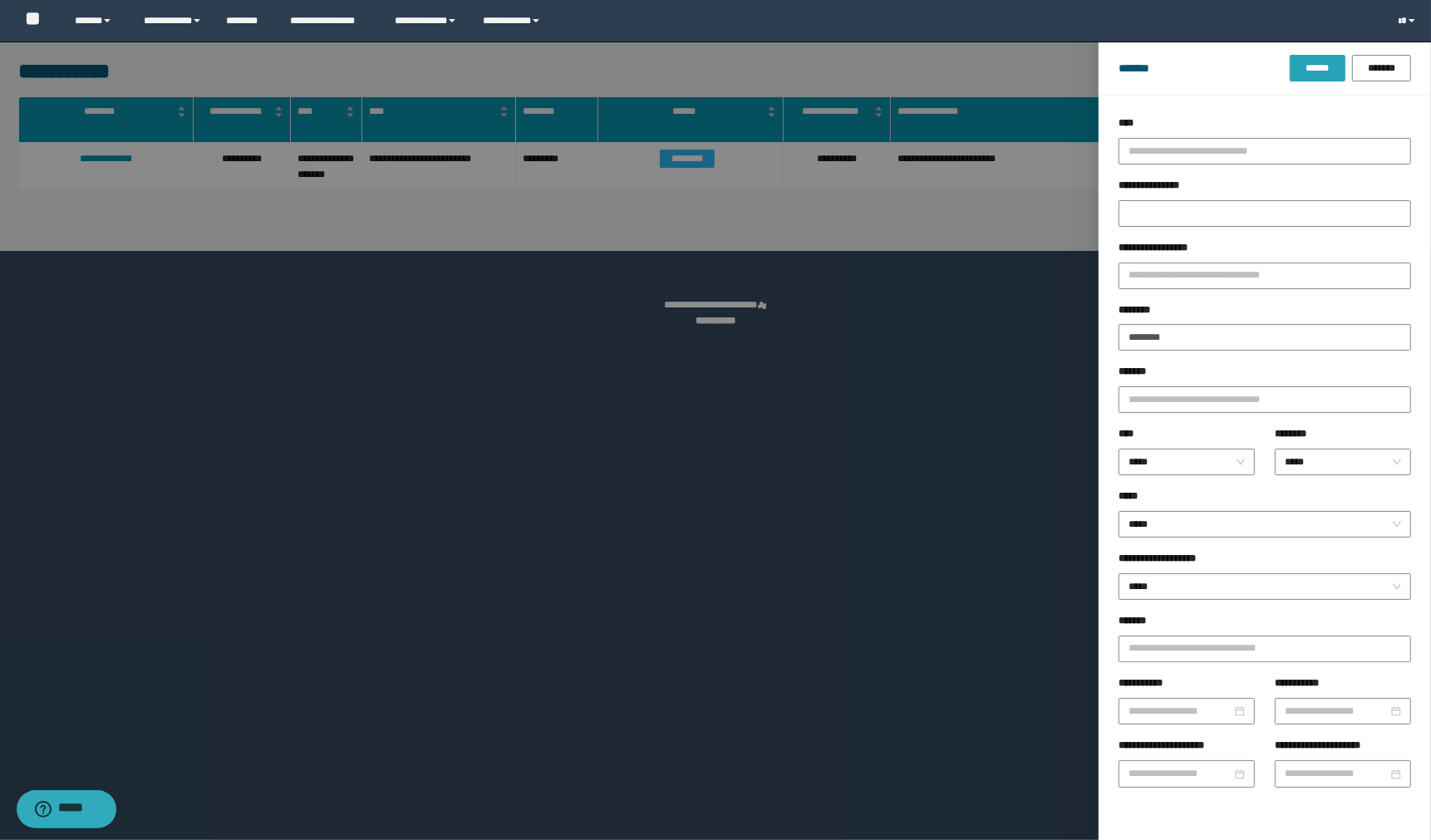 click on "******" at bounding box center (1317, 68) 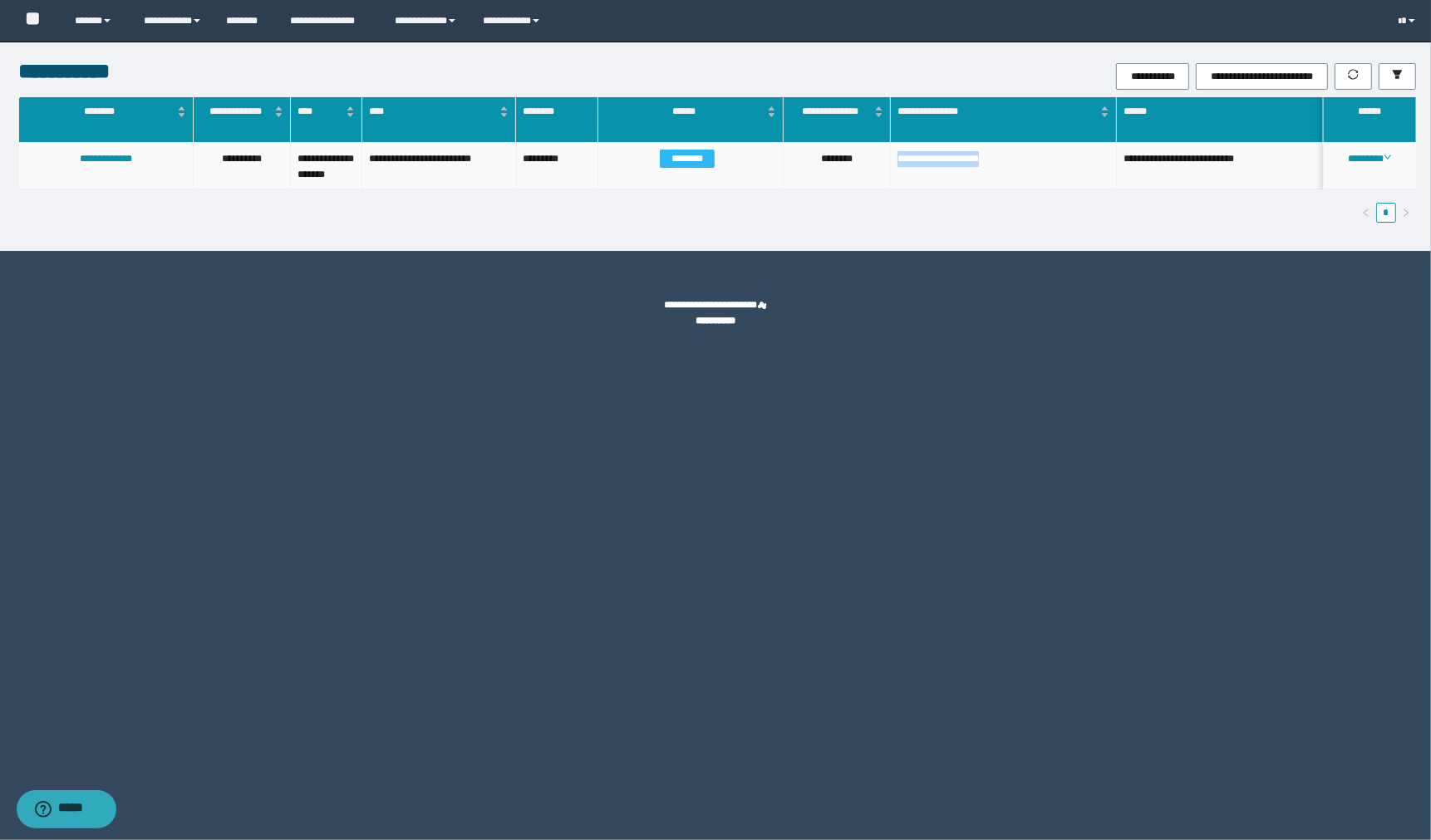 drag, startPoint x: 1014, startPoint y: 163, endPoint x: 895, endPoint y: 164, distance: 119.0042 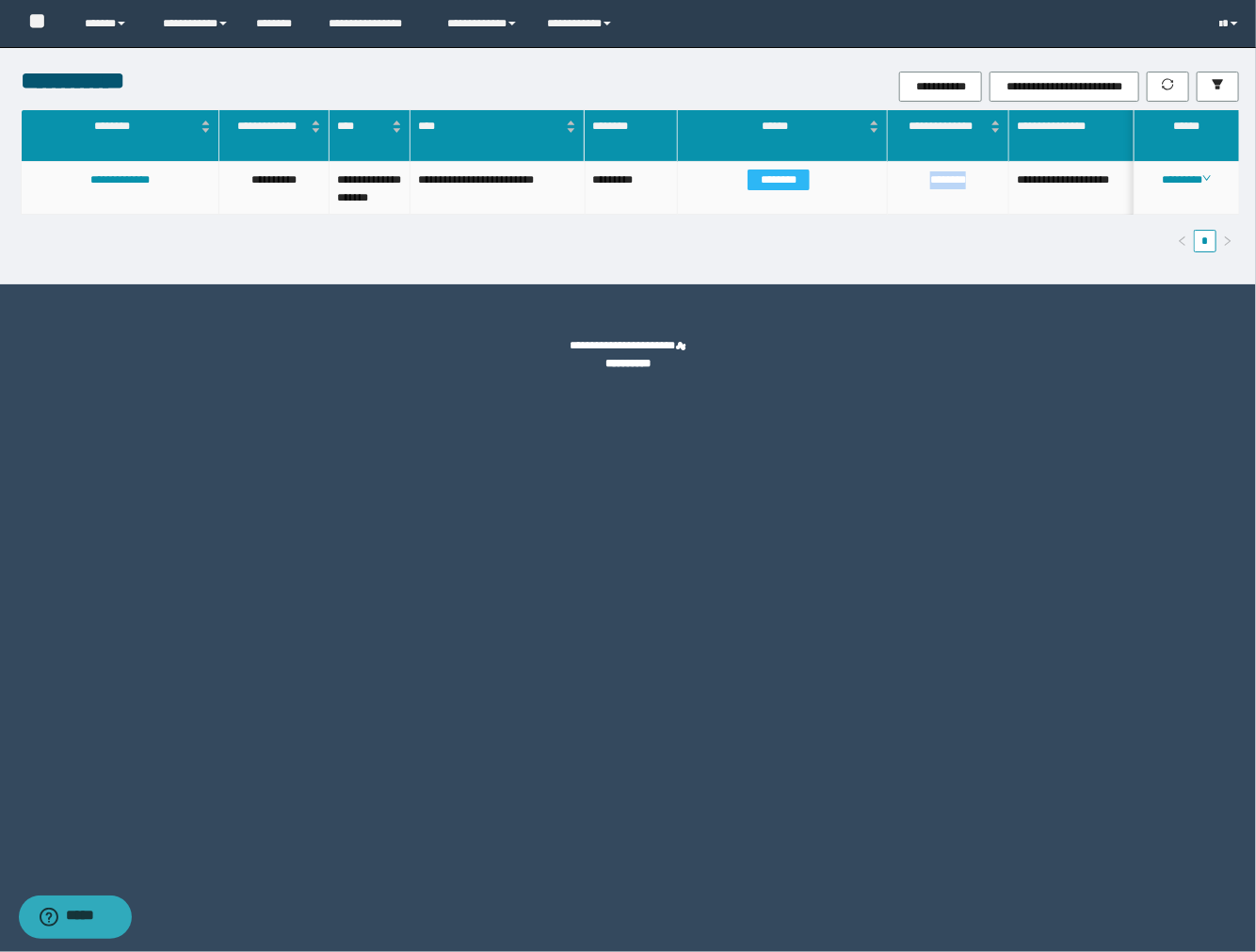 drag, startPoint x: 980, startPoint y: 191, endPoint x: 925, endPoint y: 186, distance: 55.226805 